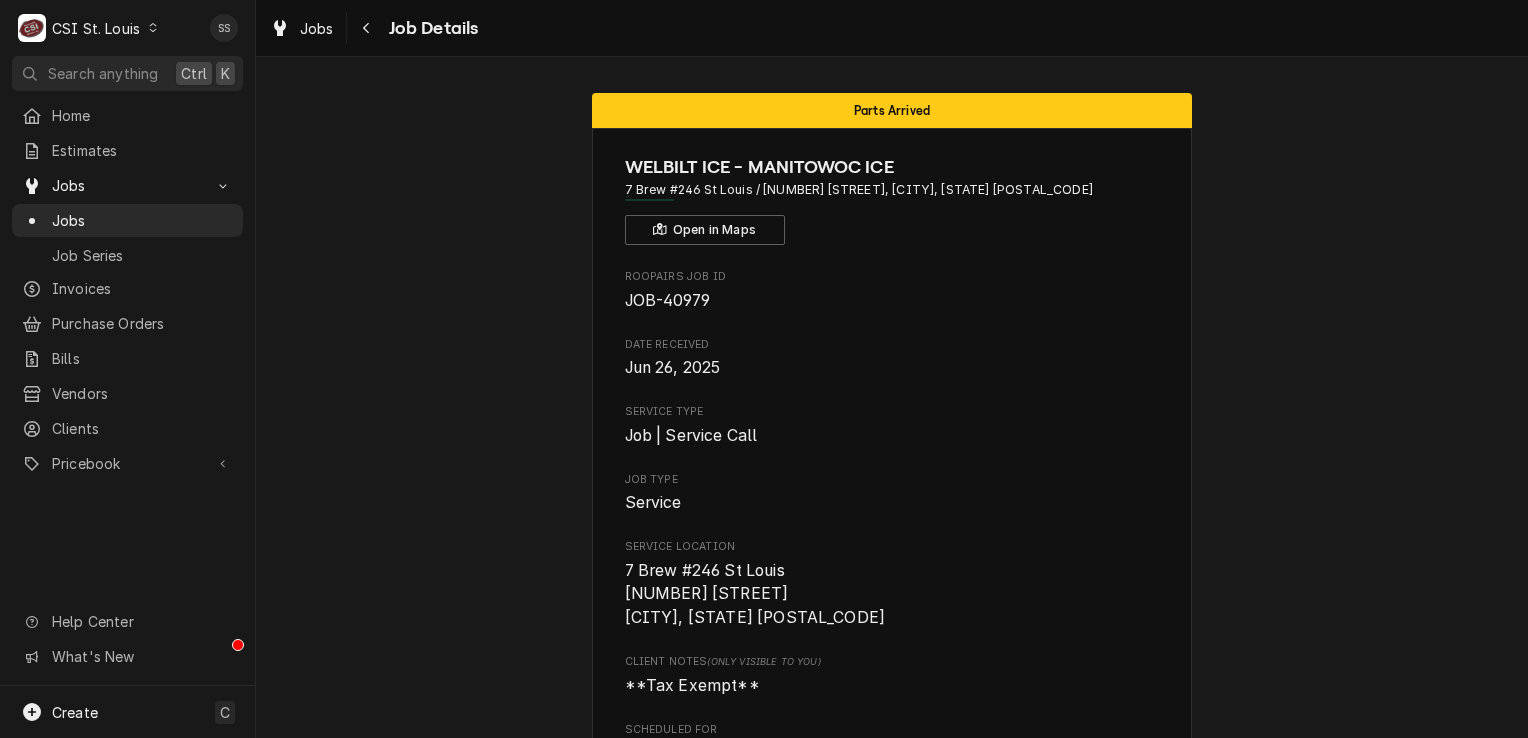 scroll, scrollTop: 0, scrollLeft: 0, axis: both 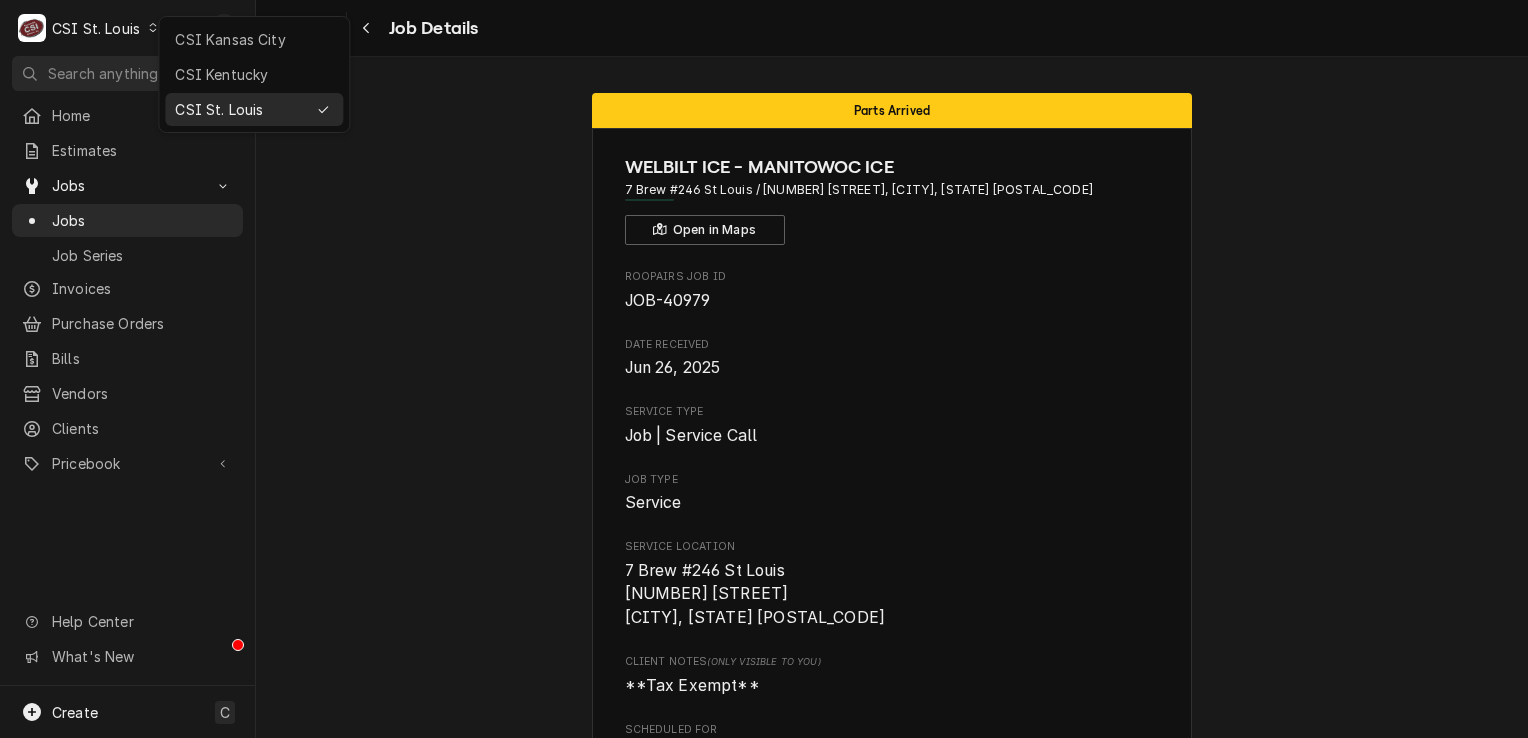 click on "CSI Kansas City" at bounding box center (254, 39) 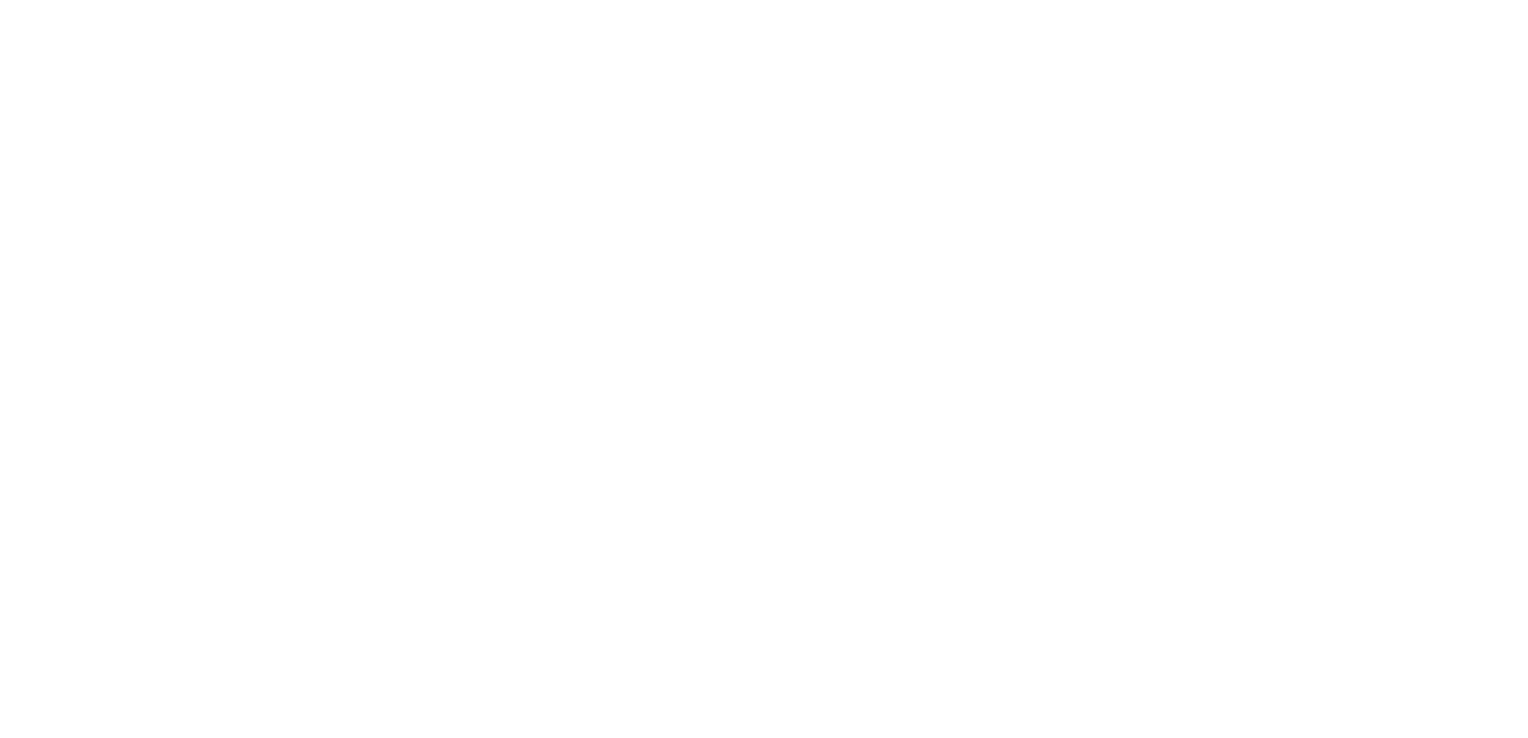scroll, scrollTop: 0, scrollLeft: 0, axis: both 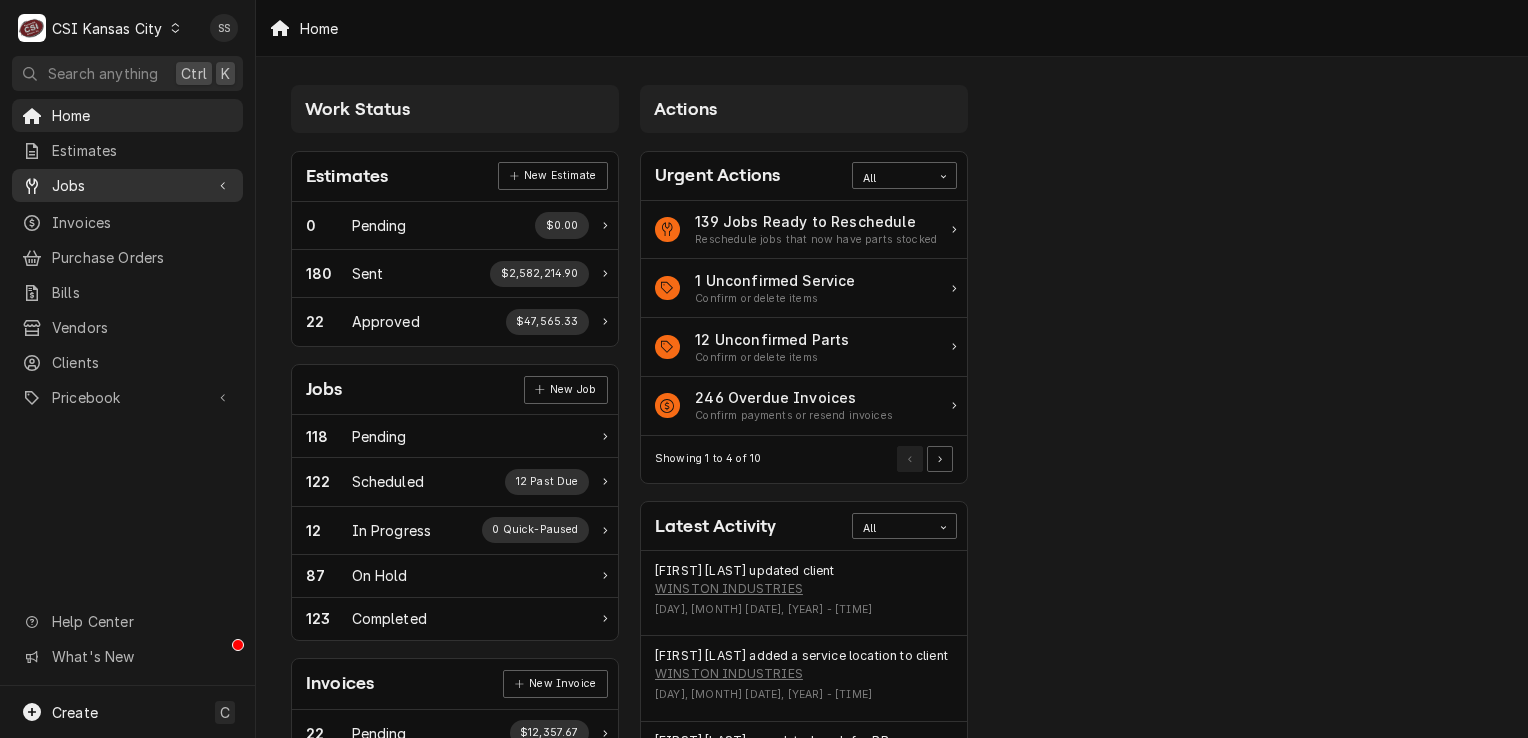 click on "Jobs" at bounding box center (127, 185) 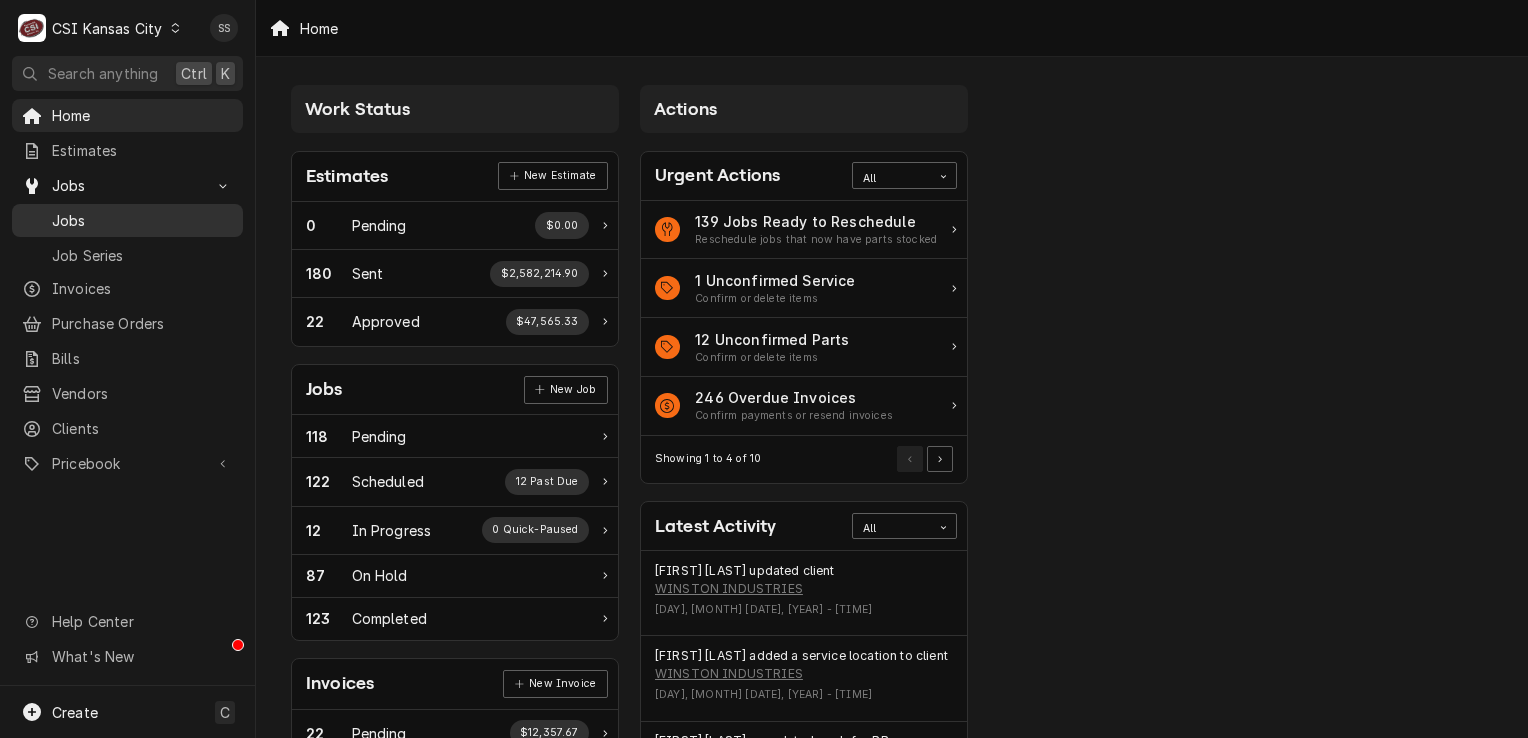 click on "Jobs" at bounding box center (142, 220) 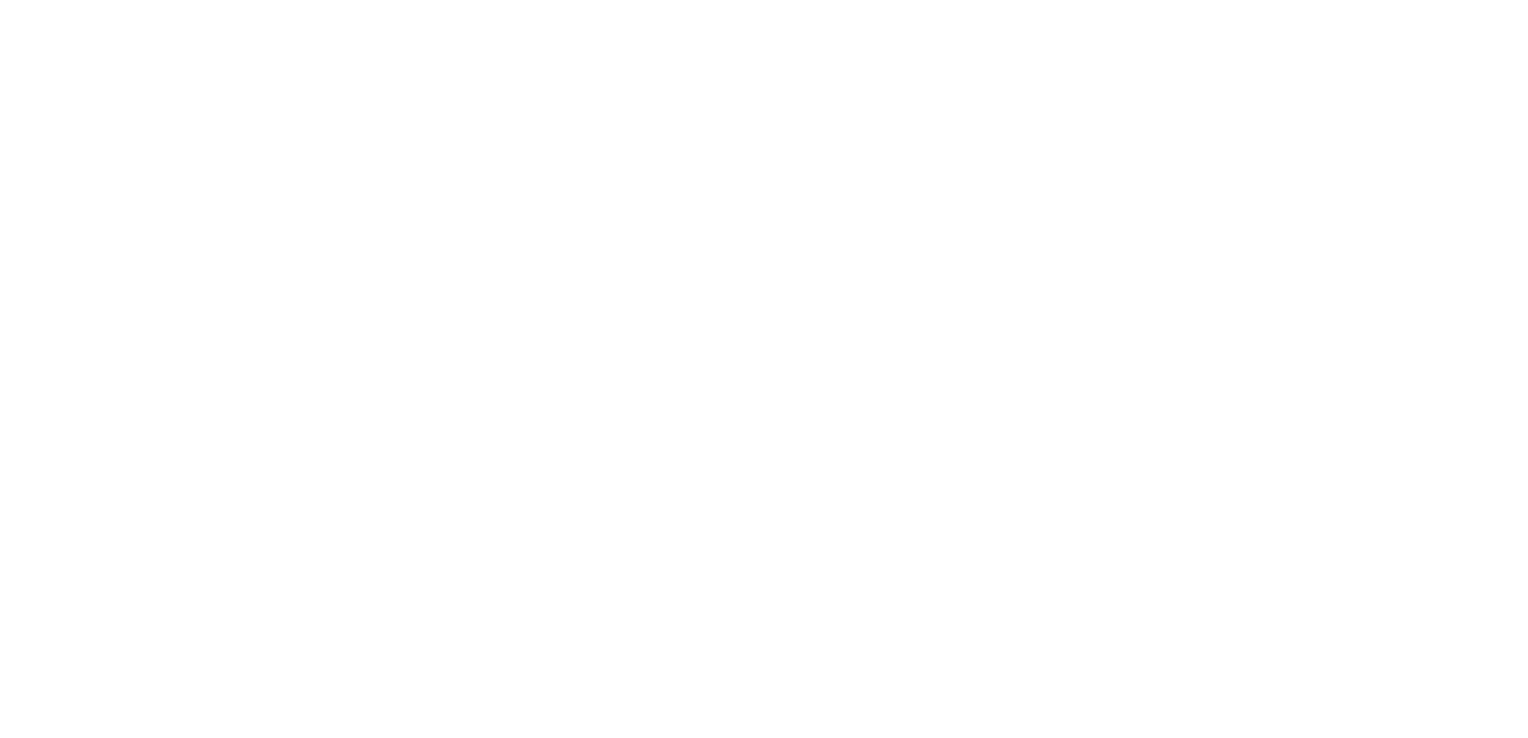 scroll, scrollTop: 0, scrollLeft: 0, axis: both 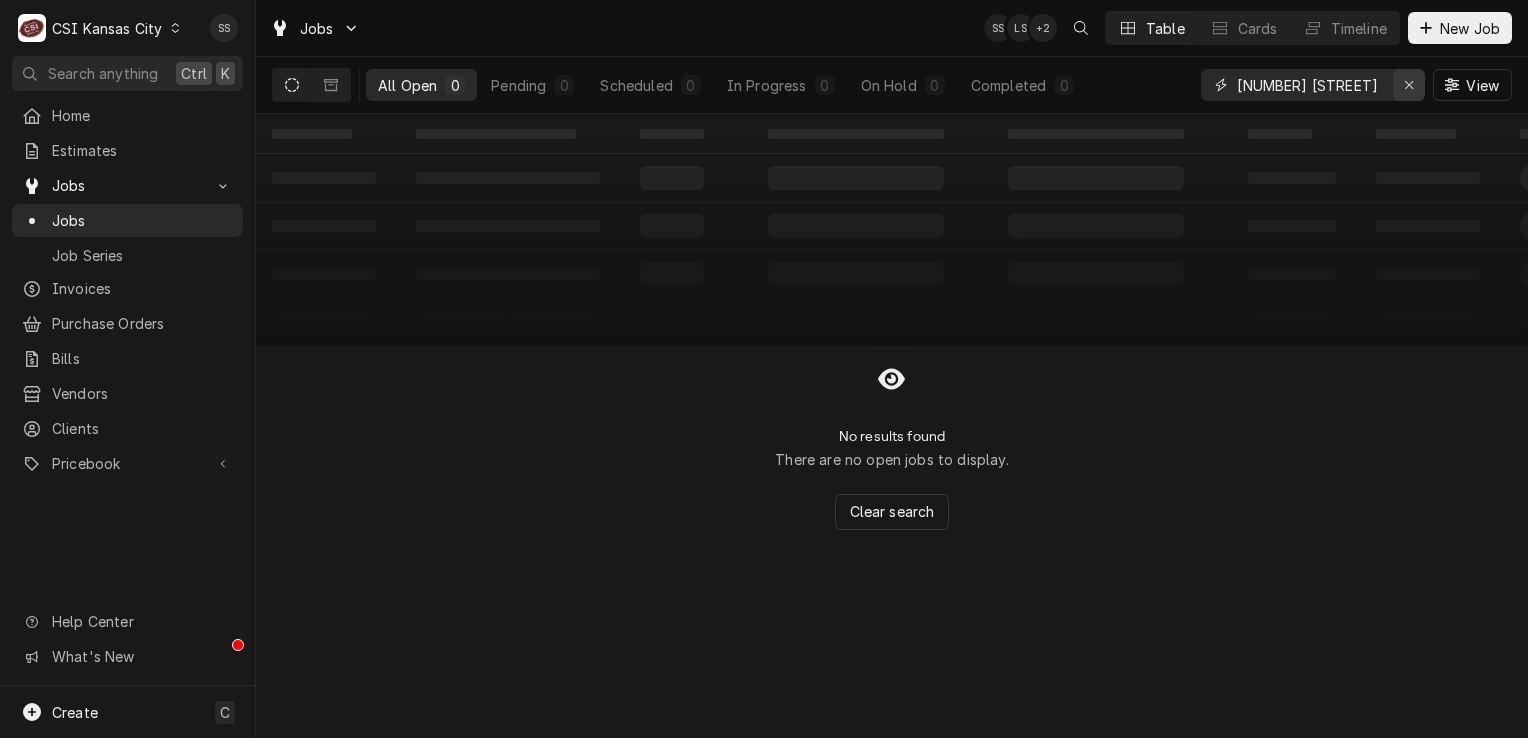 click at bounding box center [1409, 85] 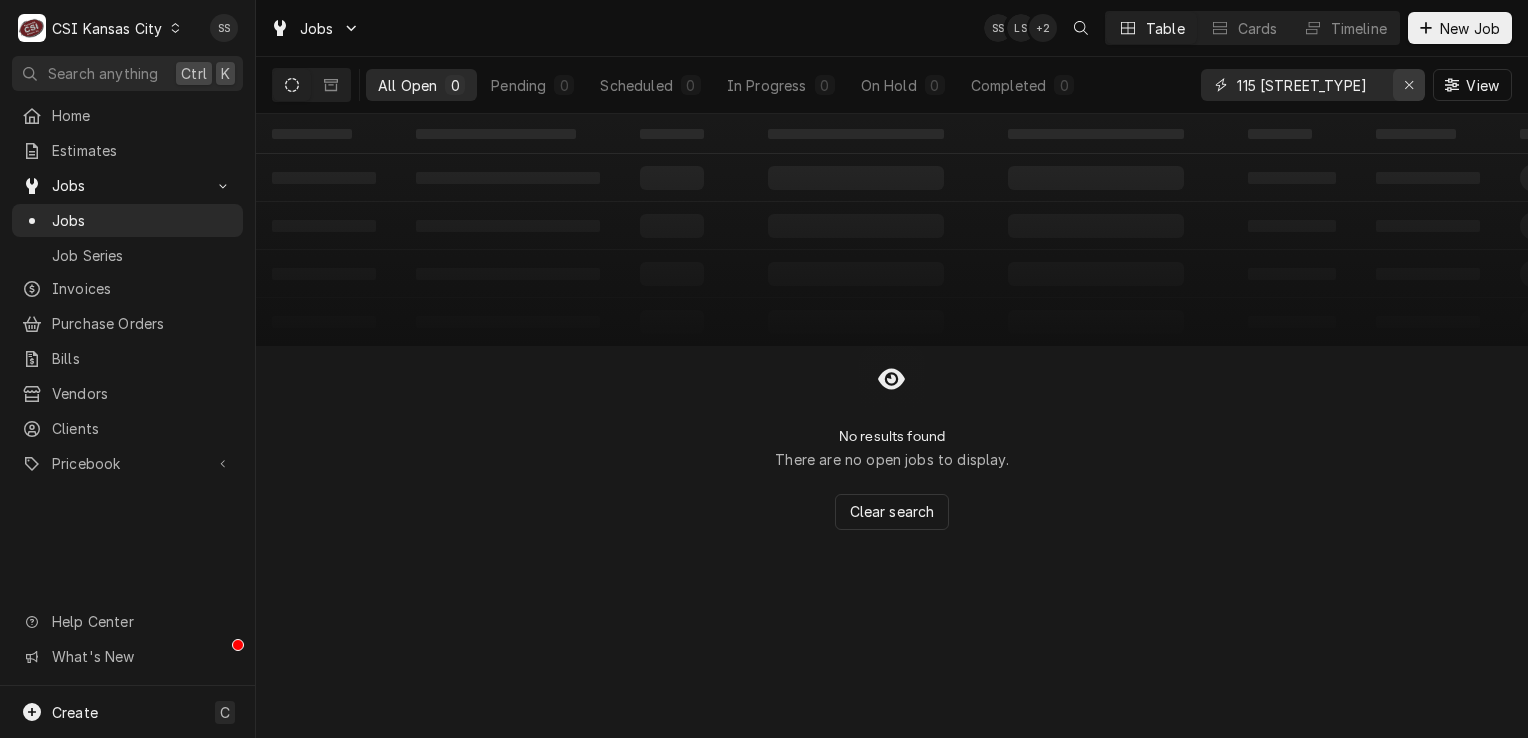type on "115 rte" 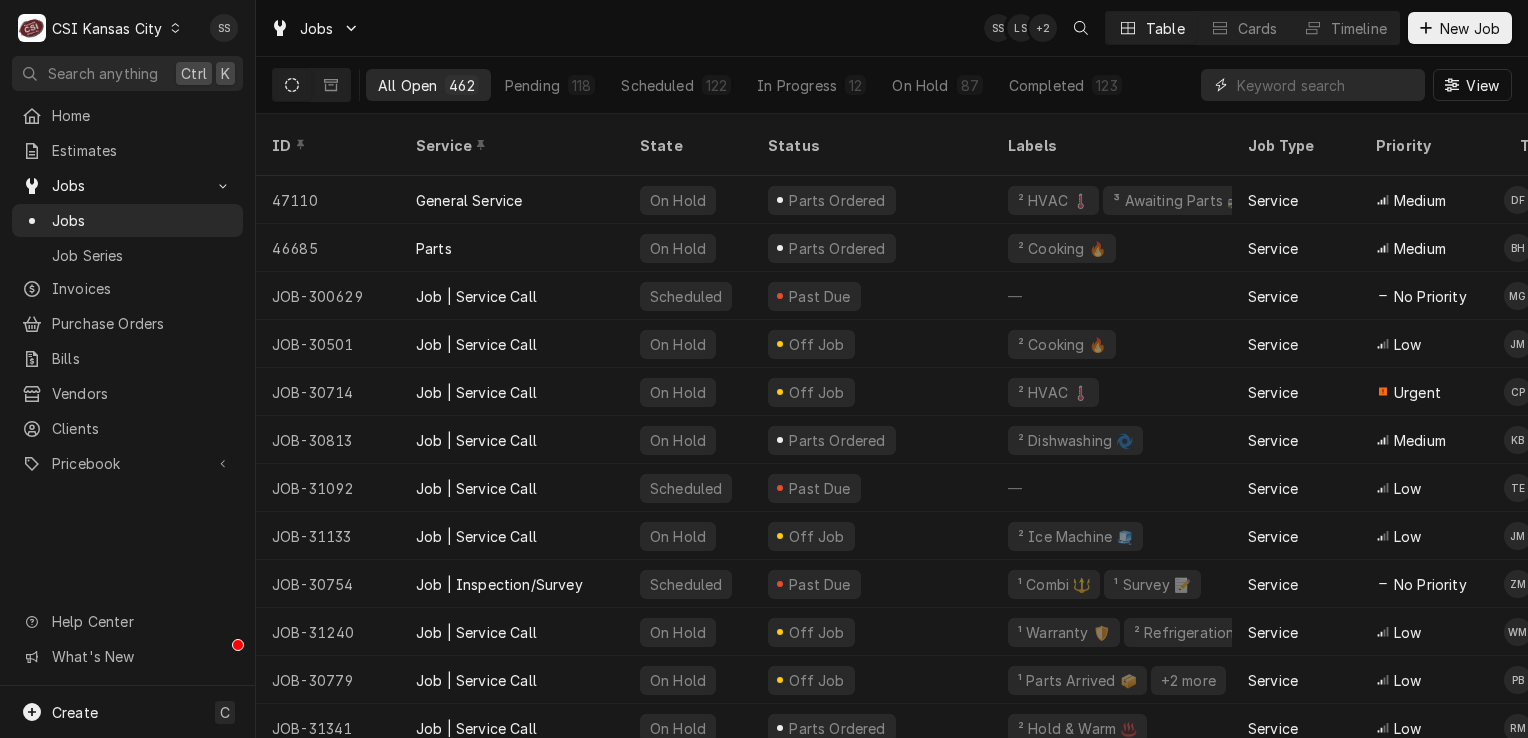 click at bounding box center (1326, 85) 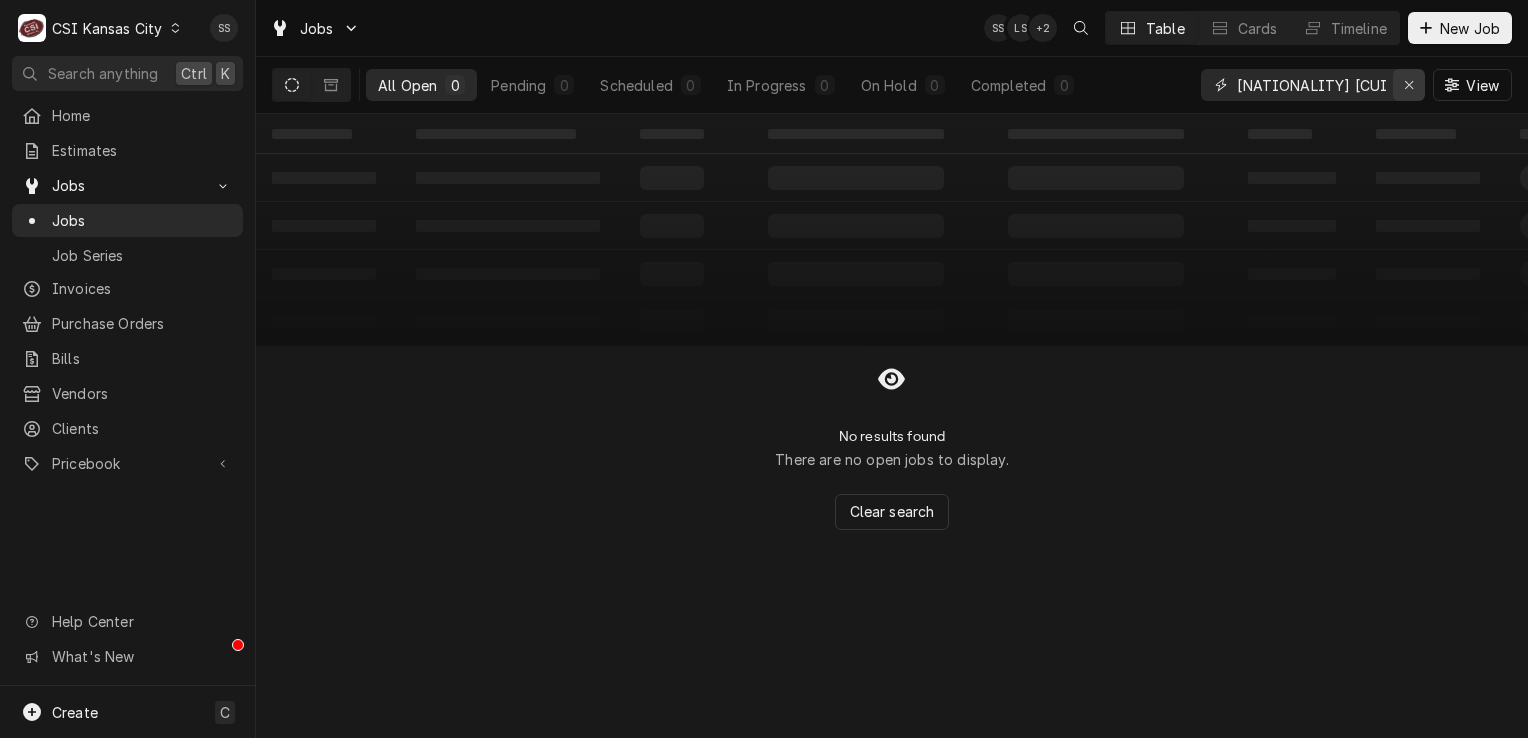 type on "mexican grill" 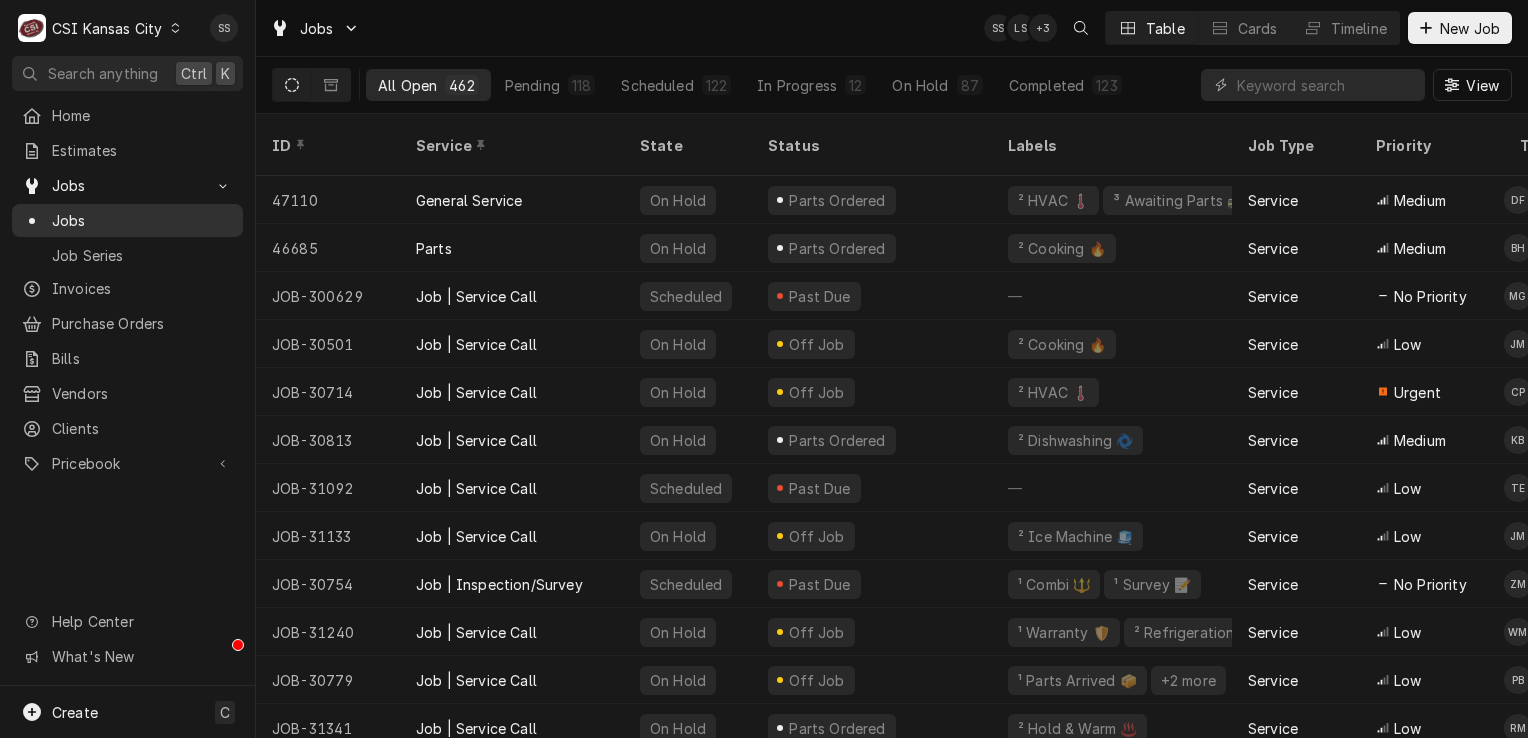 click on "Jobs" at bounding box center (142, 220) 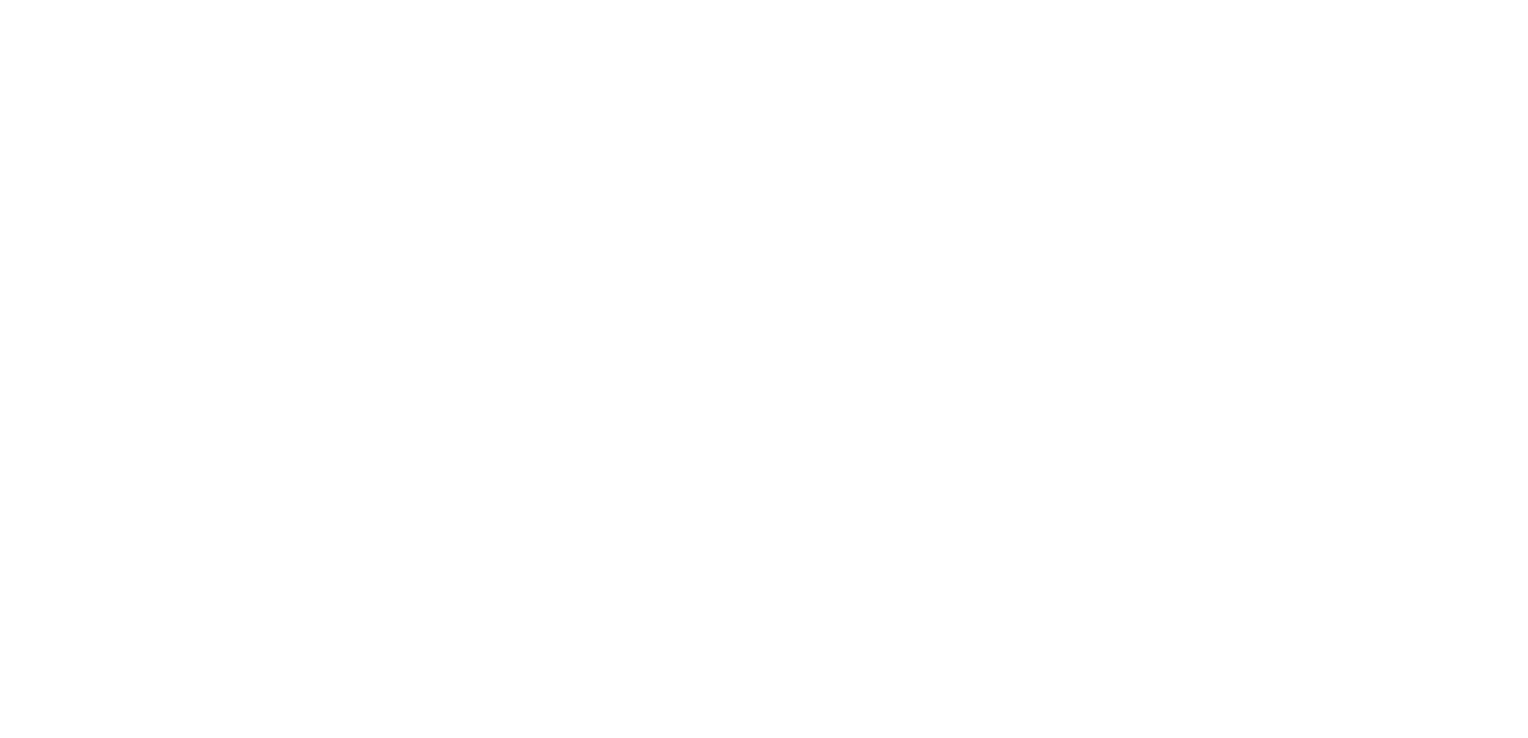 scroll, scrollTop: 0, scrollLeft: 0, axis: both 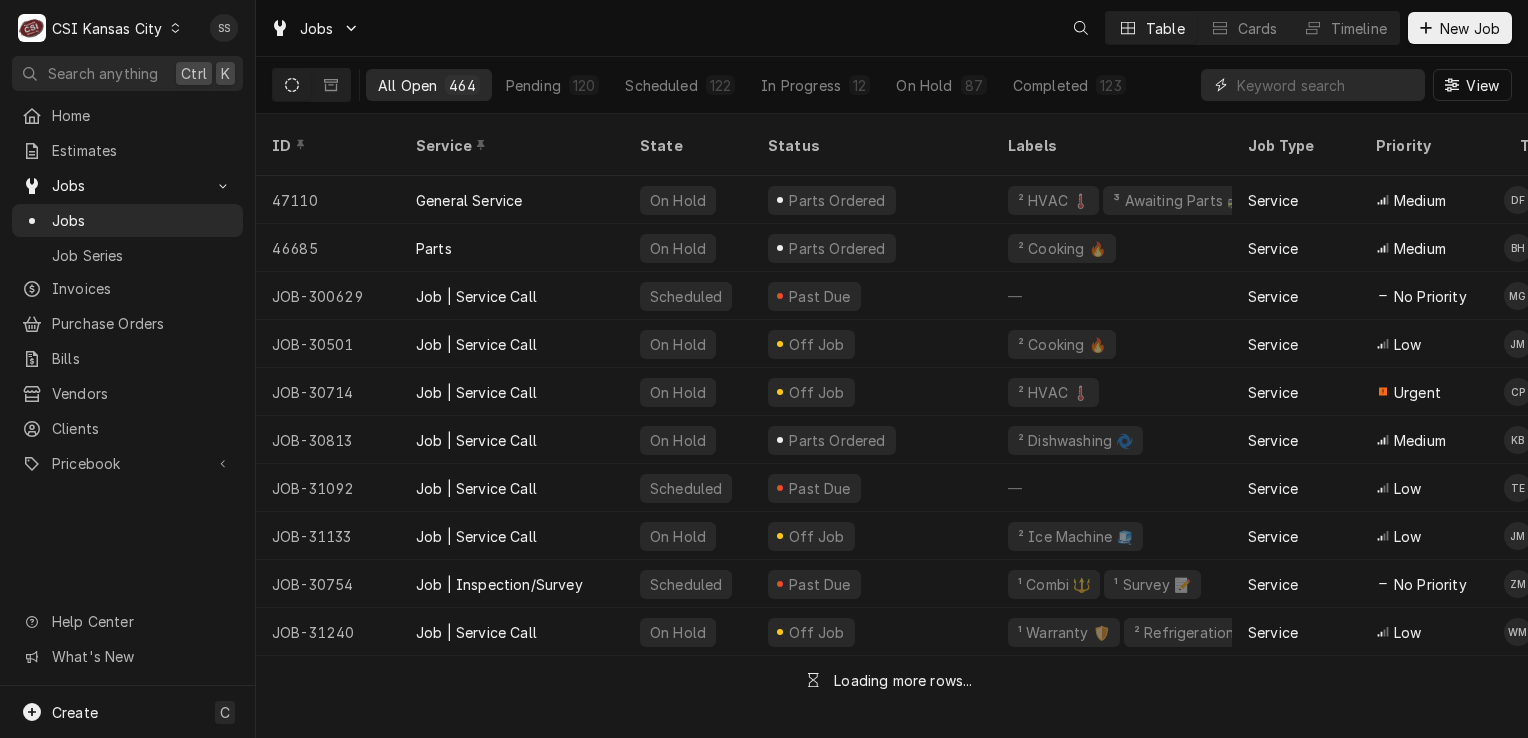 click at bounding box center [1326, 85] 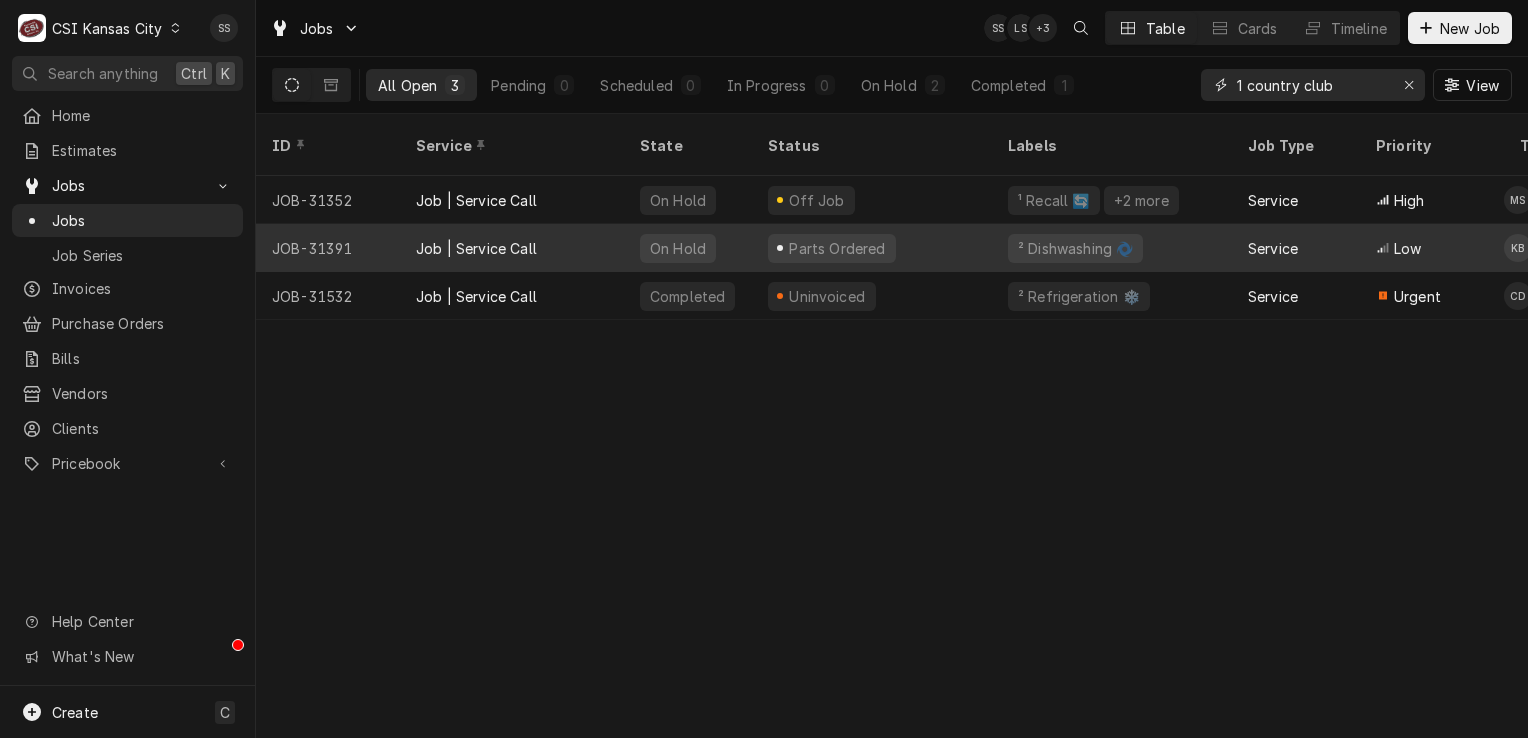 type on "1 country club" 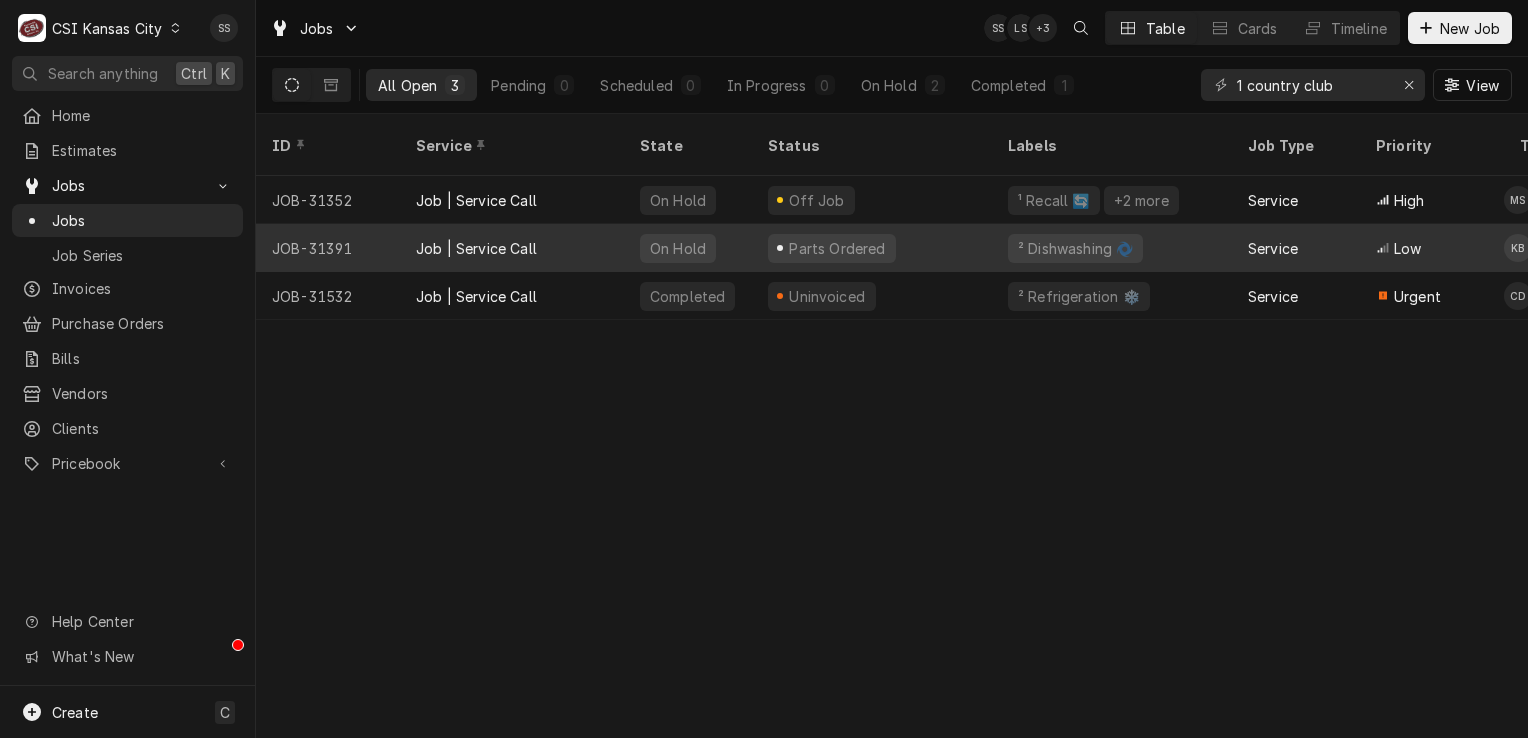 click on "Job | Service Call" at bounding box center (512, 248) 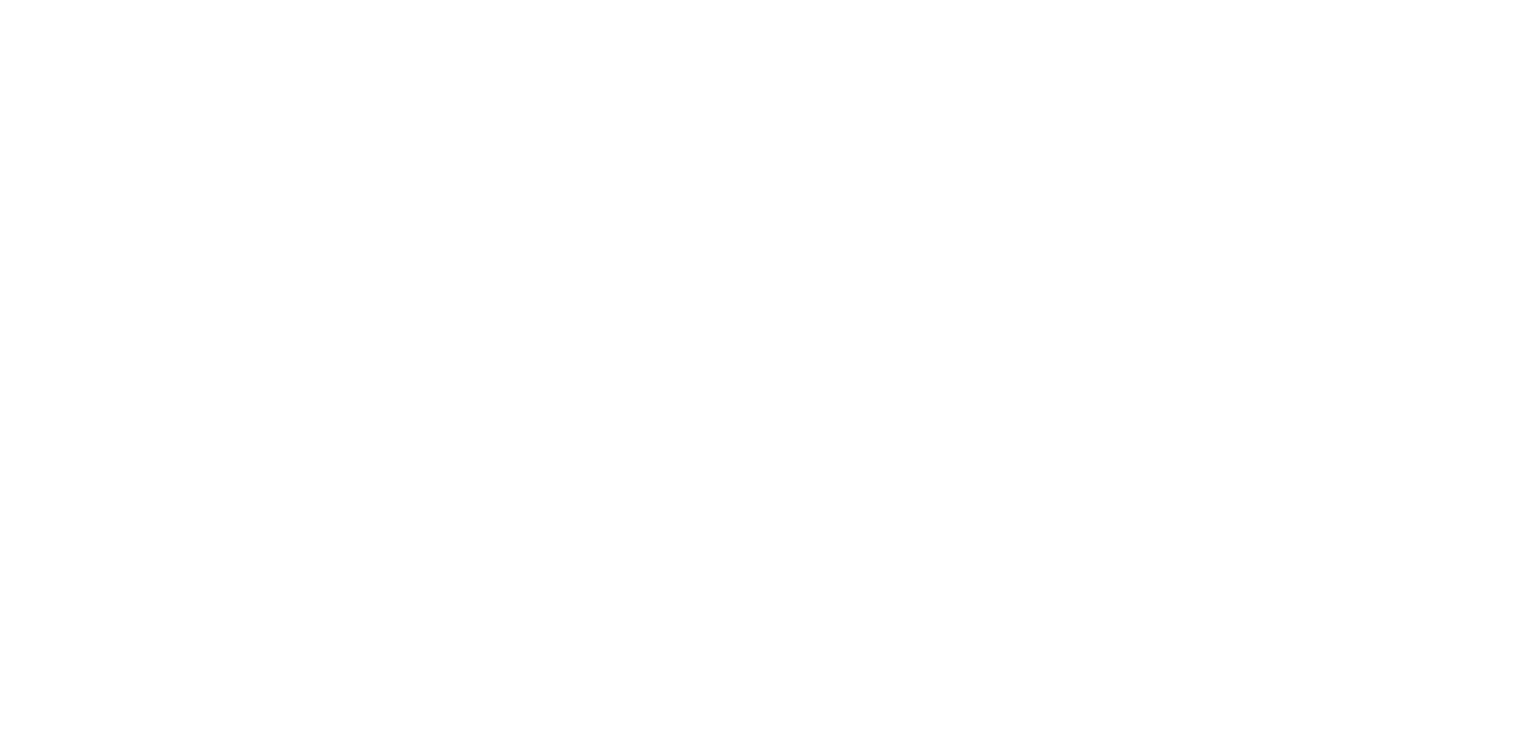 scroll, scrollTop: 0, scrollLeft: 0, axis: both 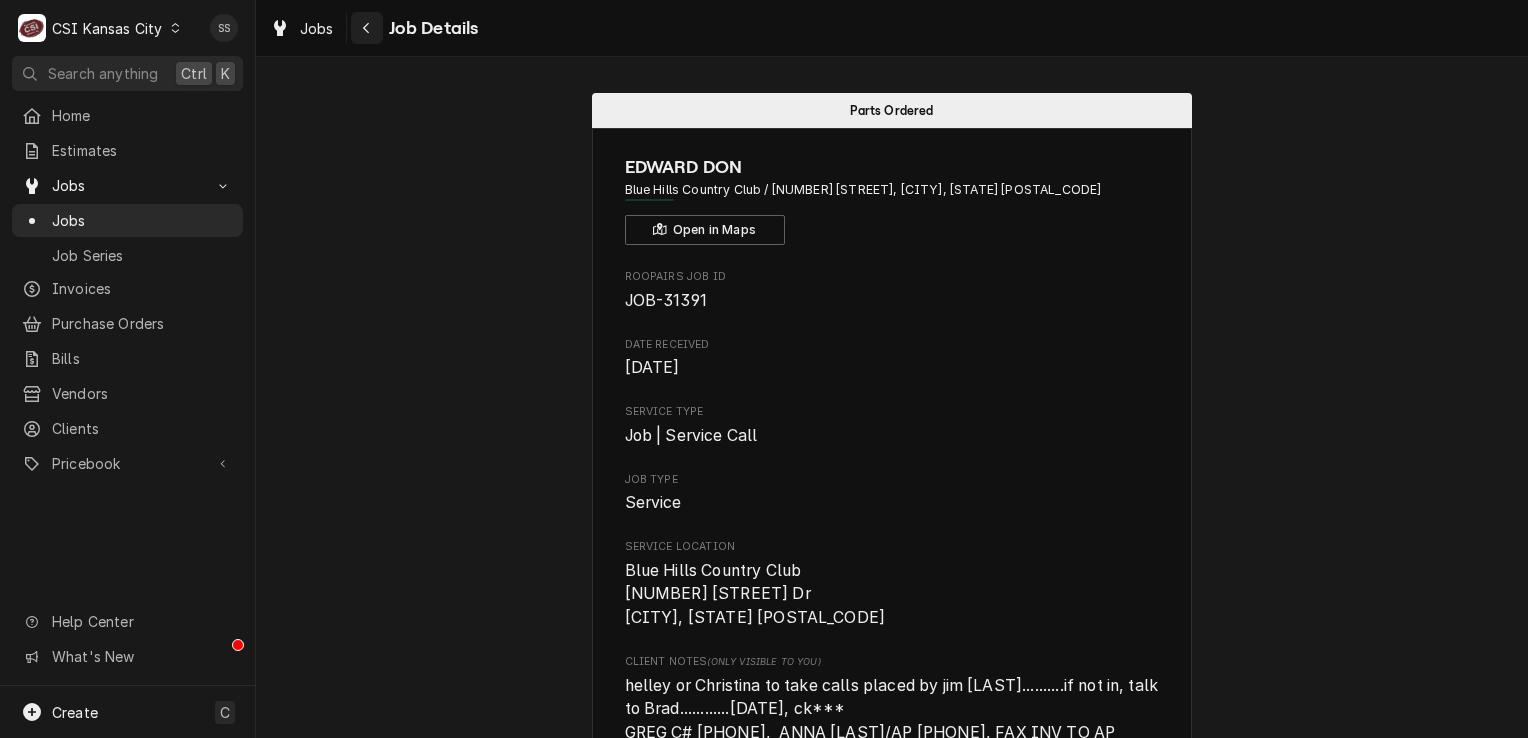 click at bounding box center (367, 28) 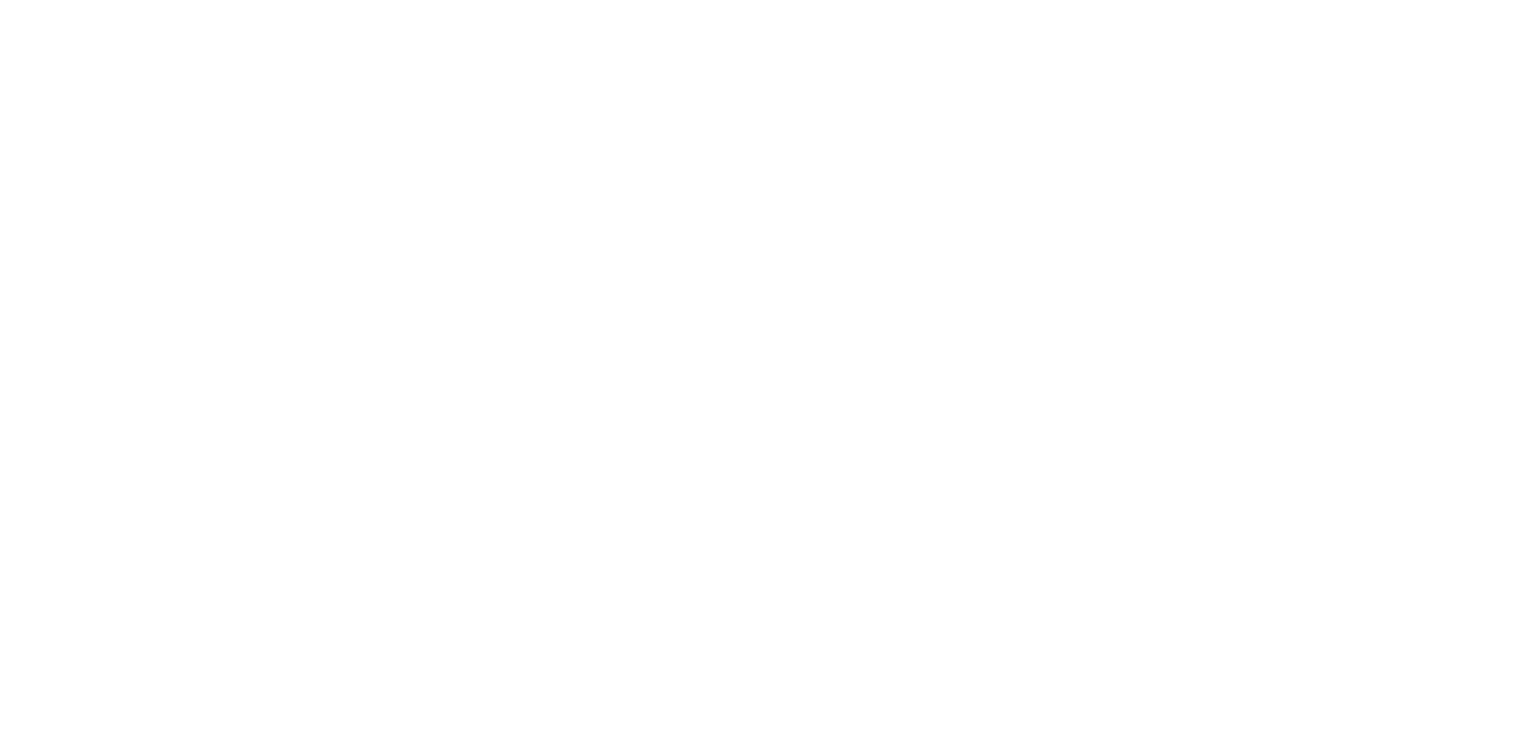 scroll, scrollTop: 0, scrollLeft: 0, axis: both 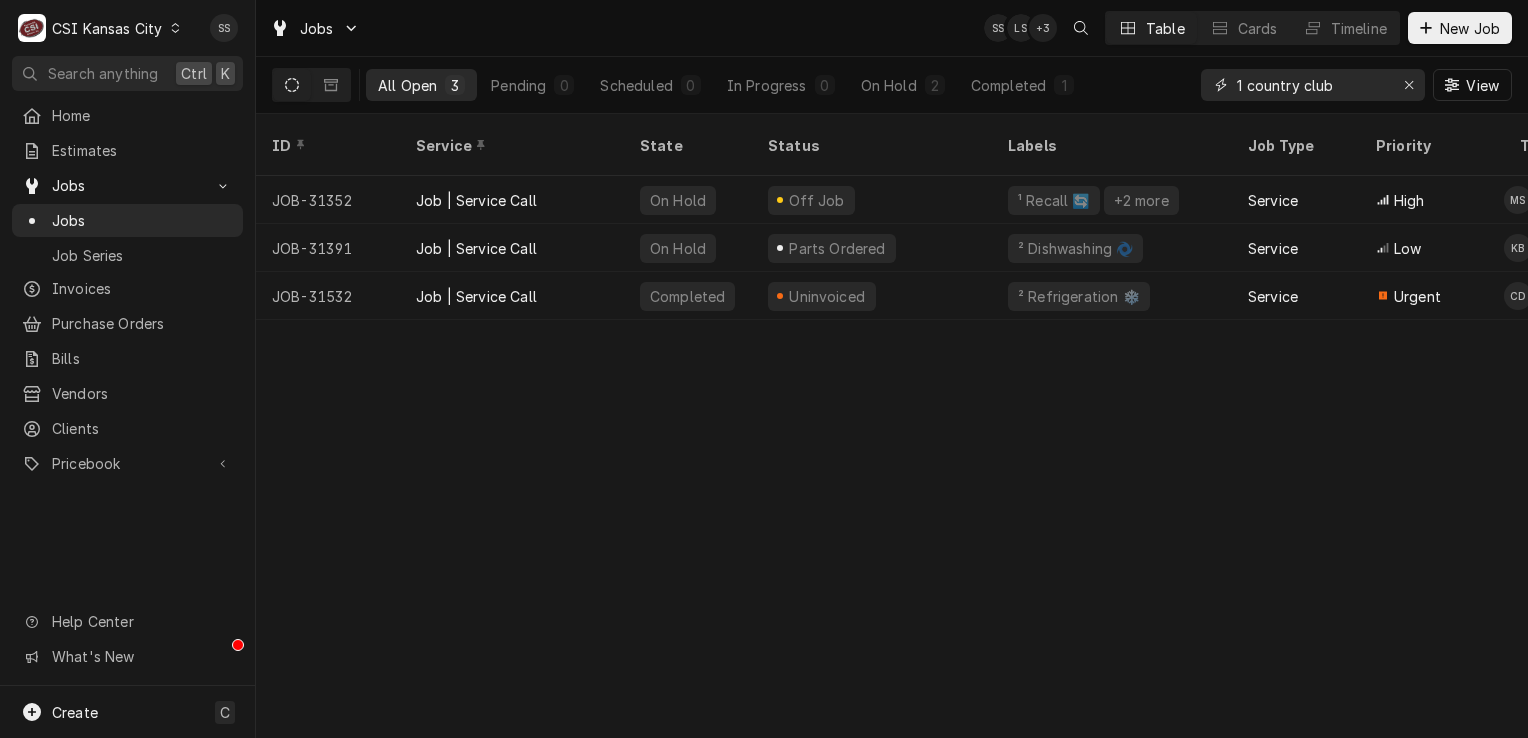 click on "1 country club" at bounding box center [1312, 85] 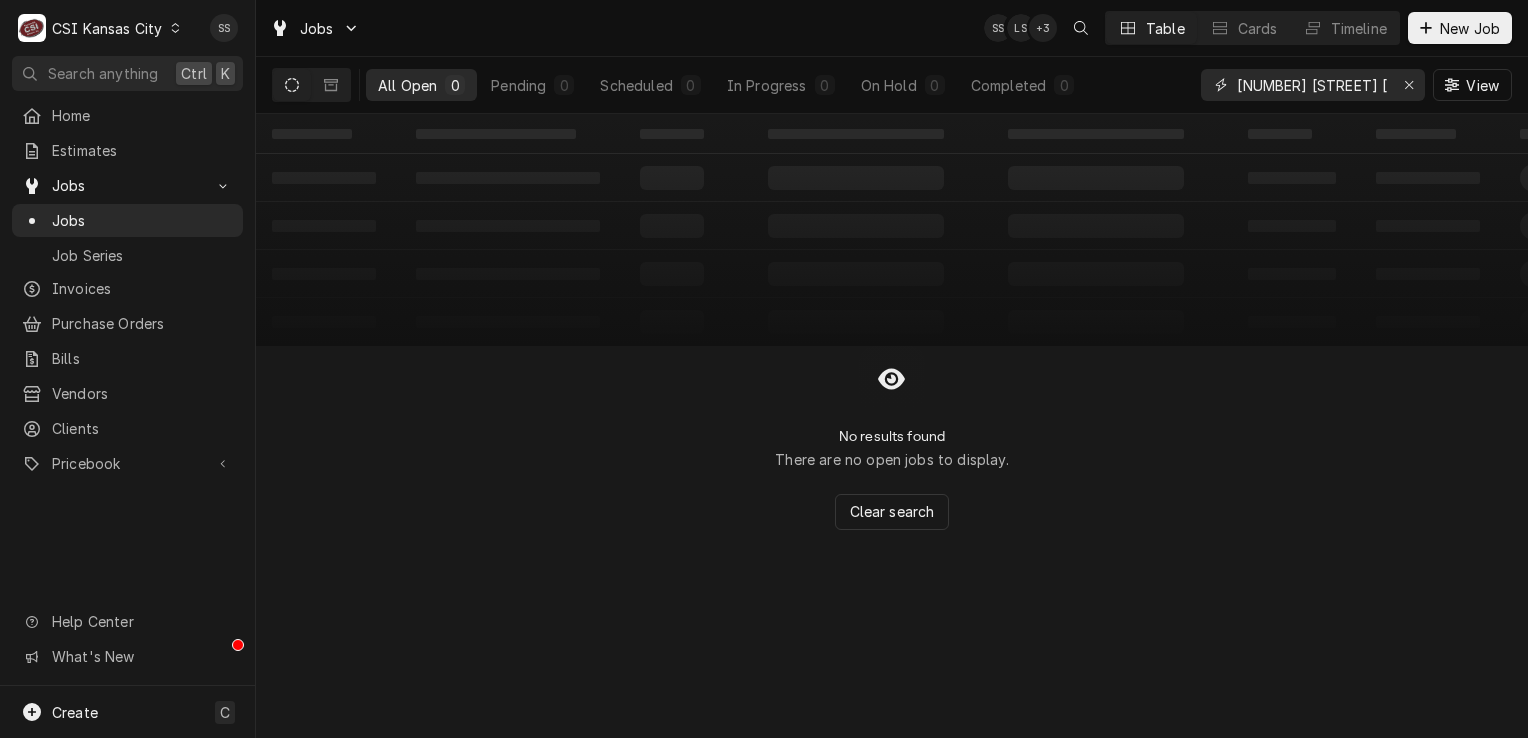 type on "[NUMBER] [STREET] [CITY]" 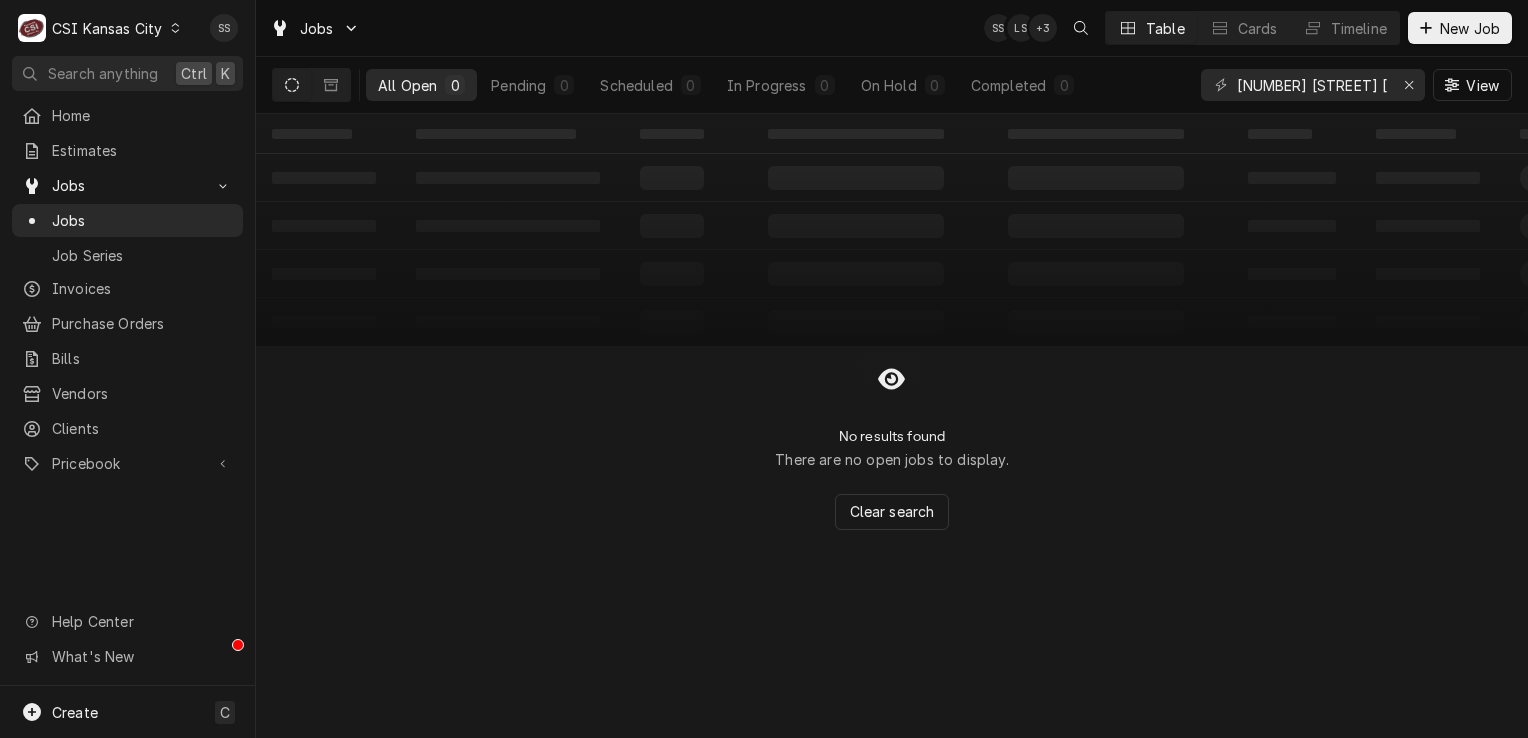 click on "C CSI Kansas City" at bounding box center [100, 28] 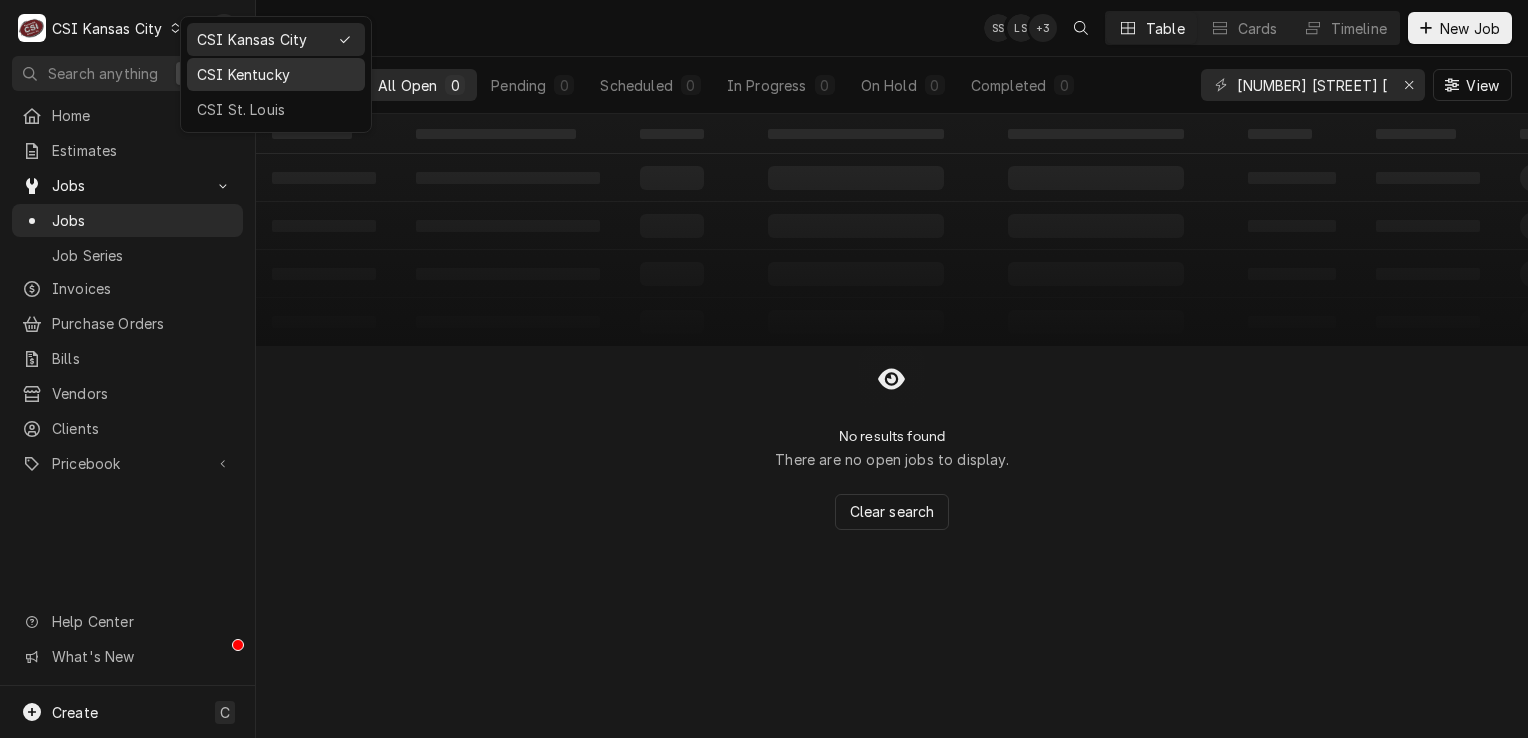 click on "CSI Kentucky" at bounding box center [276, 74] 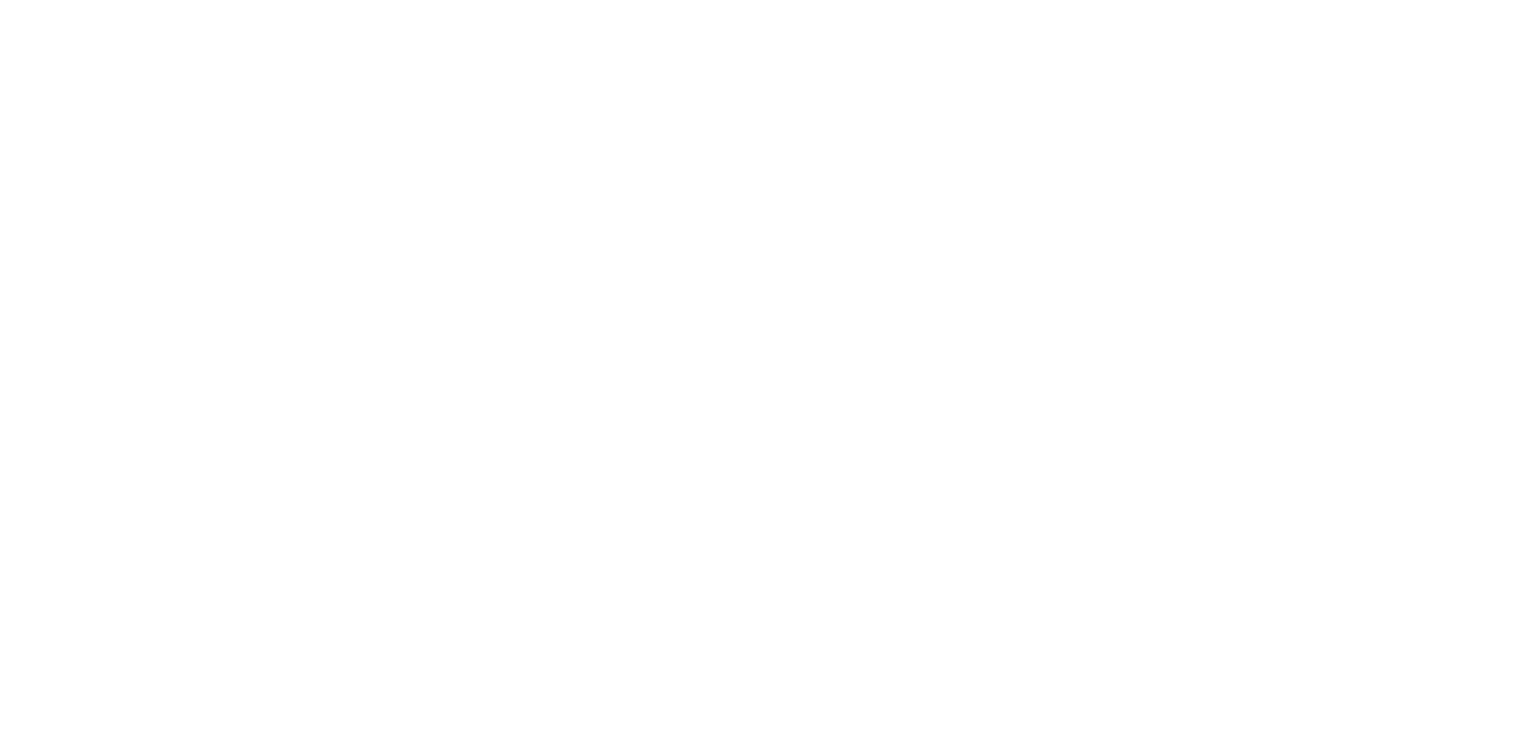 scroll, scrollTop: 0, scrollLeft: 0, axis: both 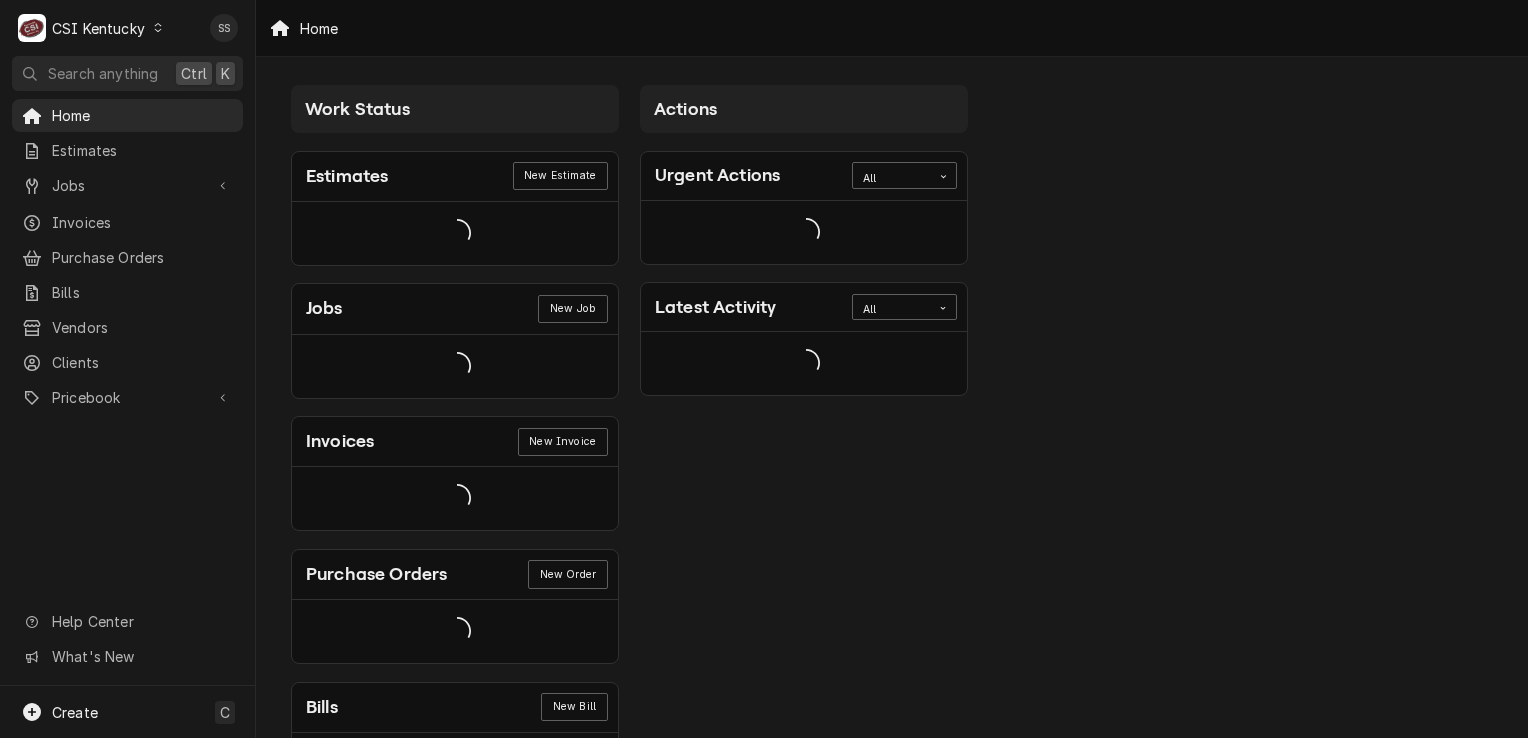 click on "C CSI Kentucky" at bounding box center [91, 28] 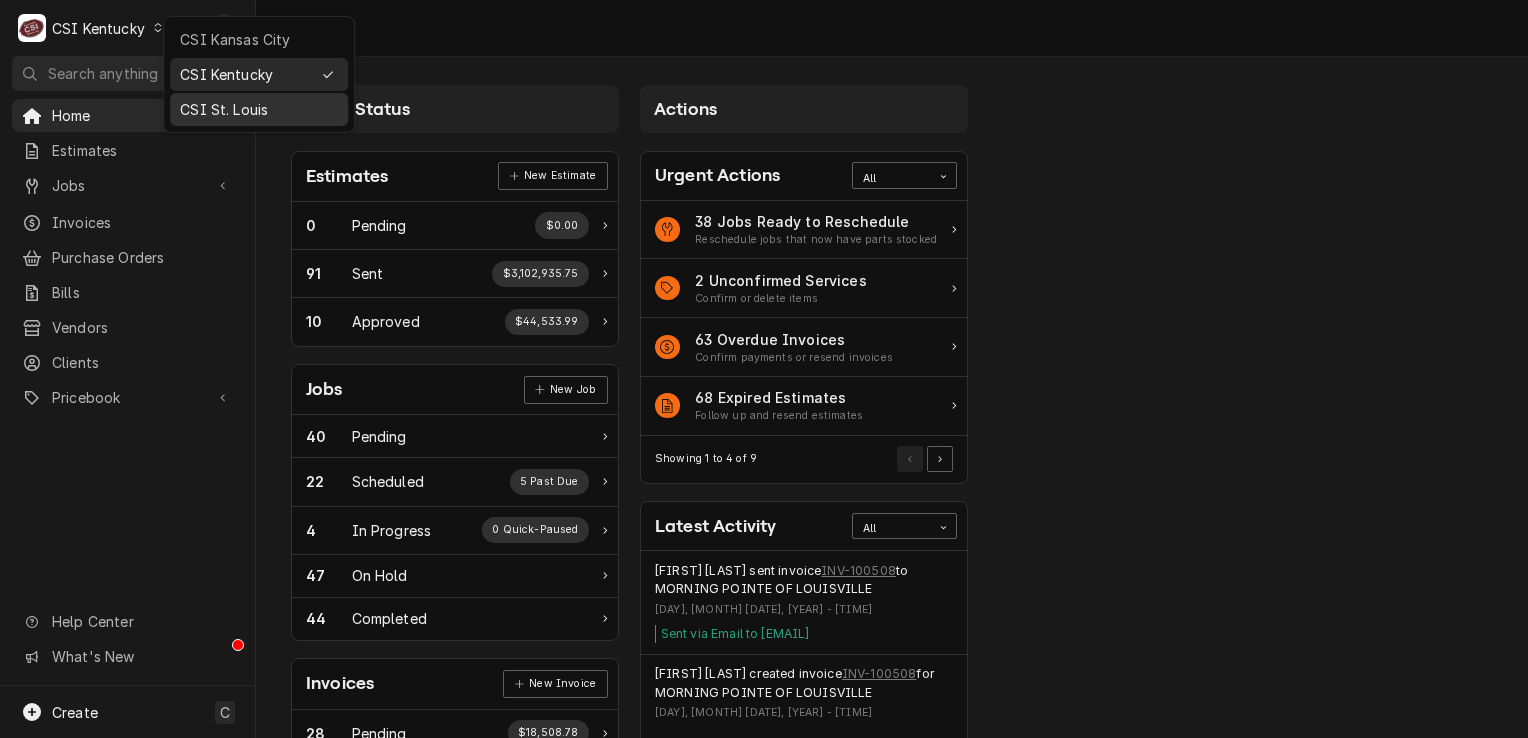 click on "CSI St. Louis" at bounding box center (259, 109) 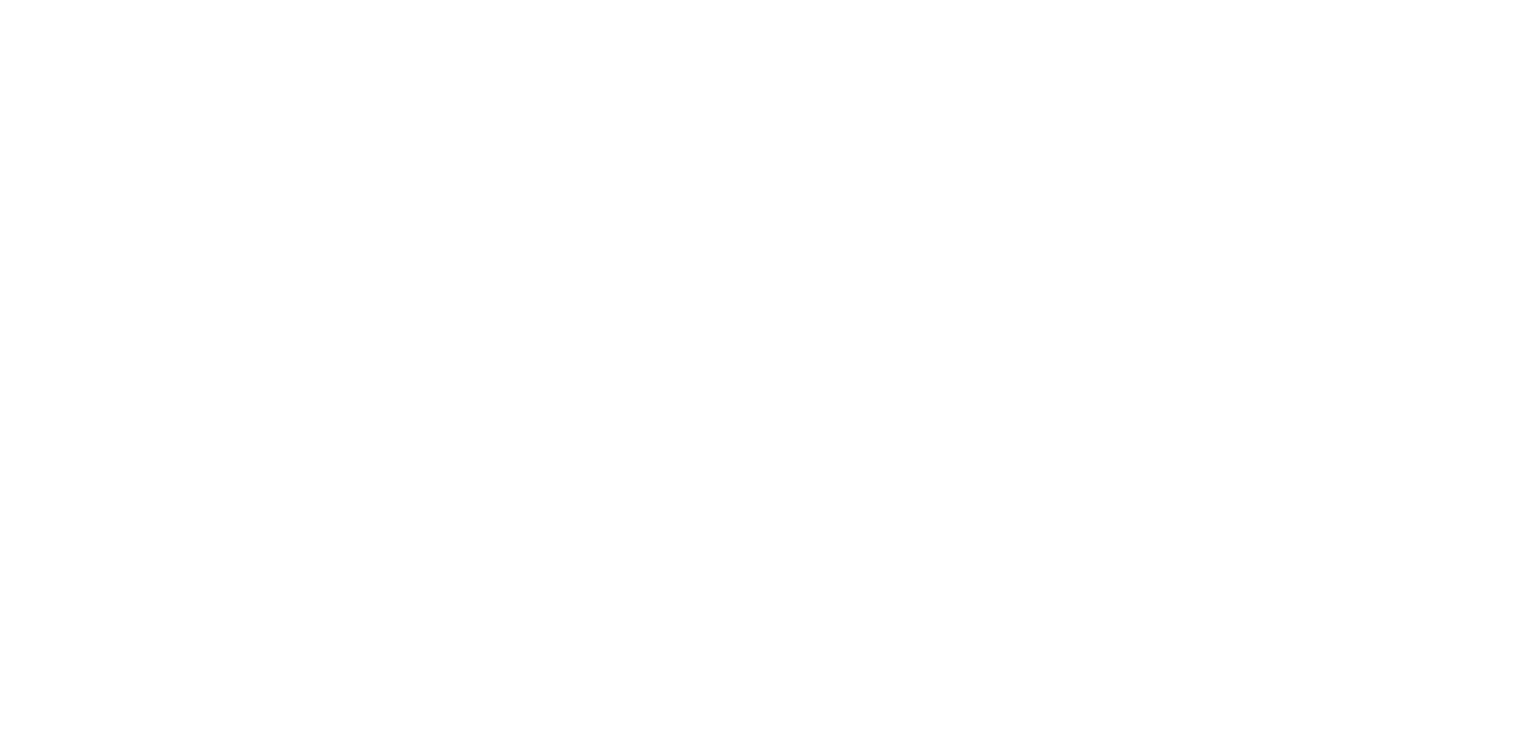 scroll, scrollTop: 0, scrollLeft: 0, axis: both 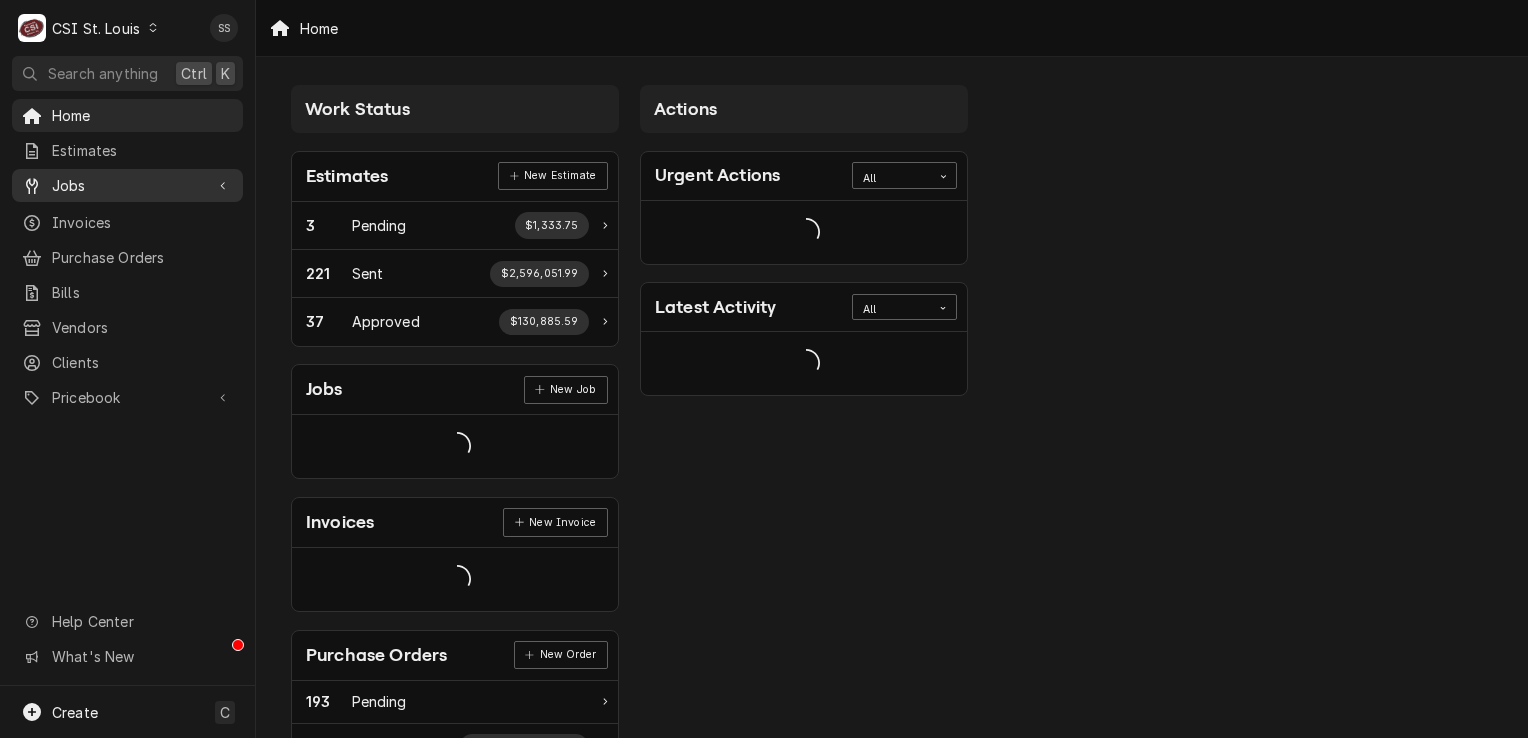 click on "Jobs" at bounding box center (127, 185) 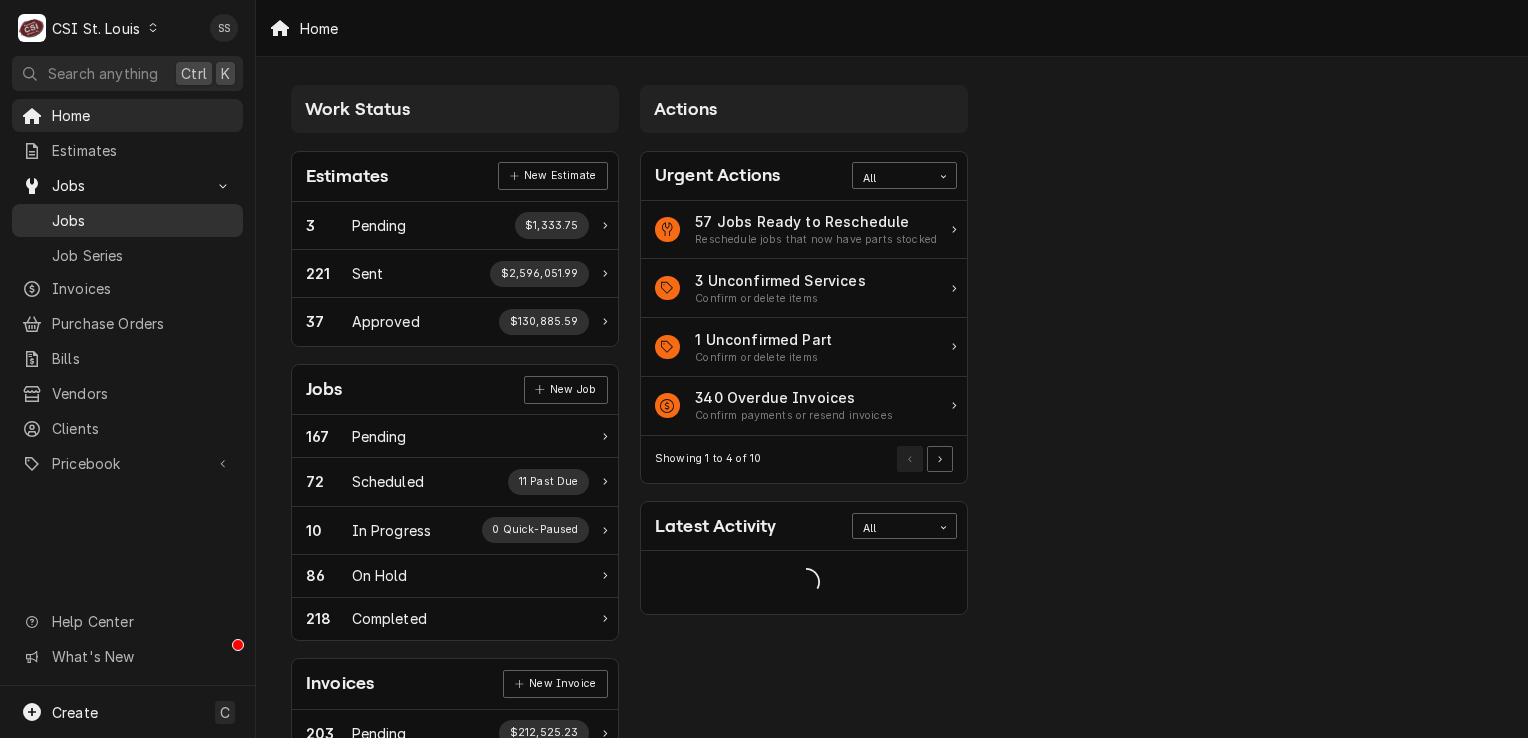 click on "Jobs" at bounding box center (142, 220) 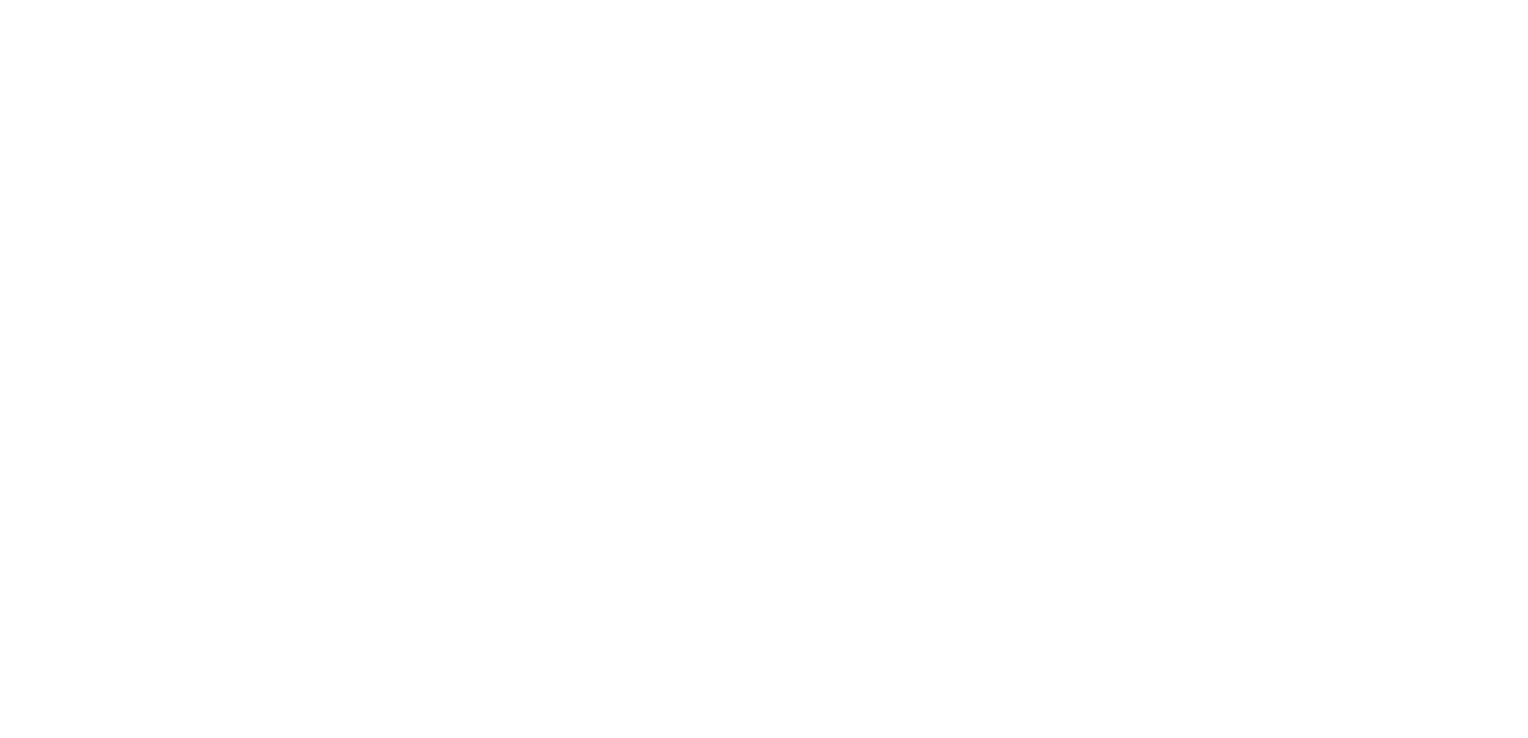 scroll, scrollTop: 0, scrollLeft: 0, axis: both 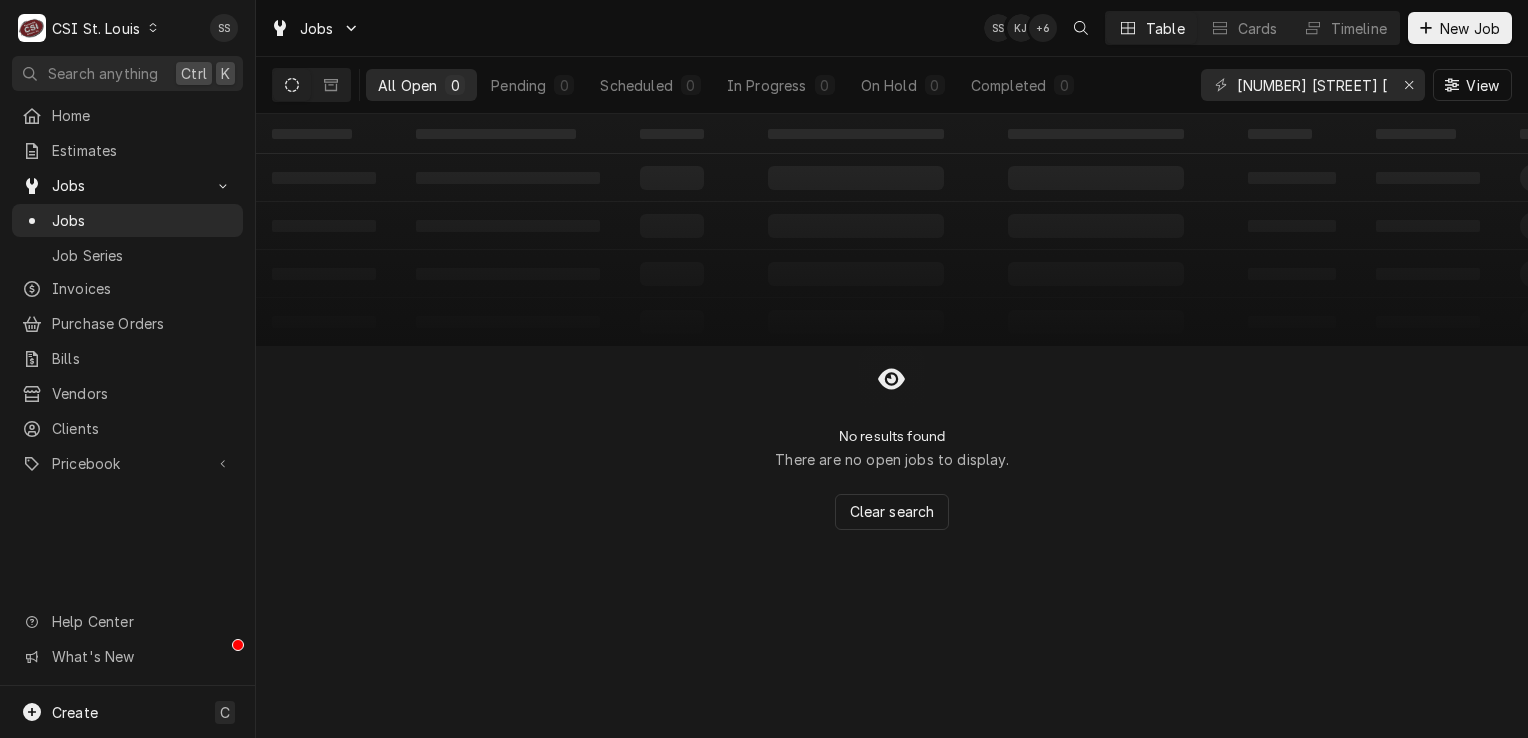 click on "C CSI St. Louis" at bounding box center [89, 28] 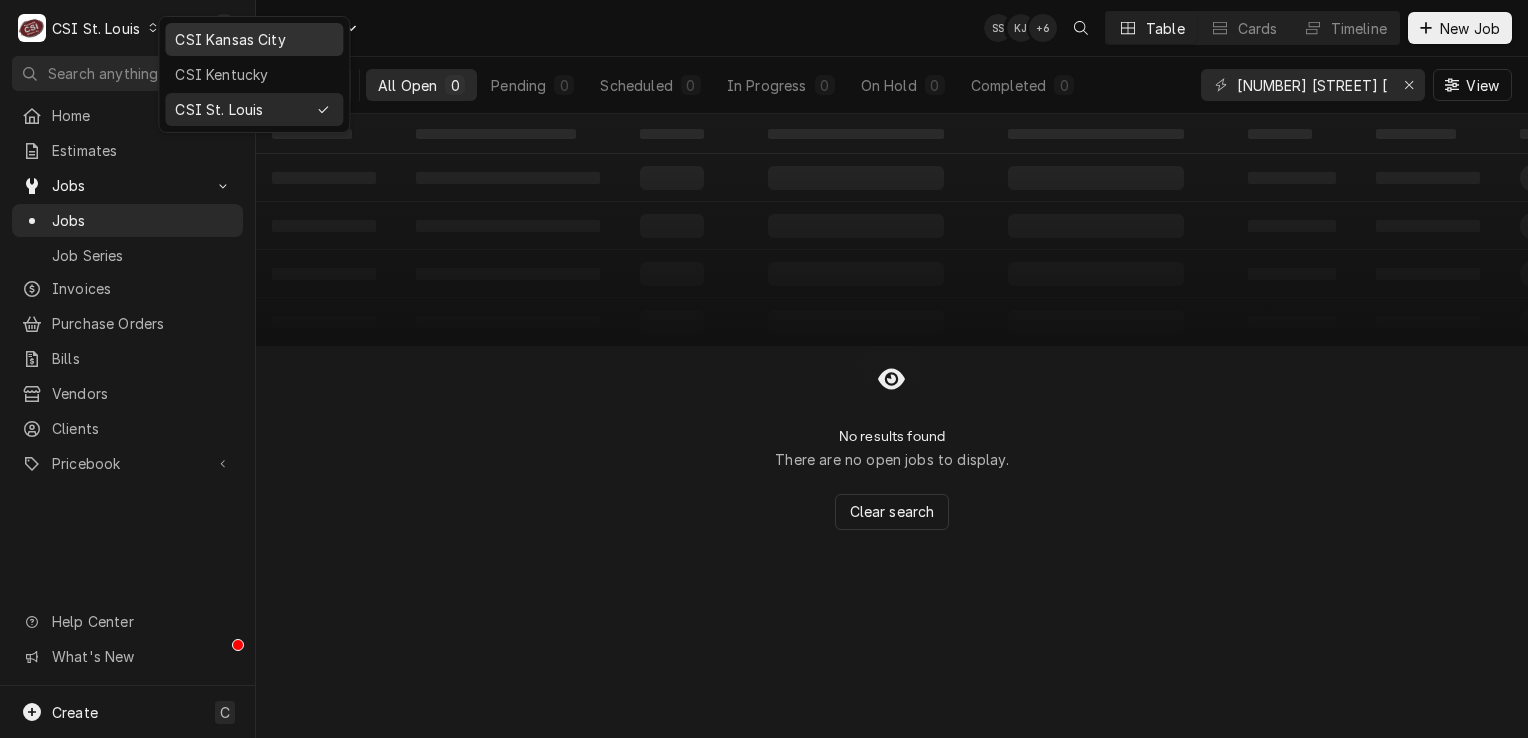click on "CSI Kansas City" at bounding box center (254, 39) 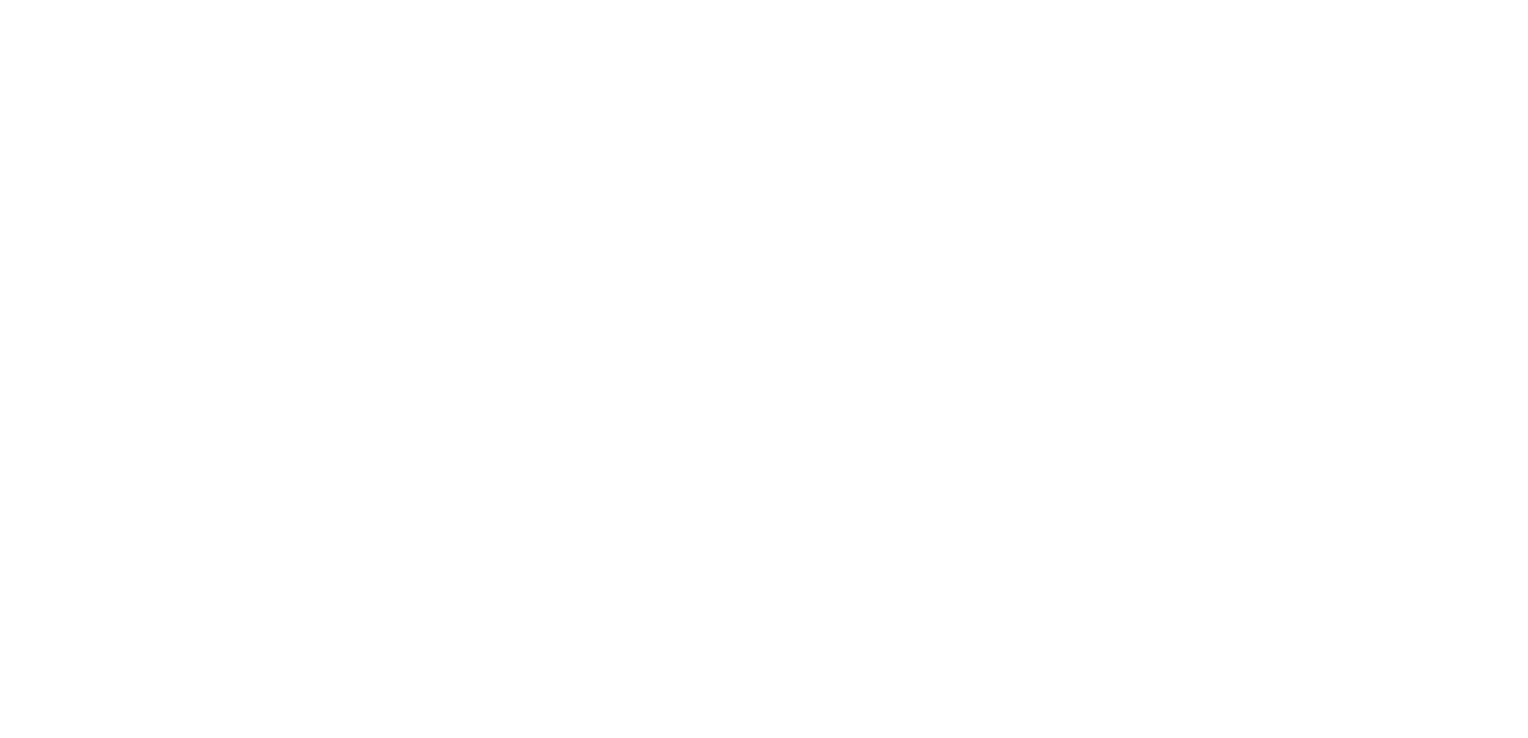 scroll, scrollTop: 0, scrollLeft: 0, axis: both 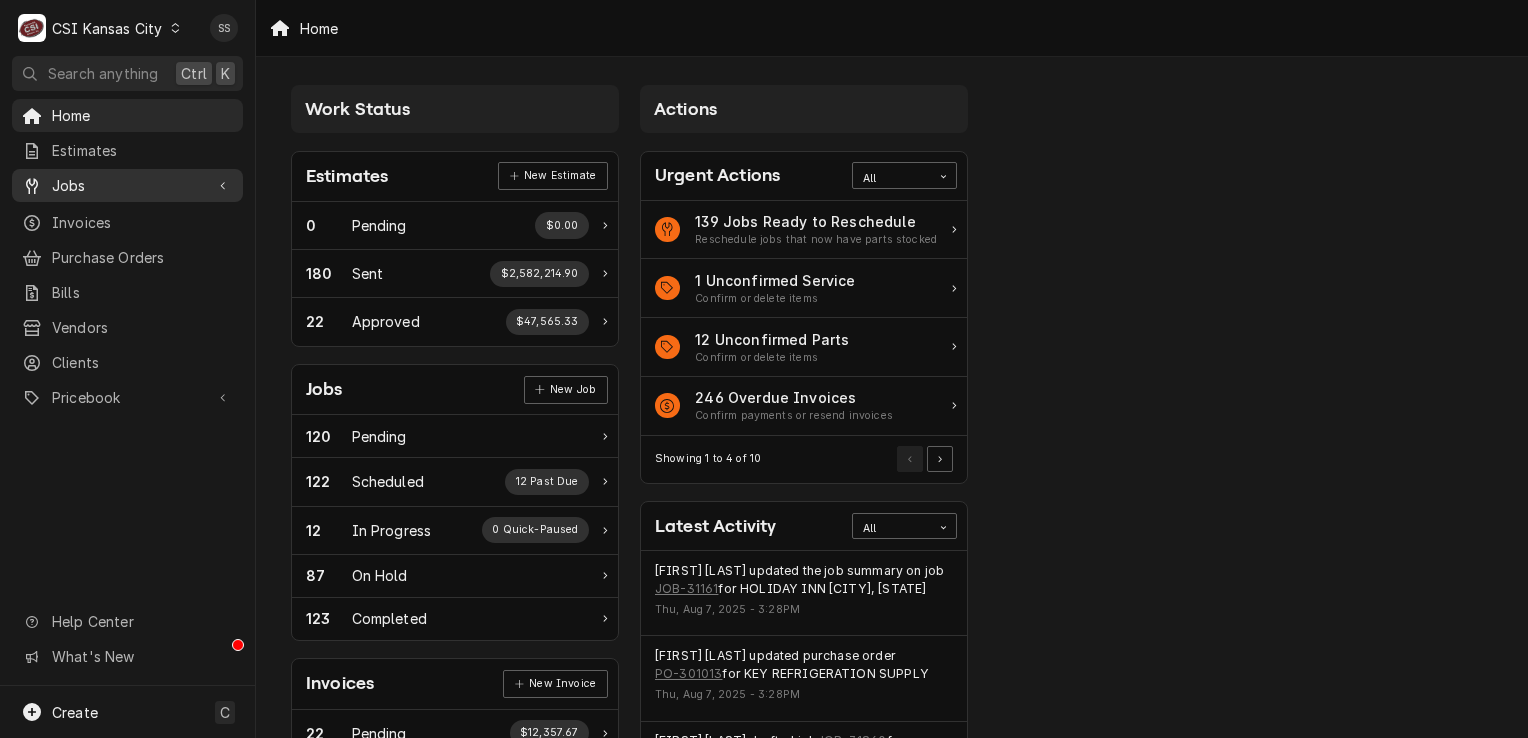 click on "Jobs" at bounding box center (127, 185) 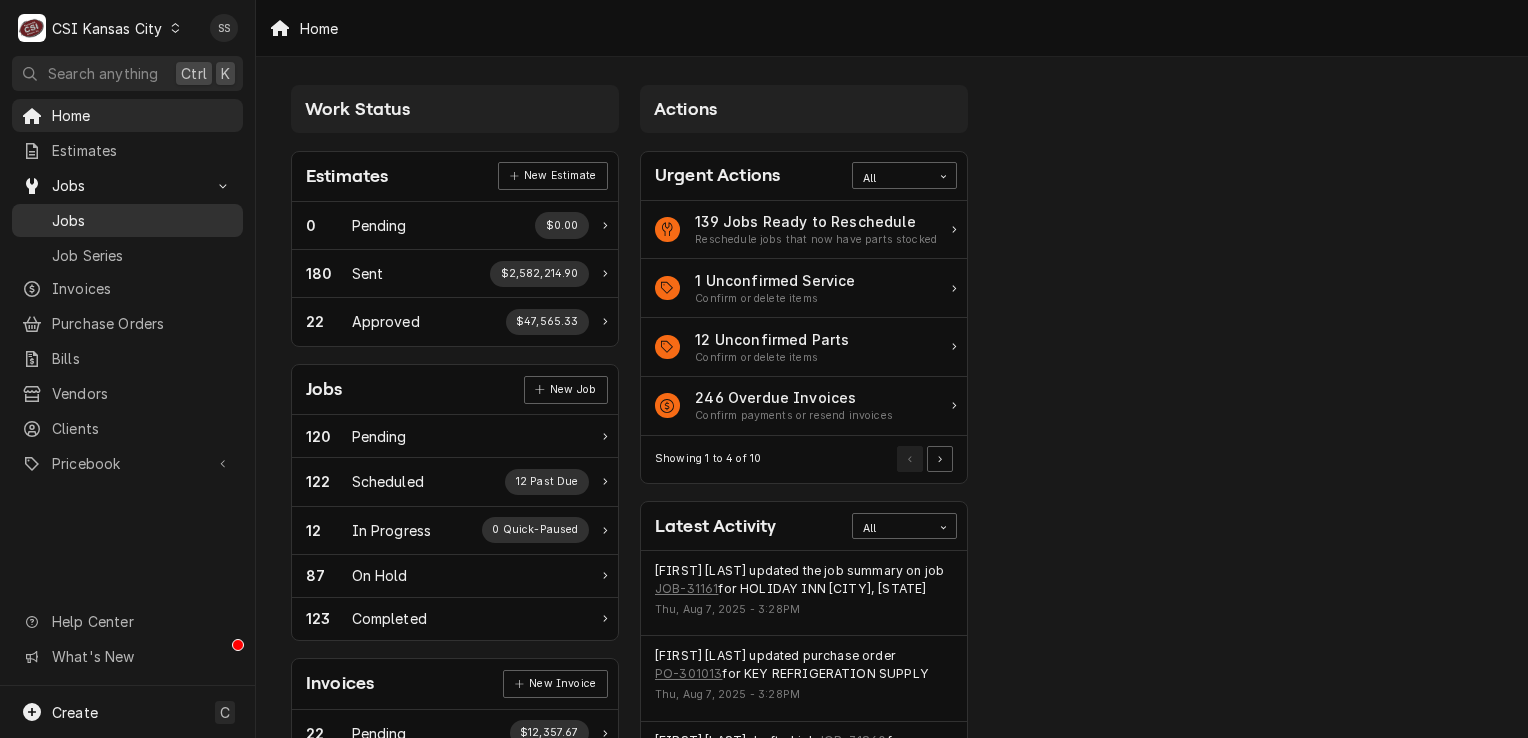 click on "Jobs" at bounding box center [142, 220] 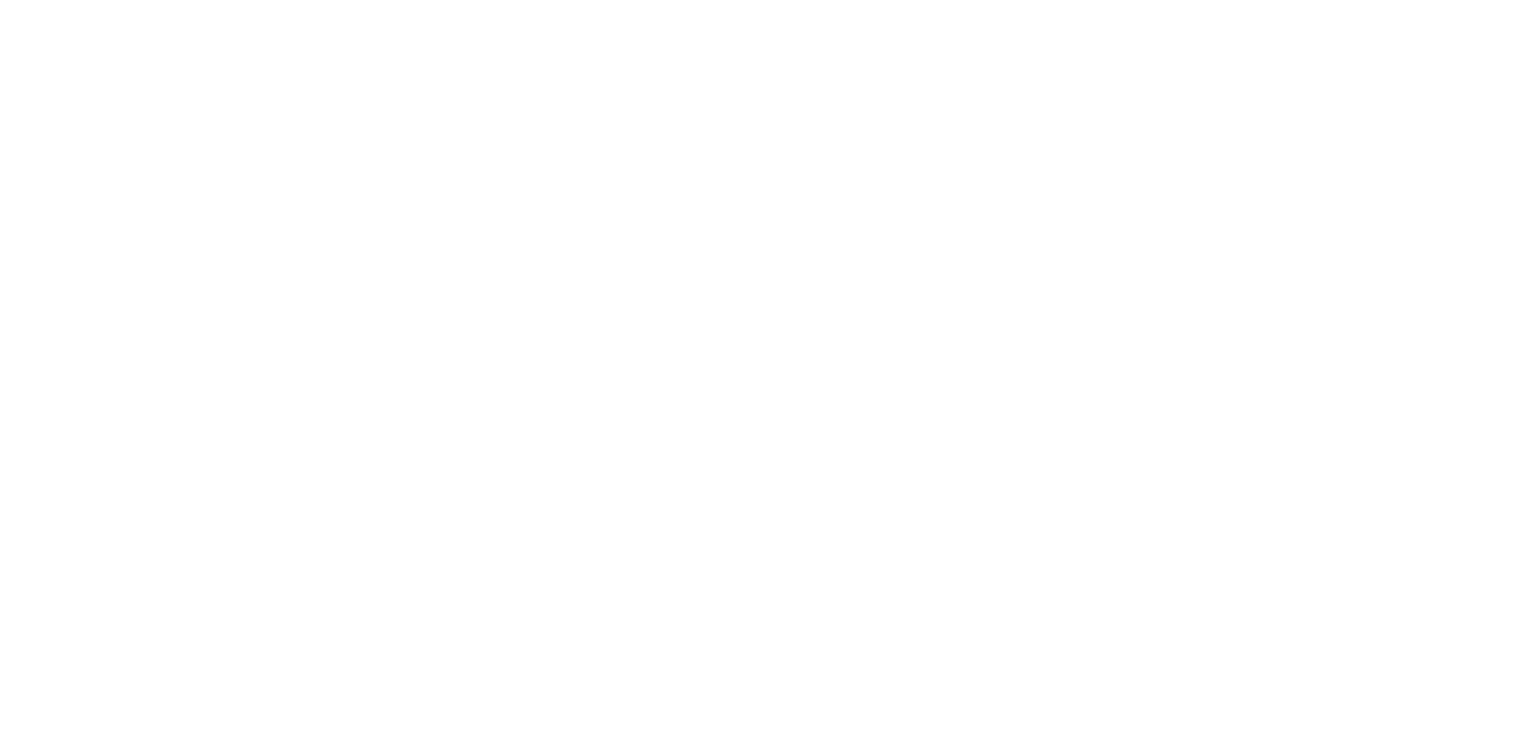 scroll, scrollTop: 0, scrollLeft: 0, axis: both 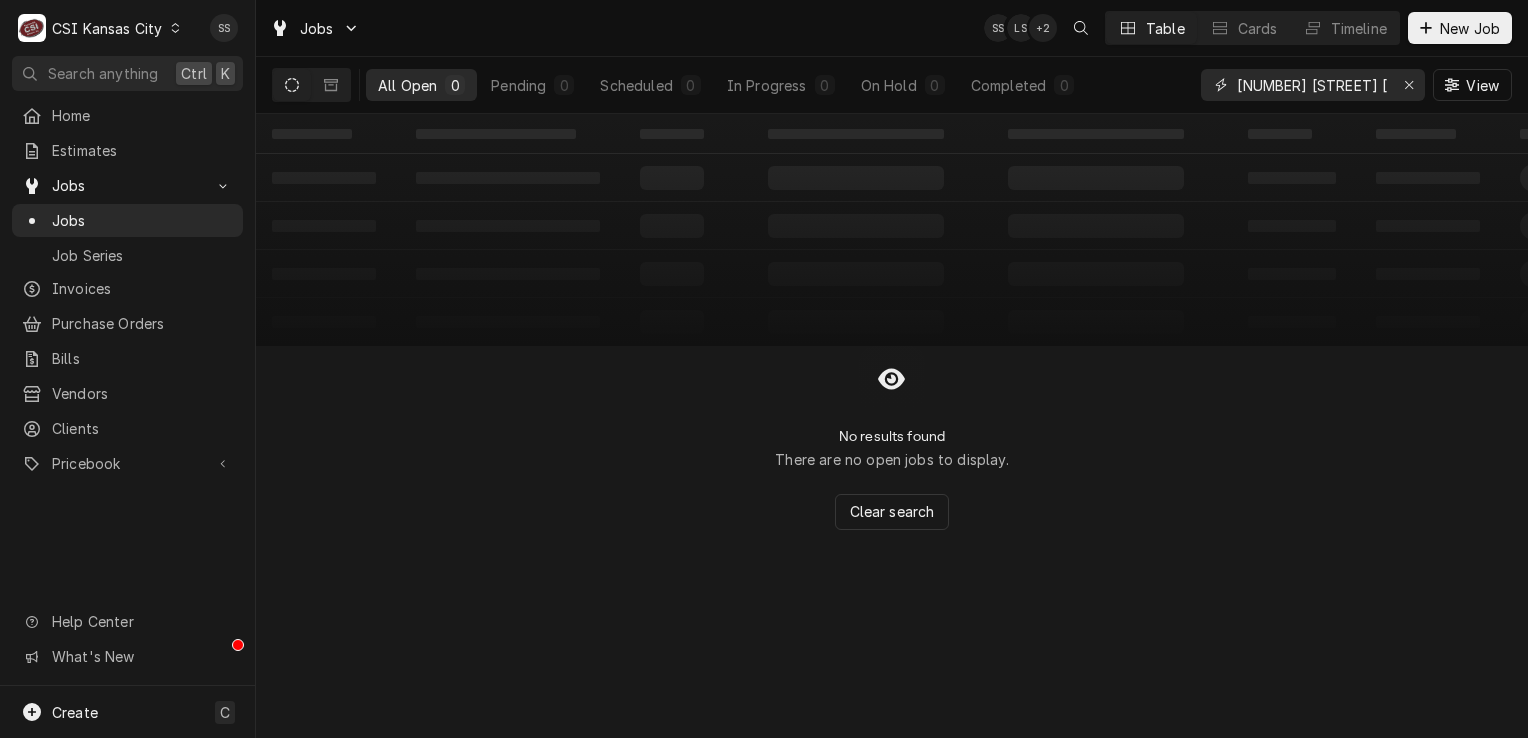 click on "[NUMBER] [STREET] [CITY]" at bounding box center (1312, 85) 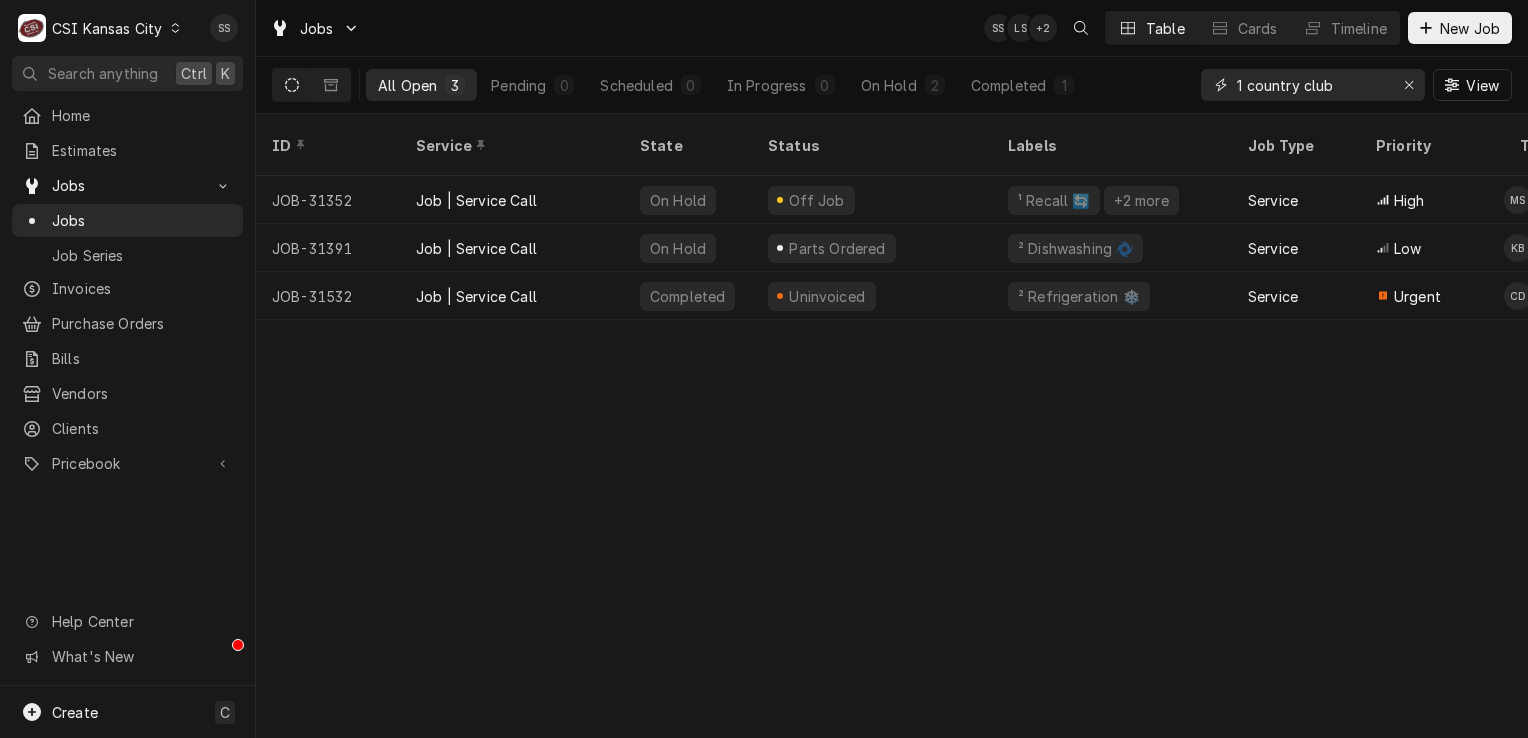 type on "1 country club" 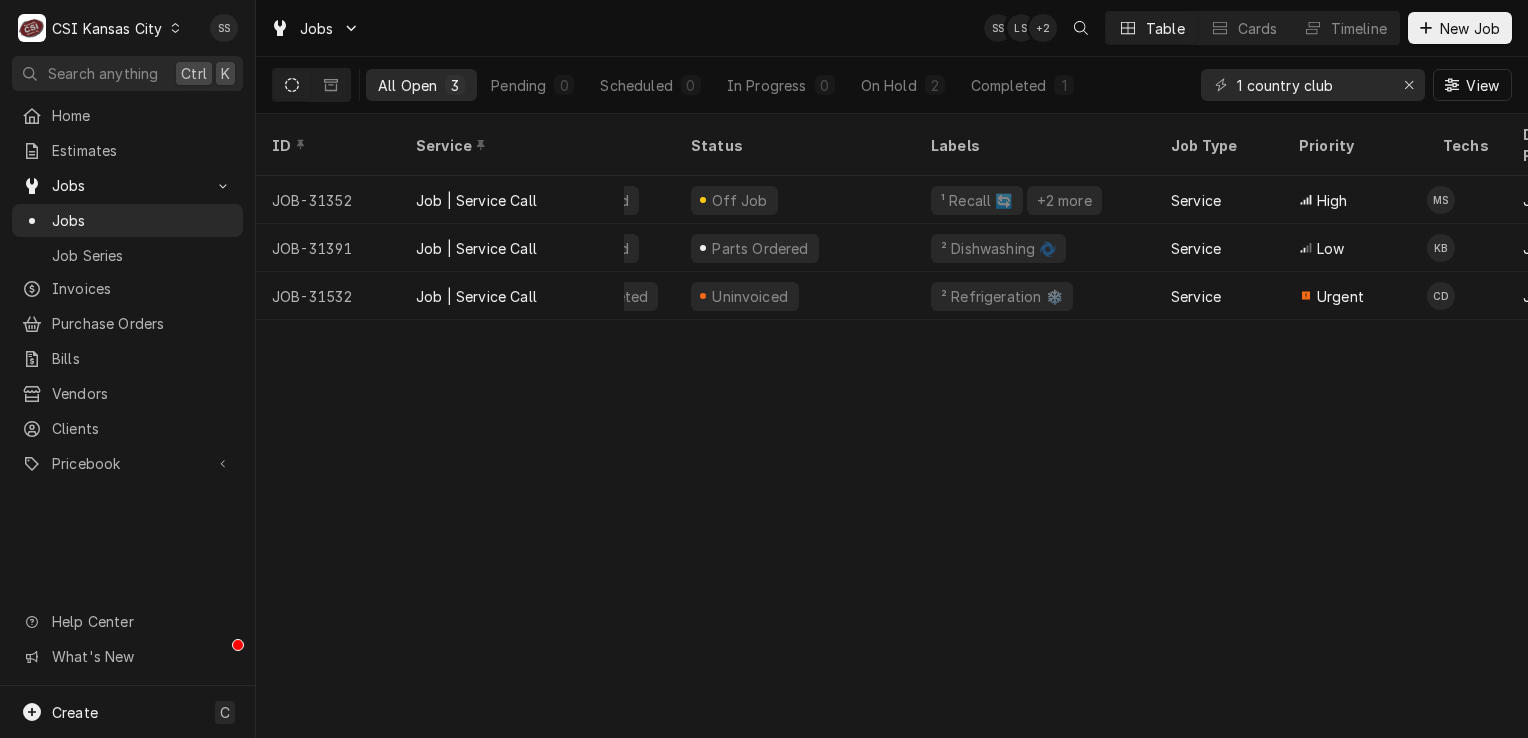 scroll, scrollTop: 0, scrollLeft: 0, axis: both 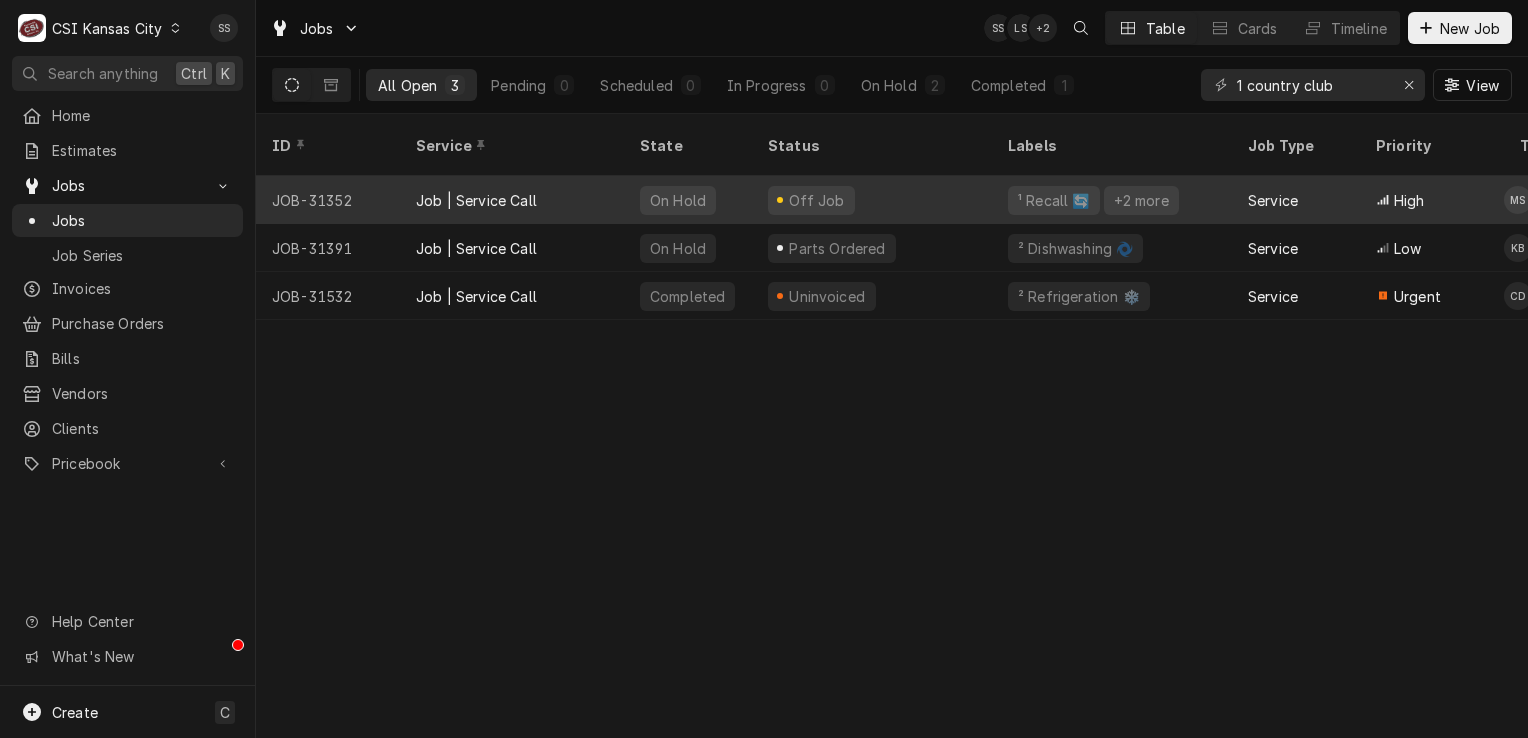 click on "Job | Service Call" at bounding box center (512, 200) 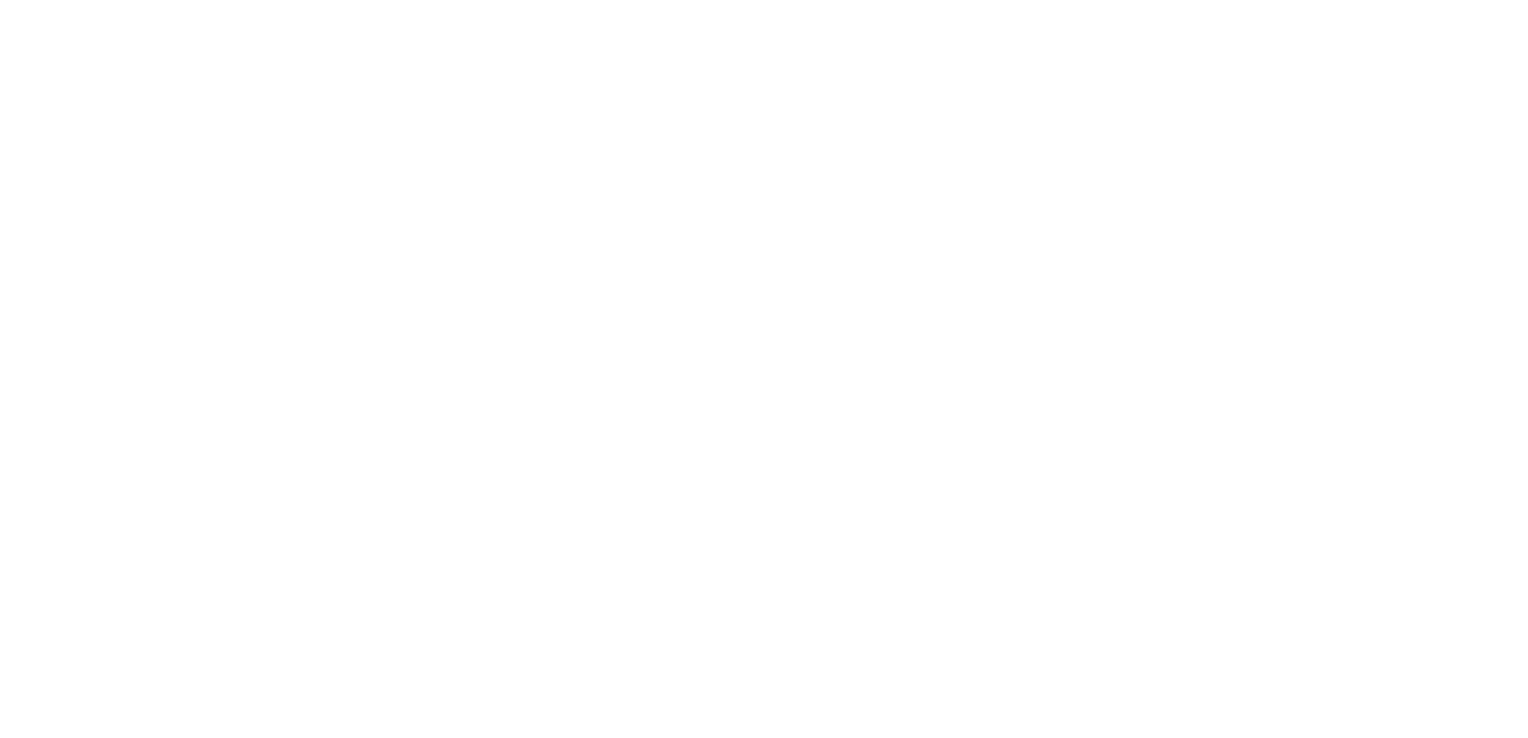 scroll, scrollTop: 0, scrollLeft: 0, axis: both 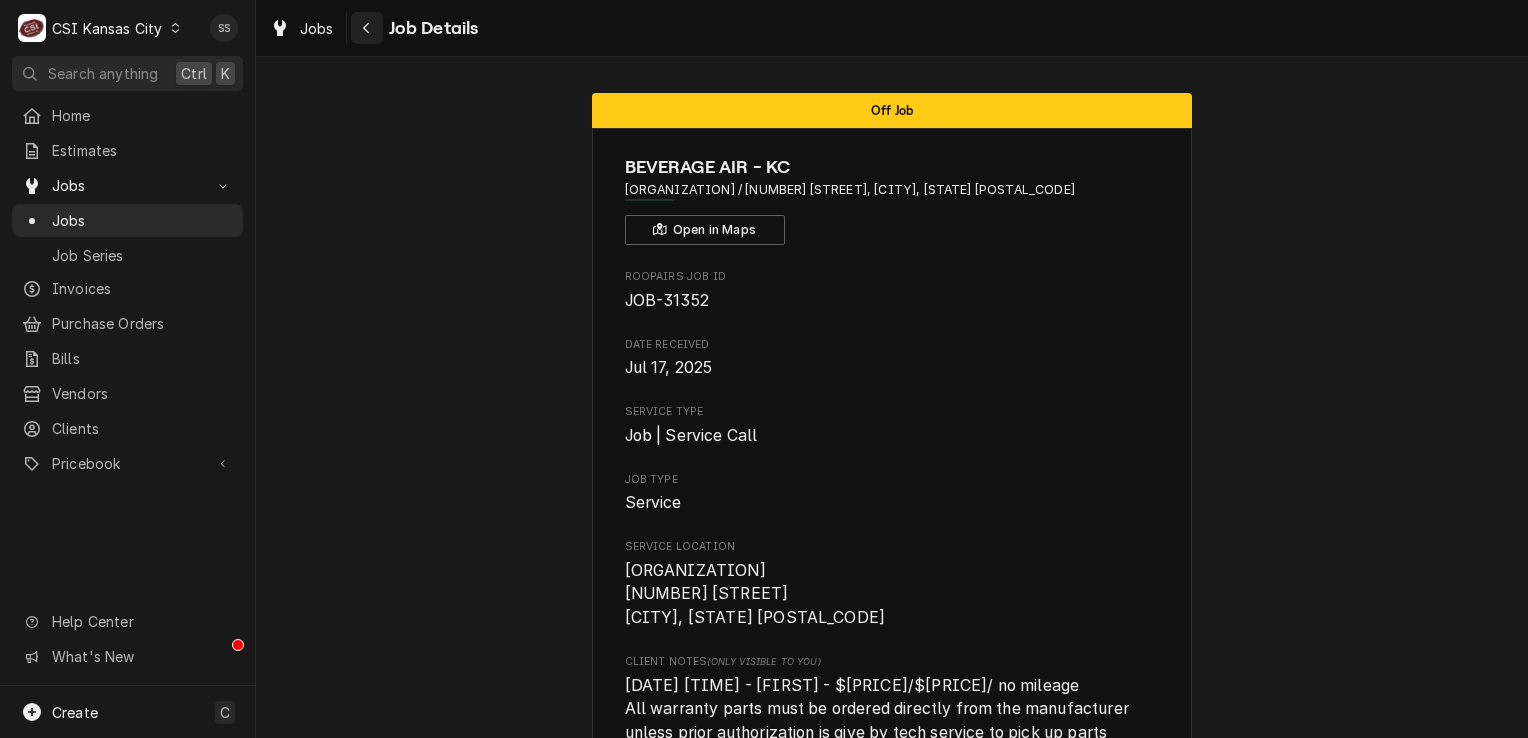 click 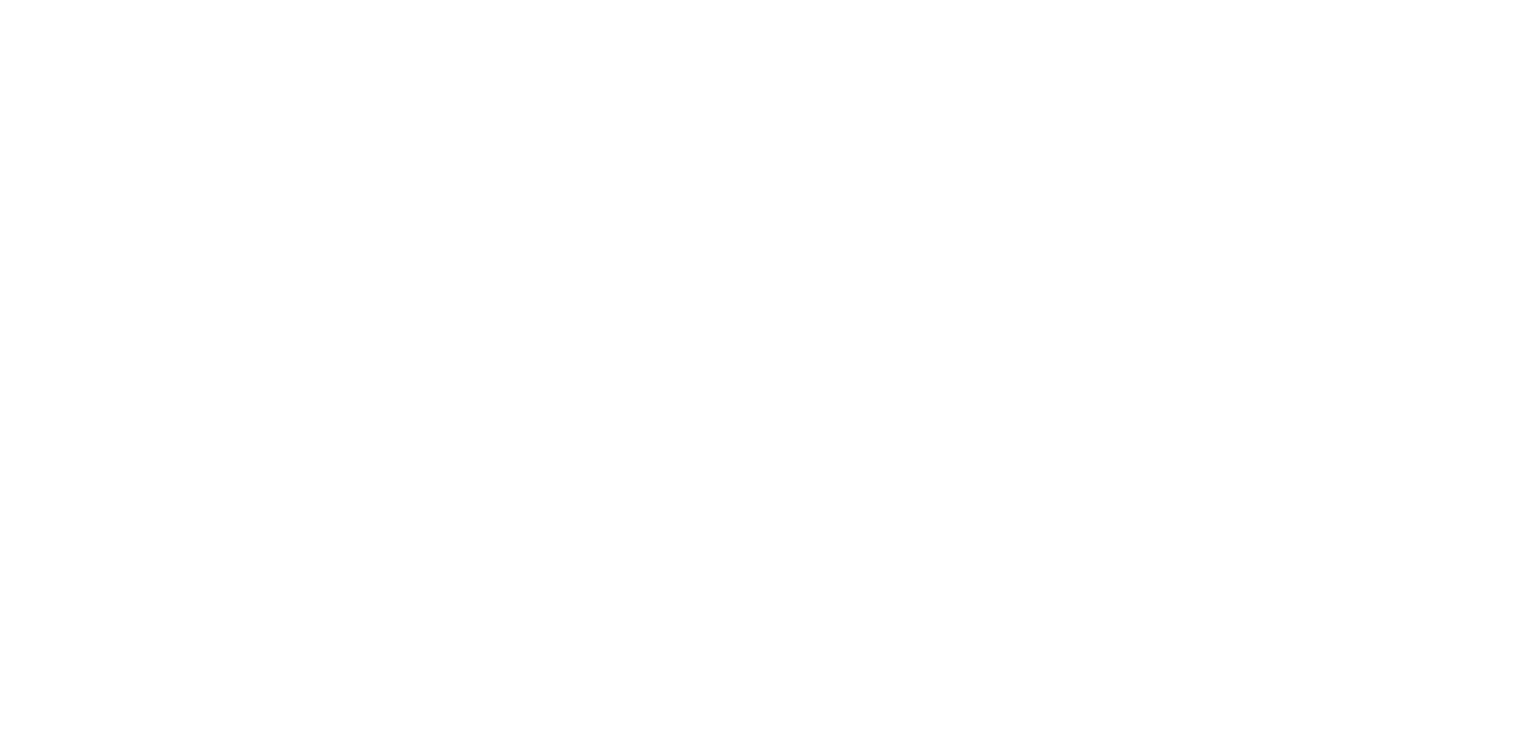 scroll, scrollTop: 0, scrollLeft: 0, axis: both 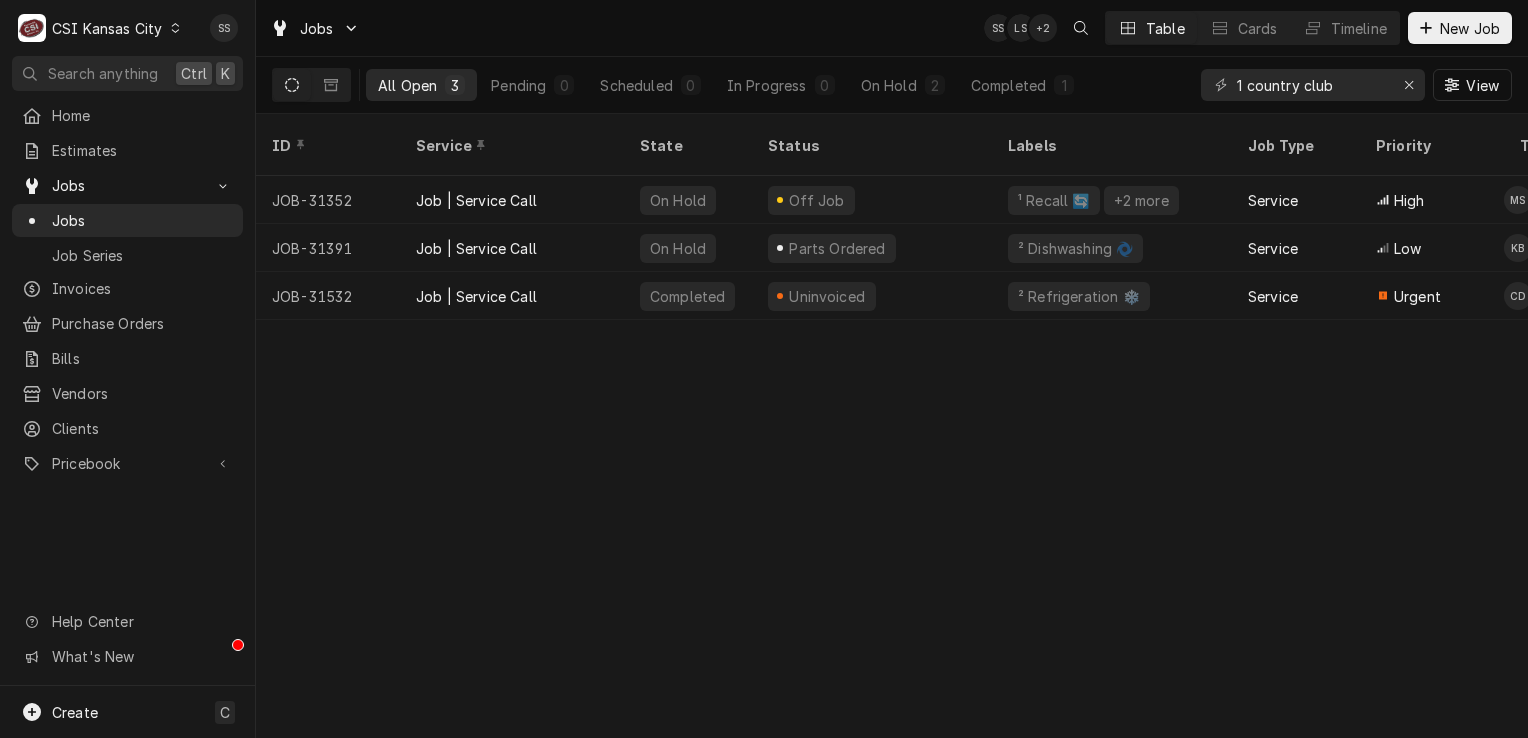click on "ID Service State Status Labels Job Type Priority Techs Date Received Client Location Name Location Address Scheduled For Duration Status Changed Last Modified JOB-31352 Job | Service Call On Hold Off Job ¹ Recall 🔄 +2 more Service High MS Jul 17   BEVERAGE AIR - KC [STREET] [CITY], [STATE] [ZIP] Jul 17   • 10:00 AM 2h Jul 17   Jul 17   JOB-31391 Job | Service Call On Hold Parts Ordered ² Dishwashing 🌀 Service Low KB Jul 18   EDWARD DON Blue Hills Country Club [STREET], [CITY], [STATE] [ZIP] Jul 18   • 10:00 AM 2h Jul 22   Jul 31   JOB-31532 Job | Service Call Completed Uninvoiced ² Refrigeration ❄️ Service Urgent CD Jul 24   LAKE QUIVIRA COUNTRY CLUB Lake Quivira Country Club [STREET], [CITY], [STATE] [ZIP] Aug 5   • 10:00 AM 2h Aug 5   Aug 5   K86rdex Date — Time — Duration — Labels No labels Reason For Call Not mentioned" at bounding box center (892, 426) 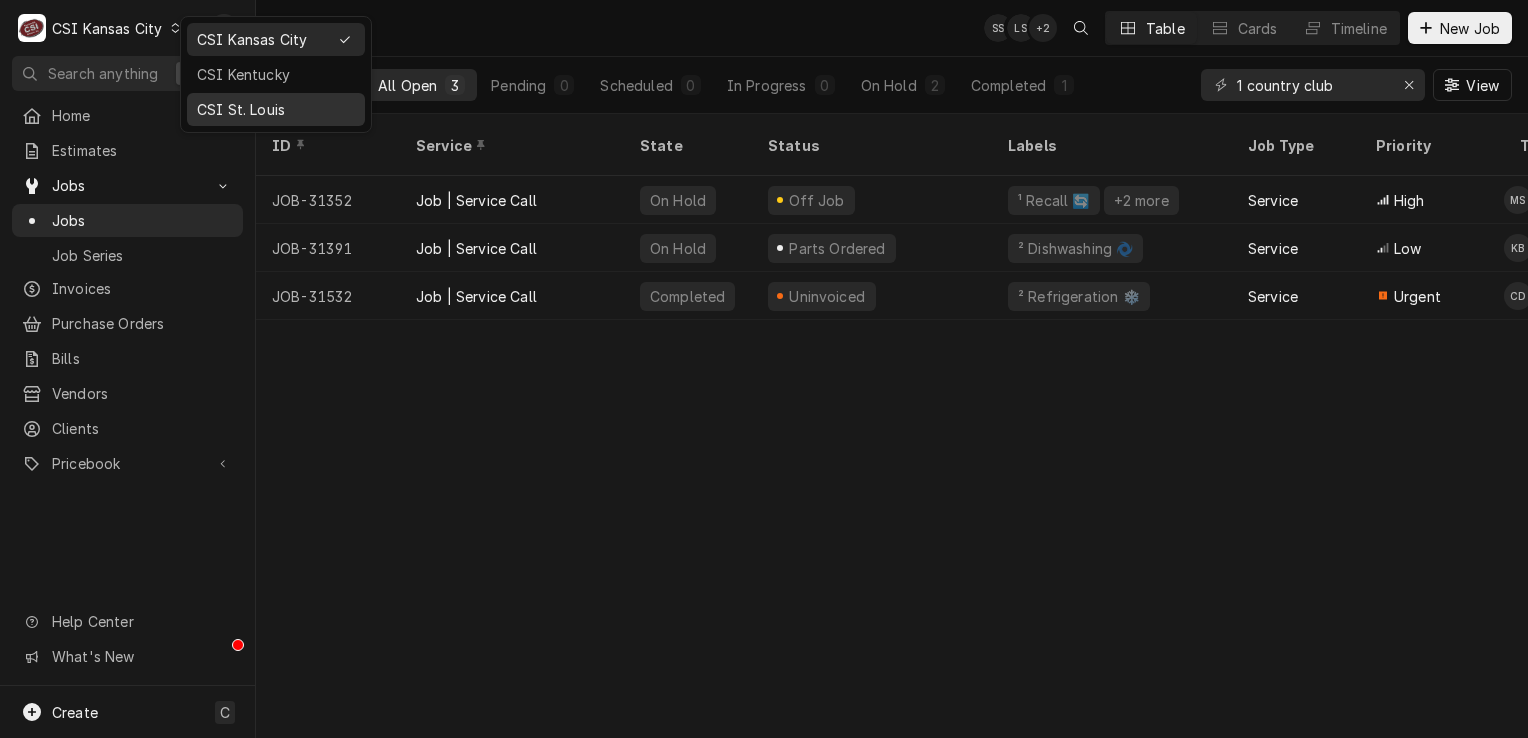 click on "CSI St. Louis" at bounding box center [276, 109] 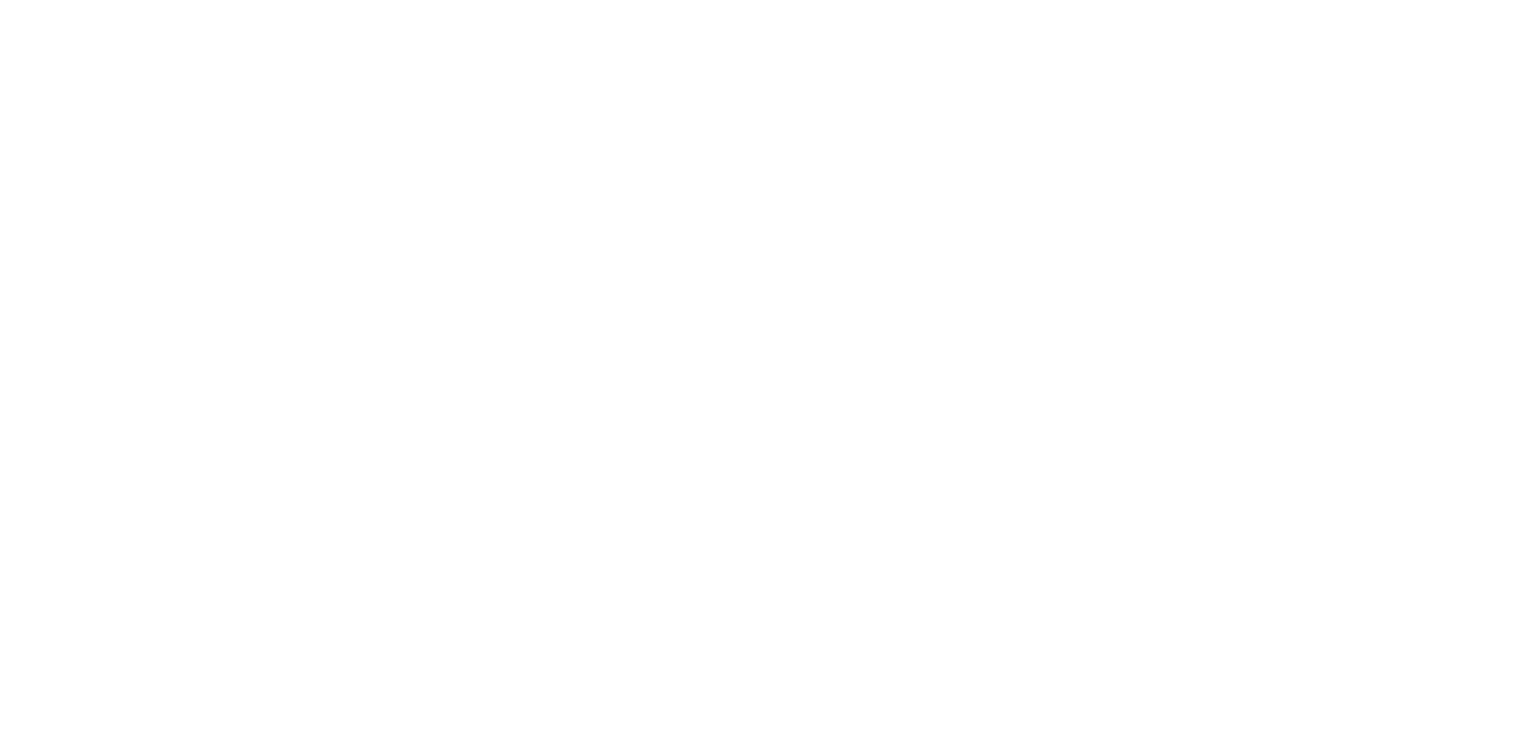 scroll, scrollTop: 0, scrollLeft: 0, axis: both 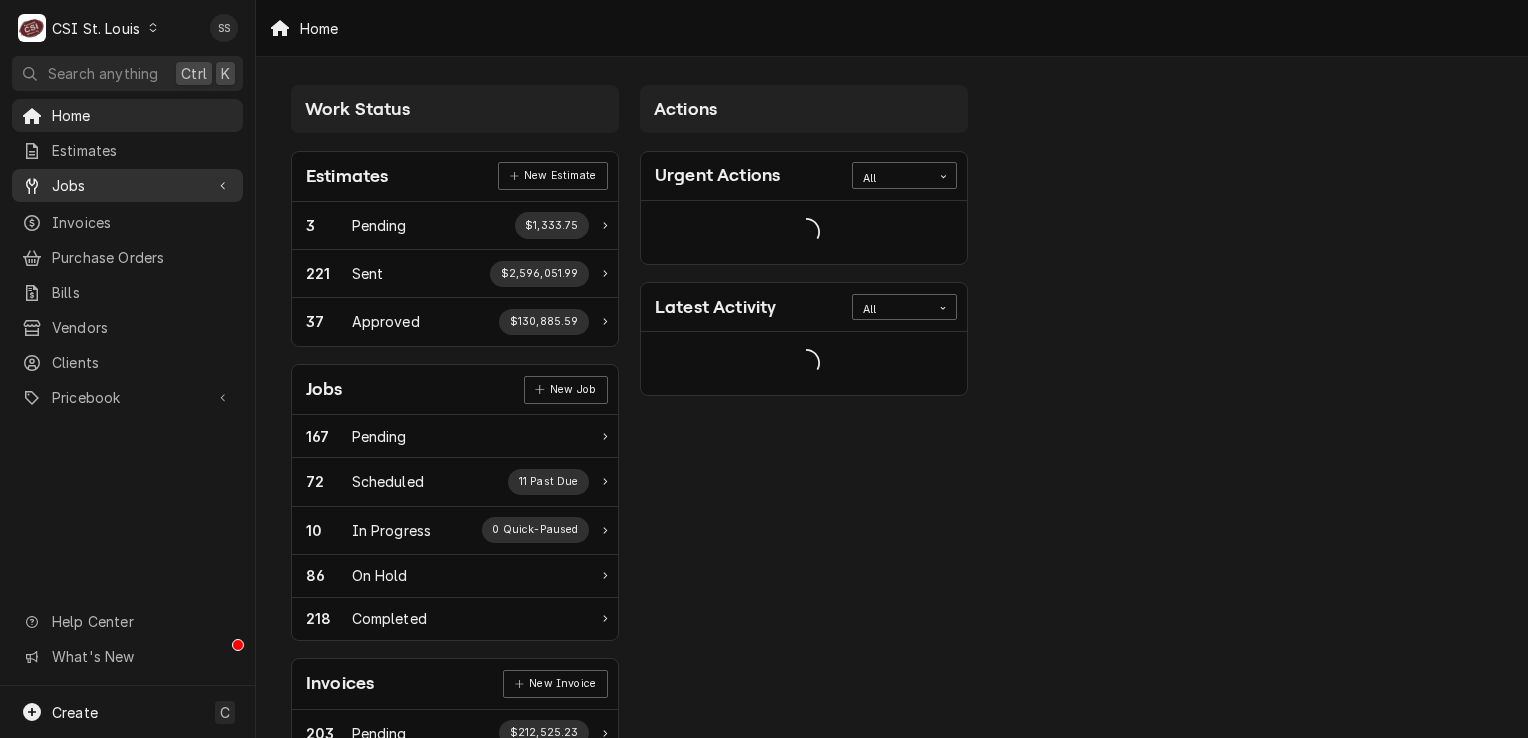 click on "Jobs" at bounding box center [127, 185] 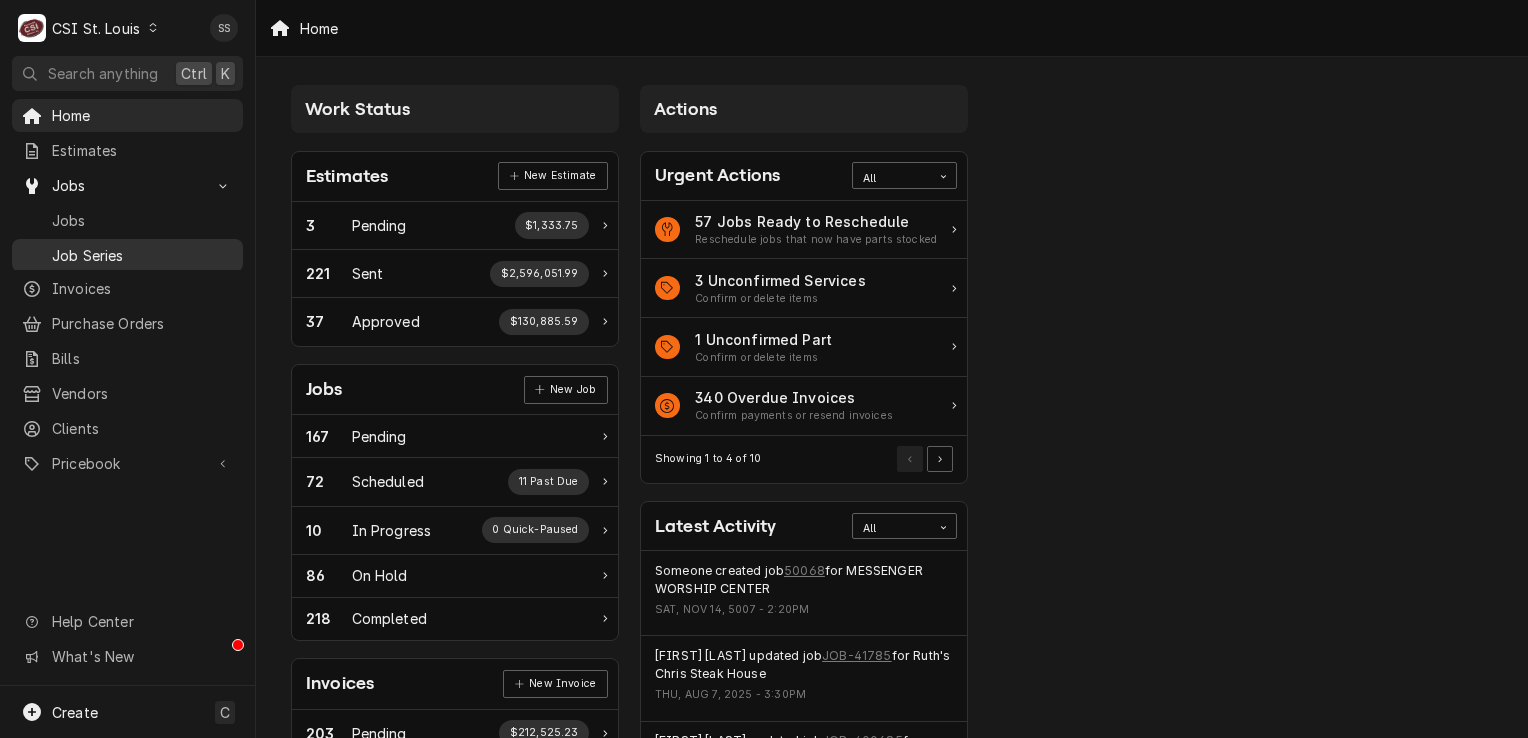 click on "Job Series" at bounding box center (142, 255) 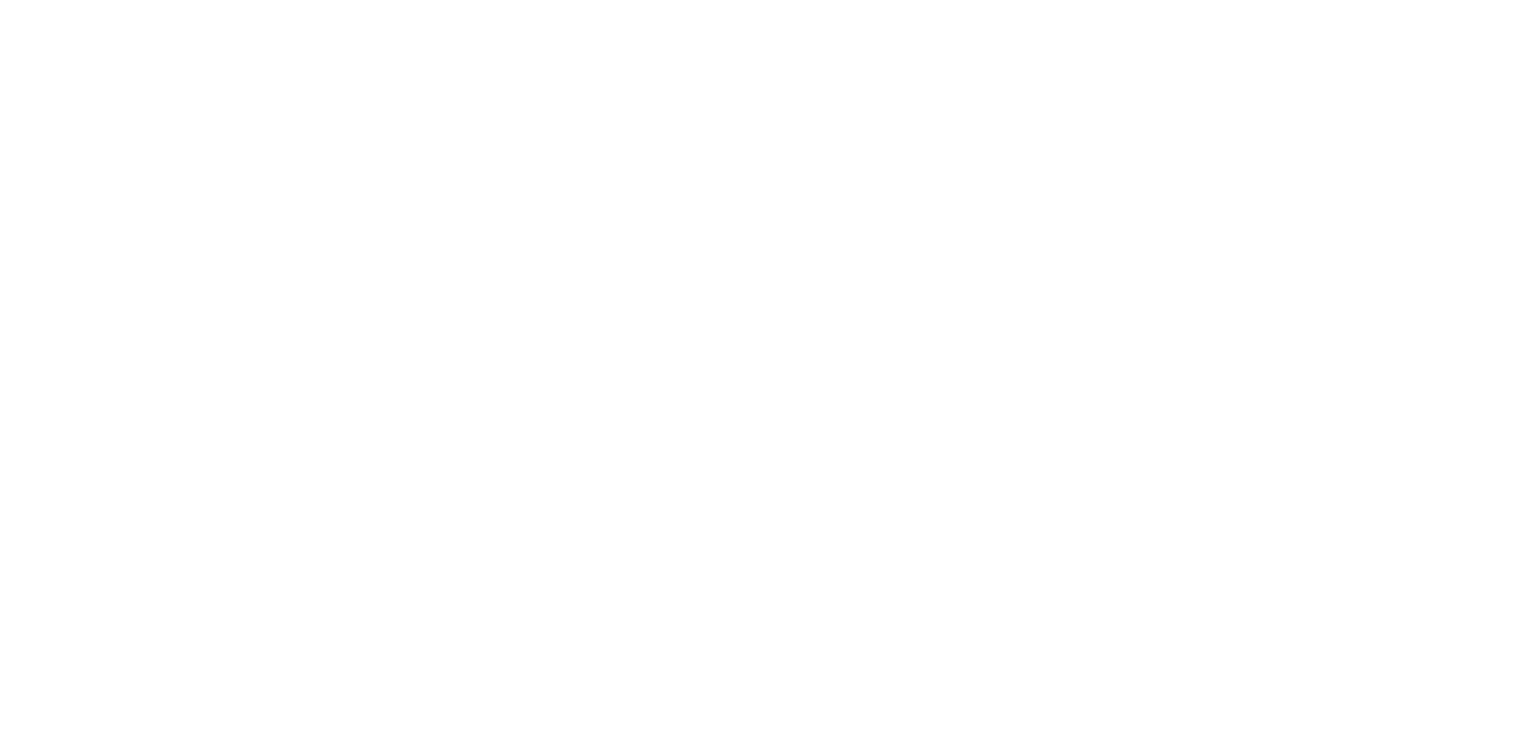 scroll, scrollTop: 0, scrollLeft: 0, axis: both 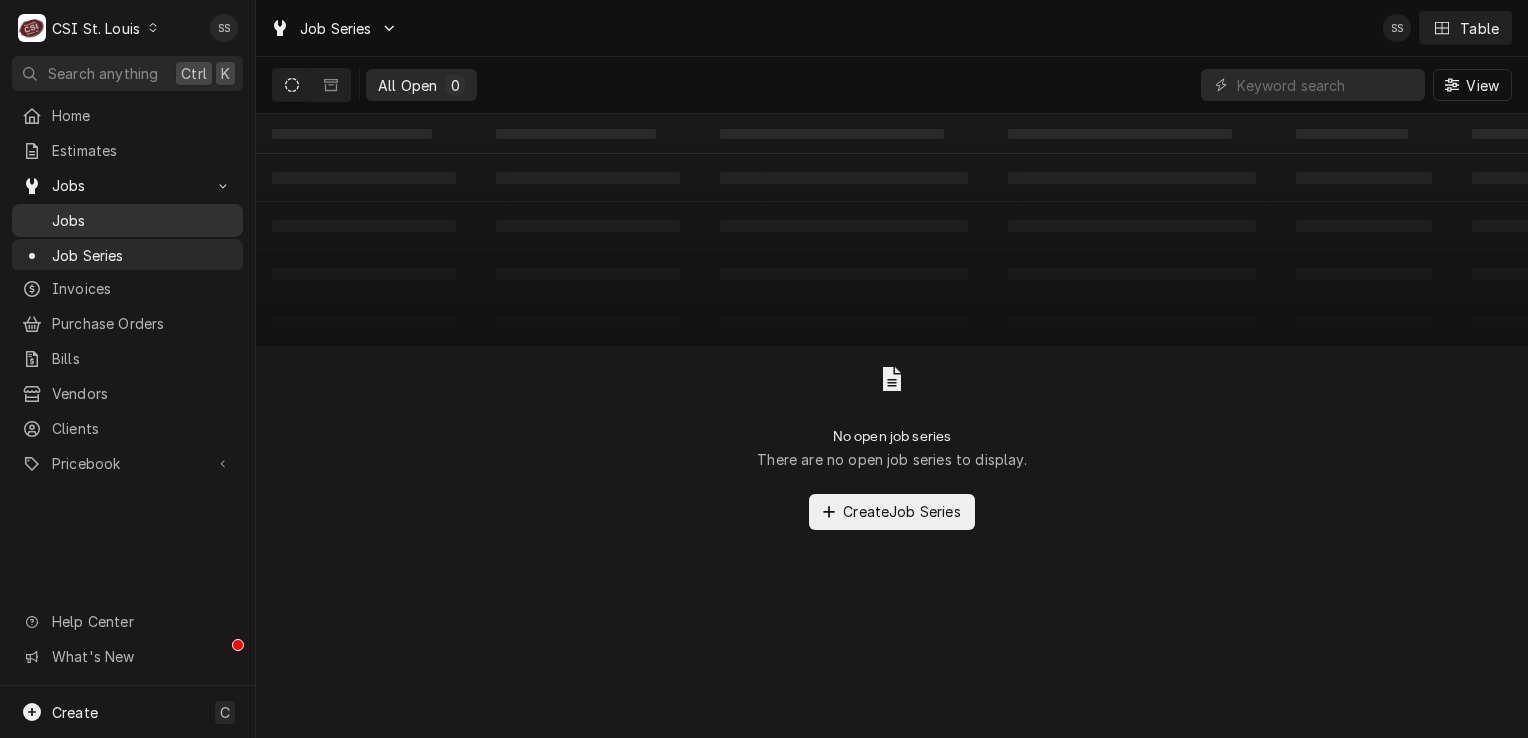 click on "Jobs" at bounding box center (142, 220) 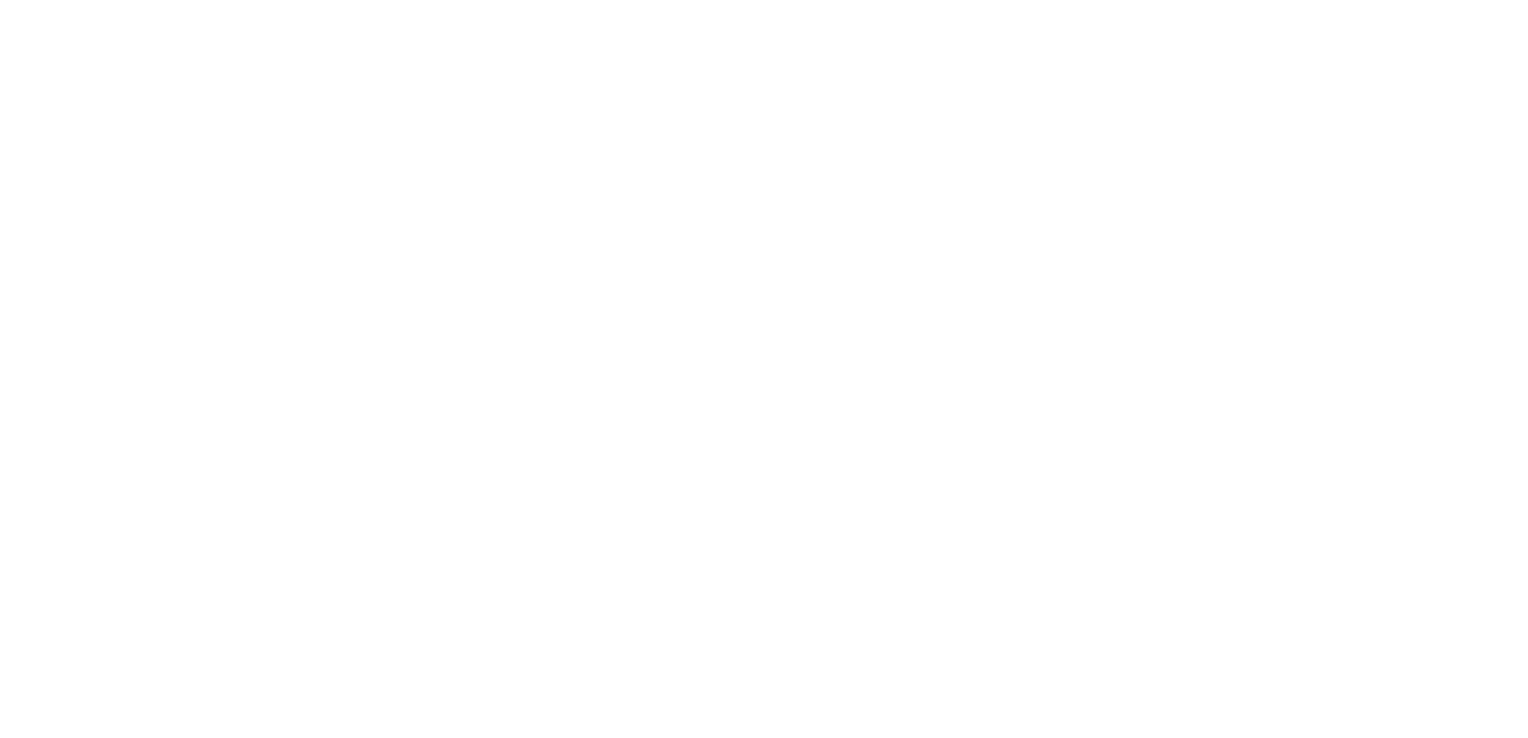 scroll, scrollTop: 0, scrollLeft: 0, axis: both 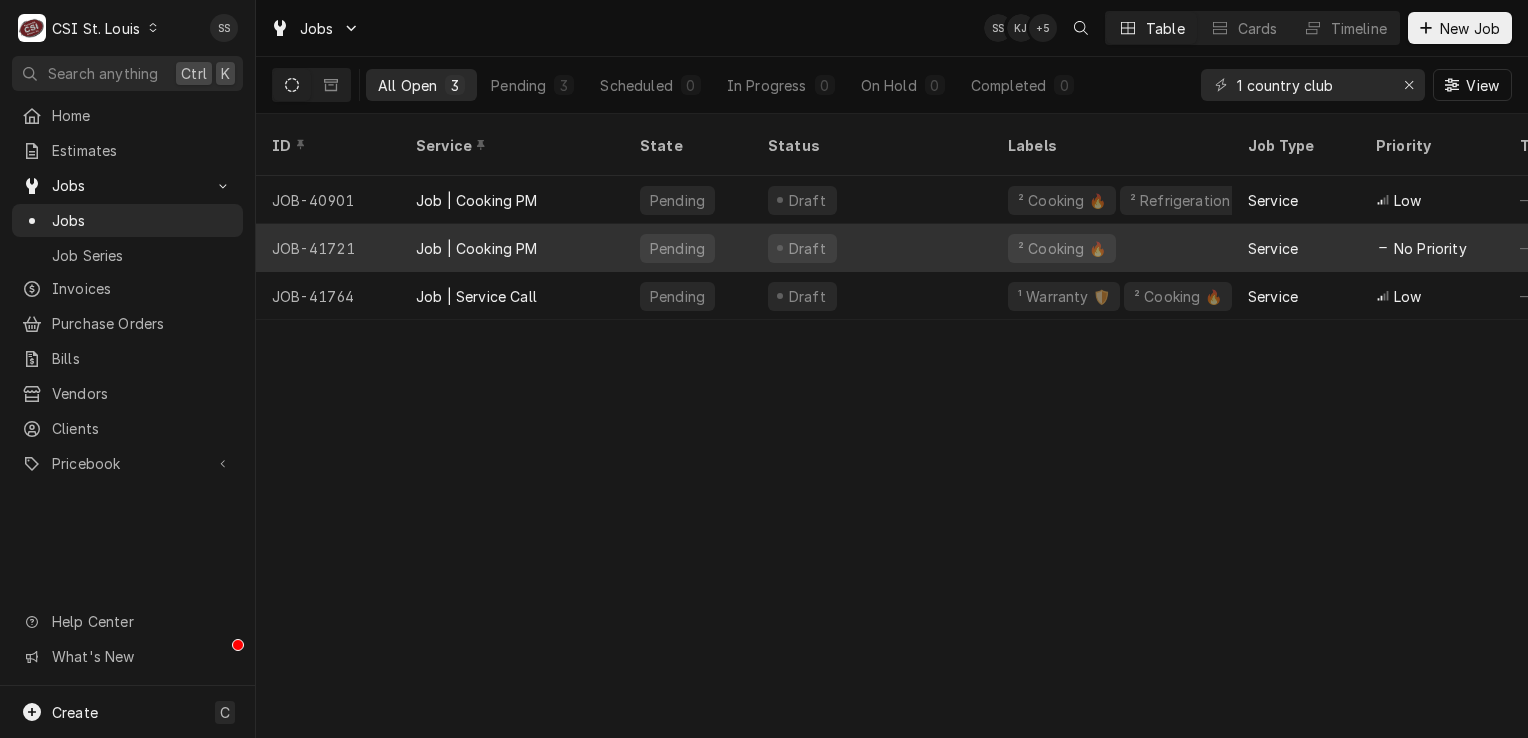 click on "Job | Cooking PM" at bounding box center (512, 248) 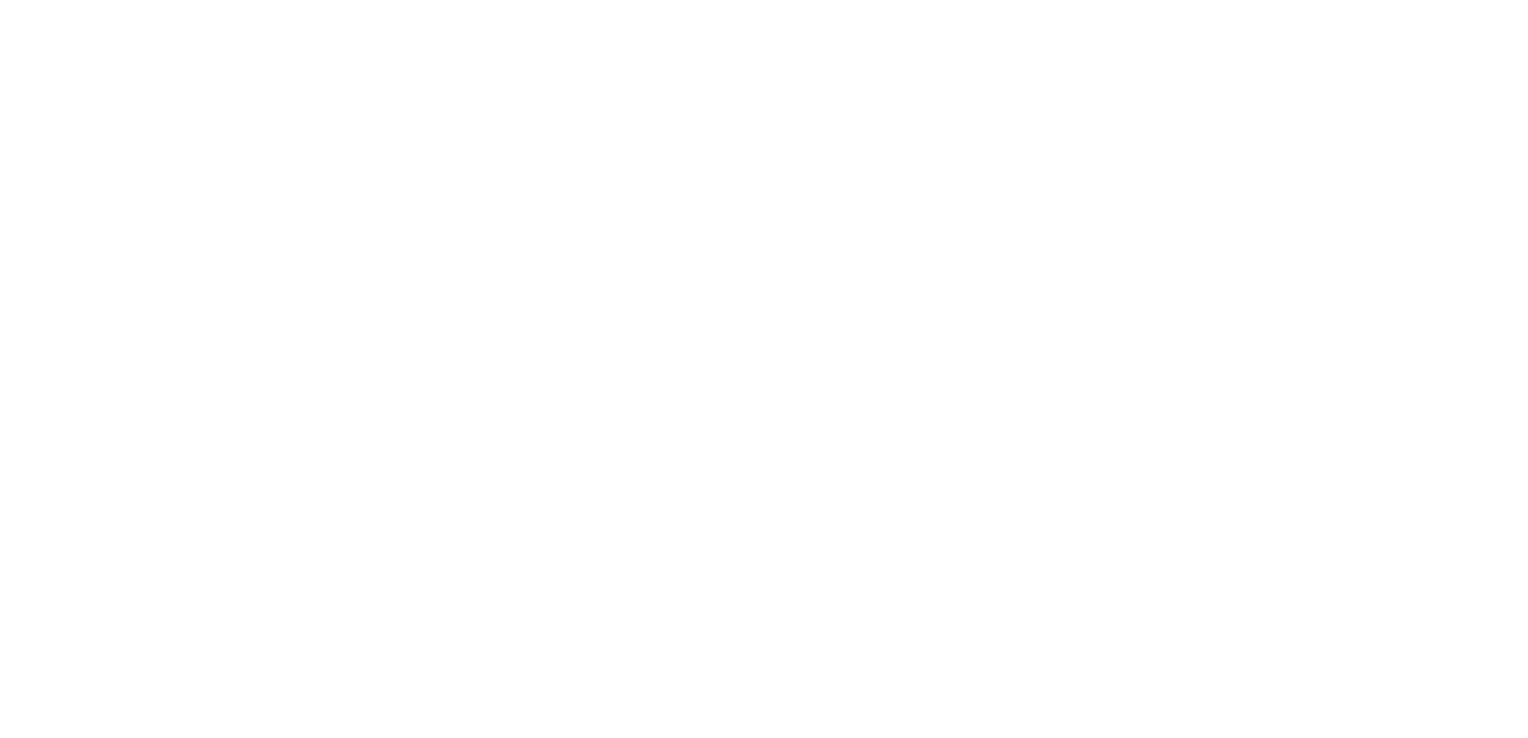 scroll, scrollTop: 0, scrollLeft: 0, axis: both 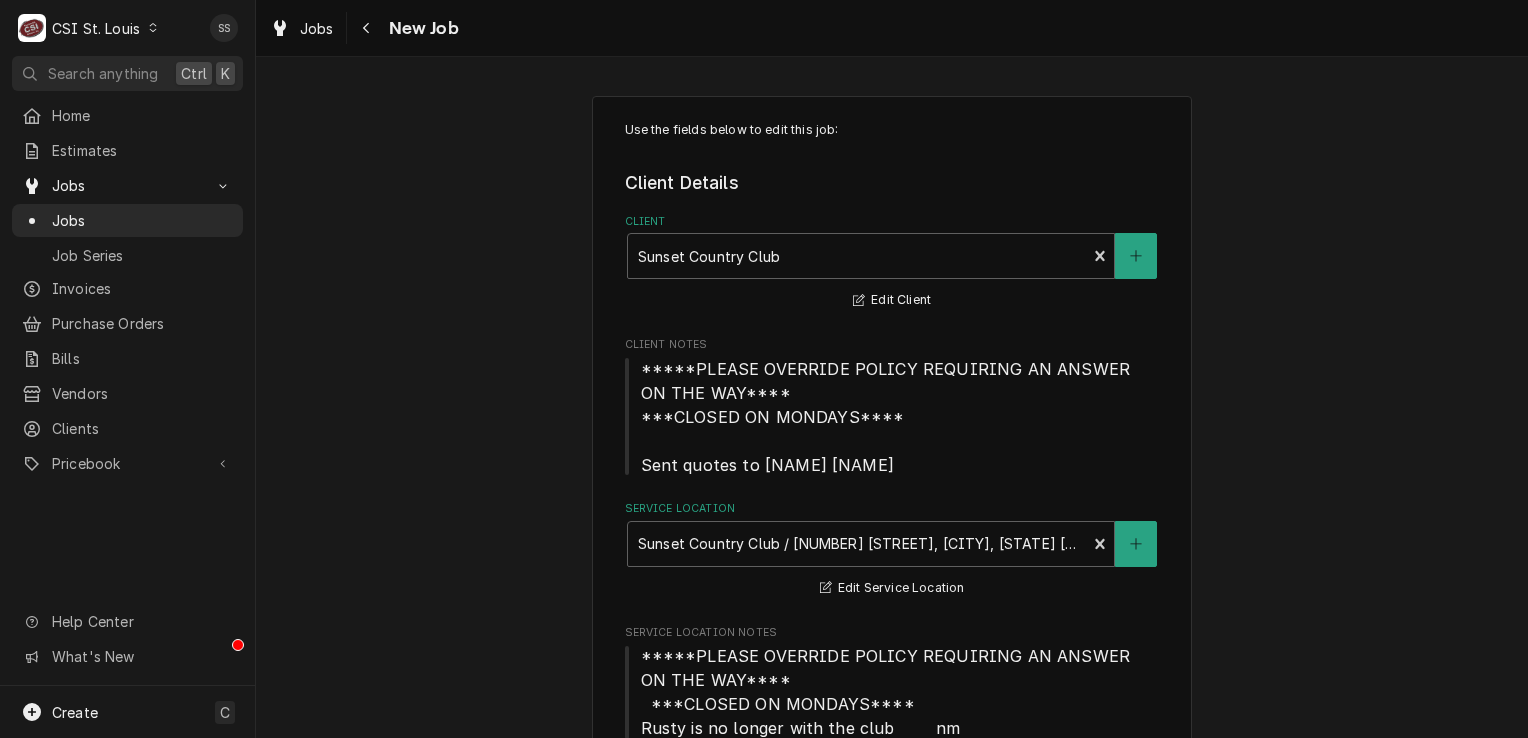 type on "x" 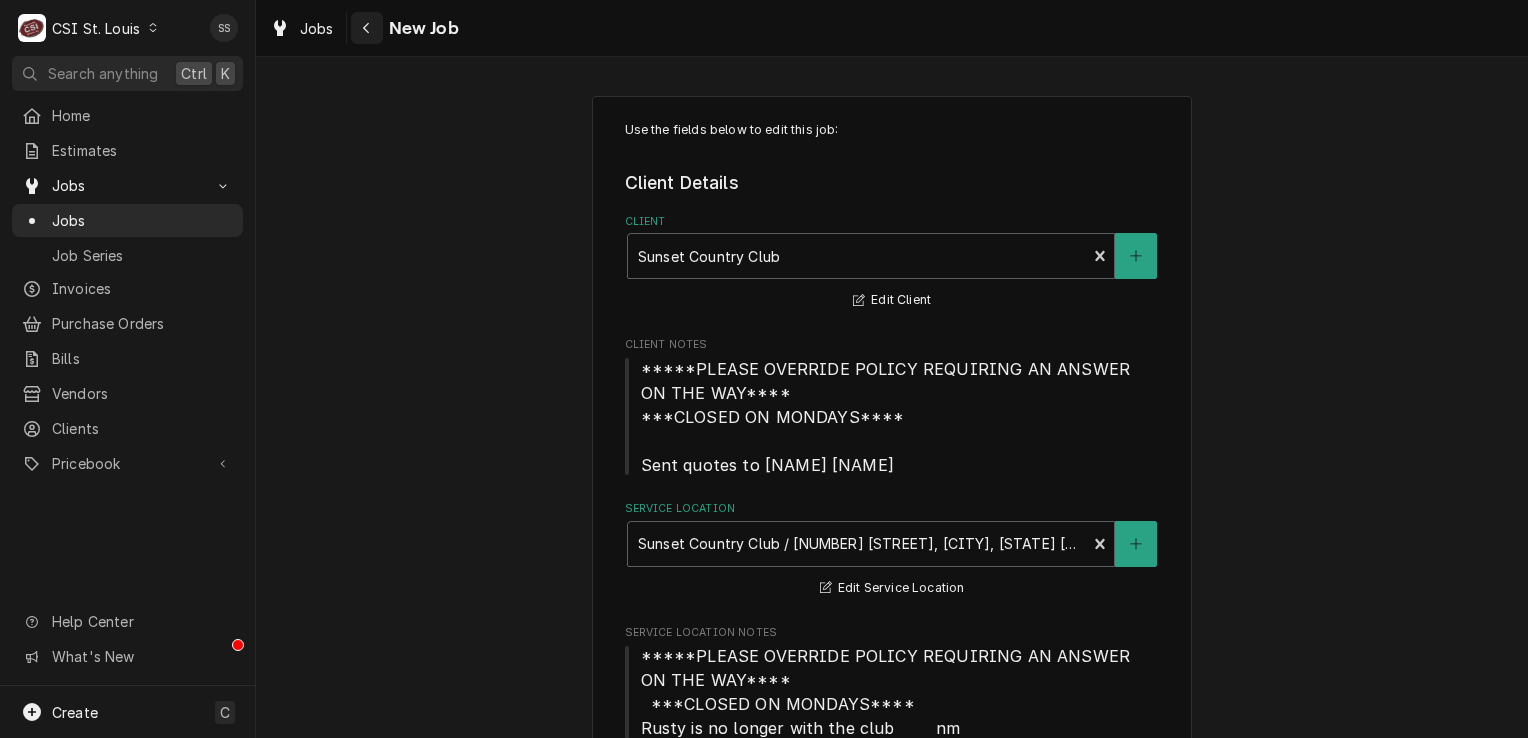 click at bounding box center [367, 28] 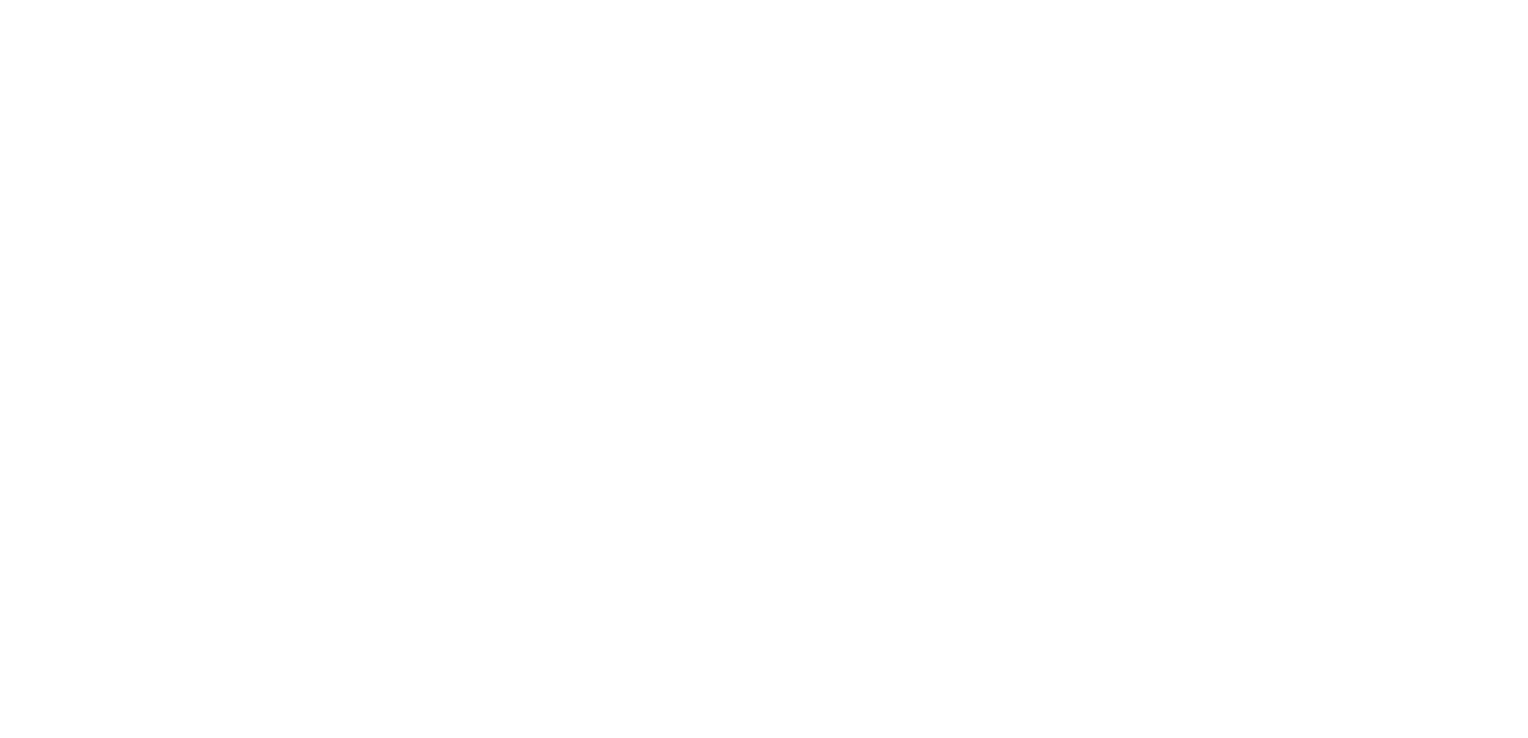 scroll, scrollTop: 0, scrollLeft: 0, axis: both 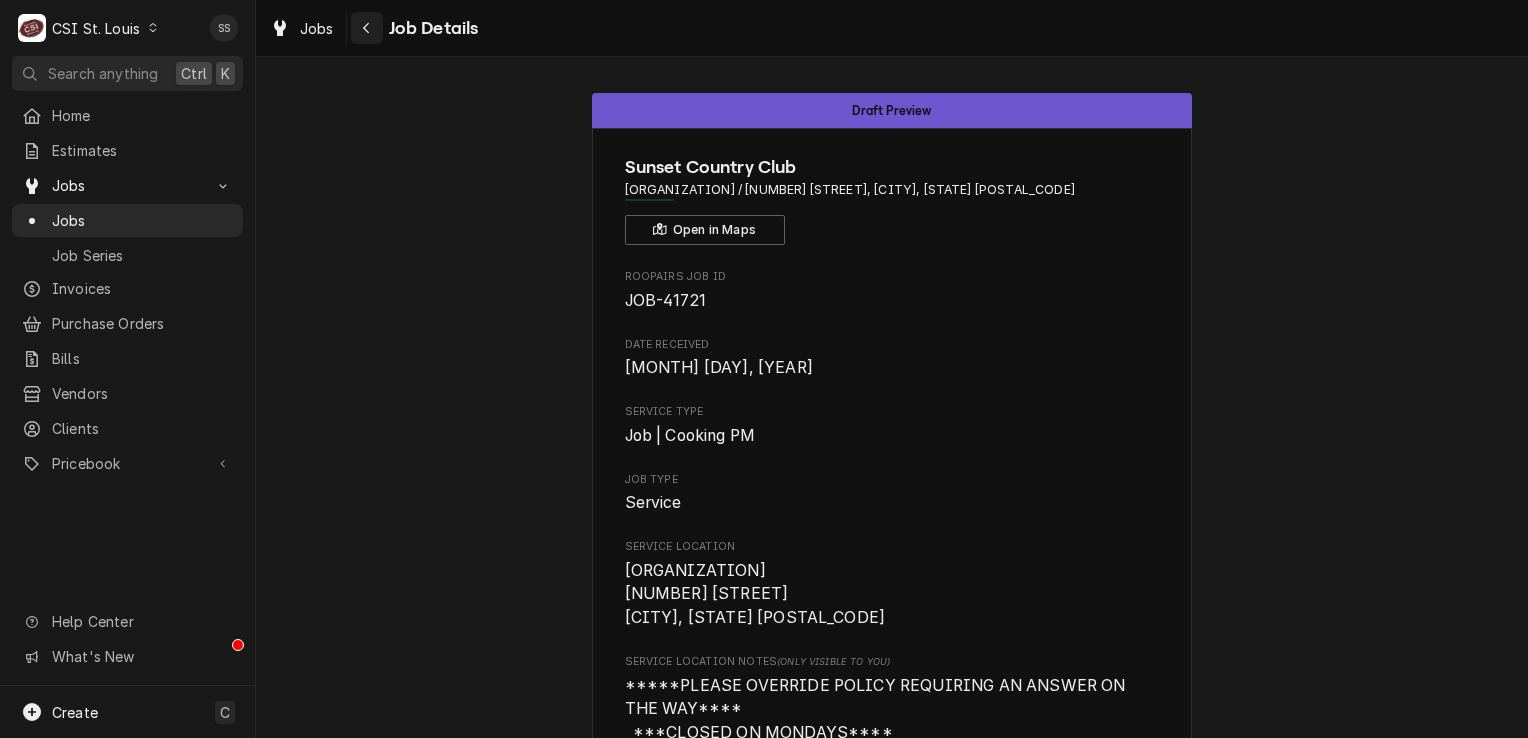 click at bounding box center (367, 28) 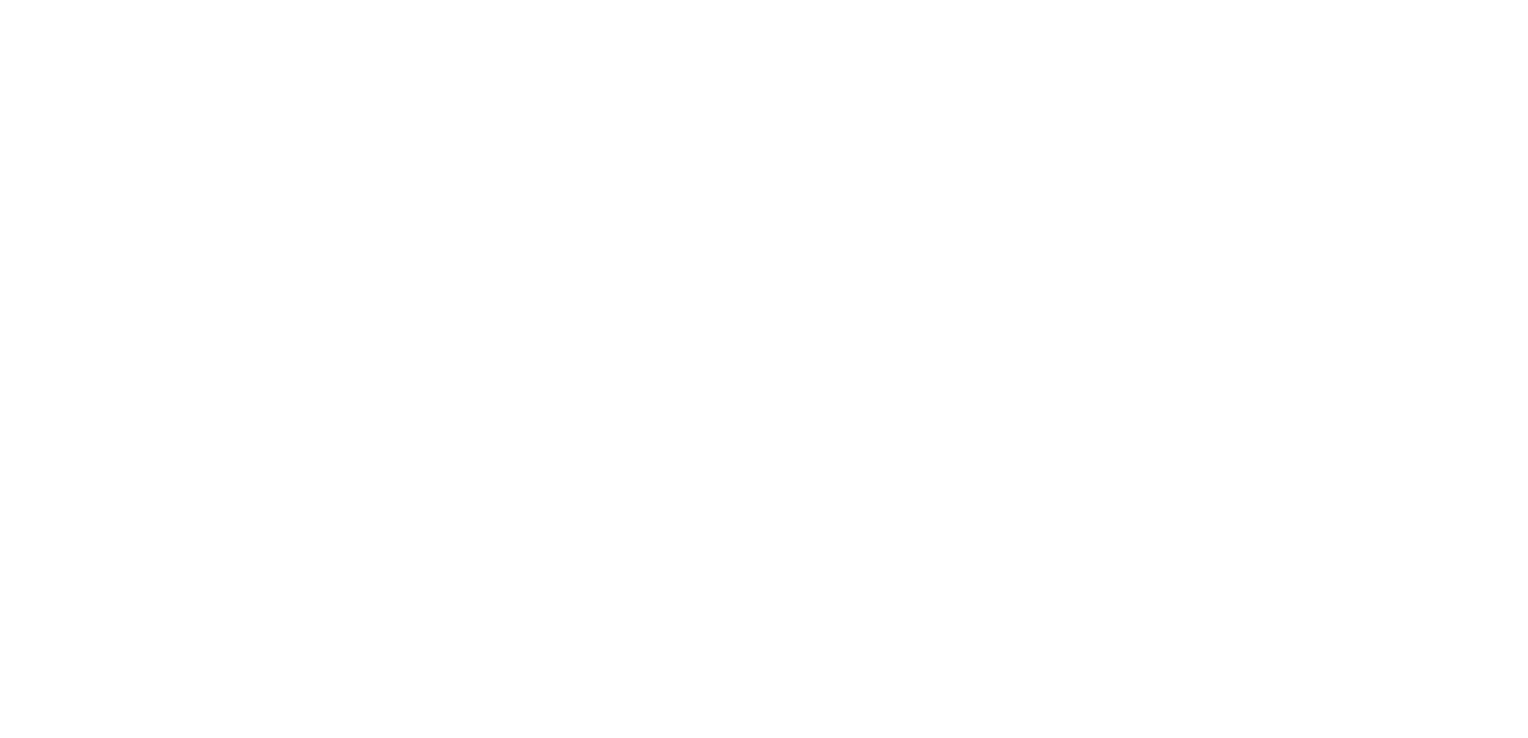 scroll, scrollTop: 0, scrollLeft: 0, axis: both 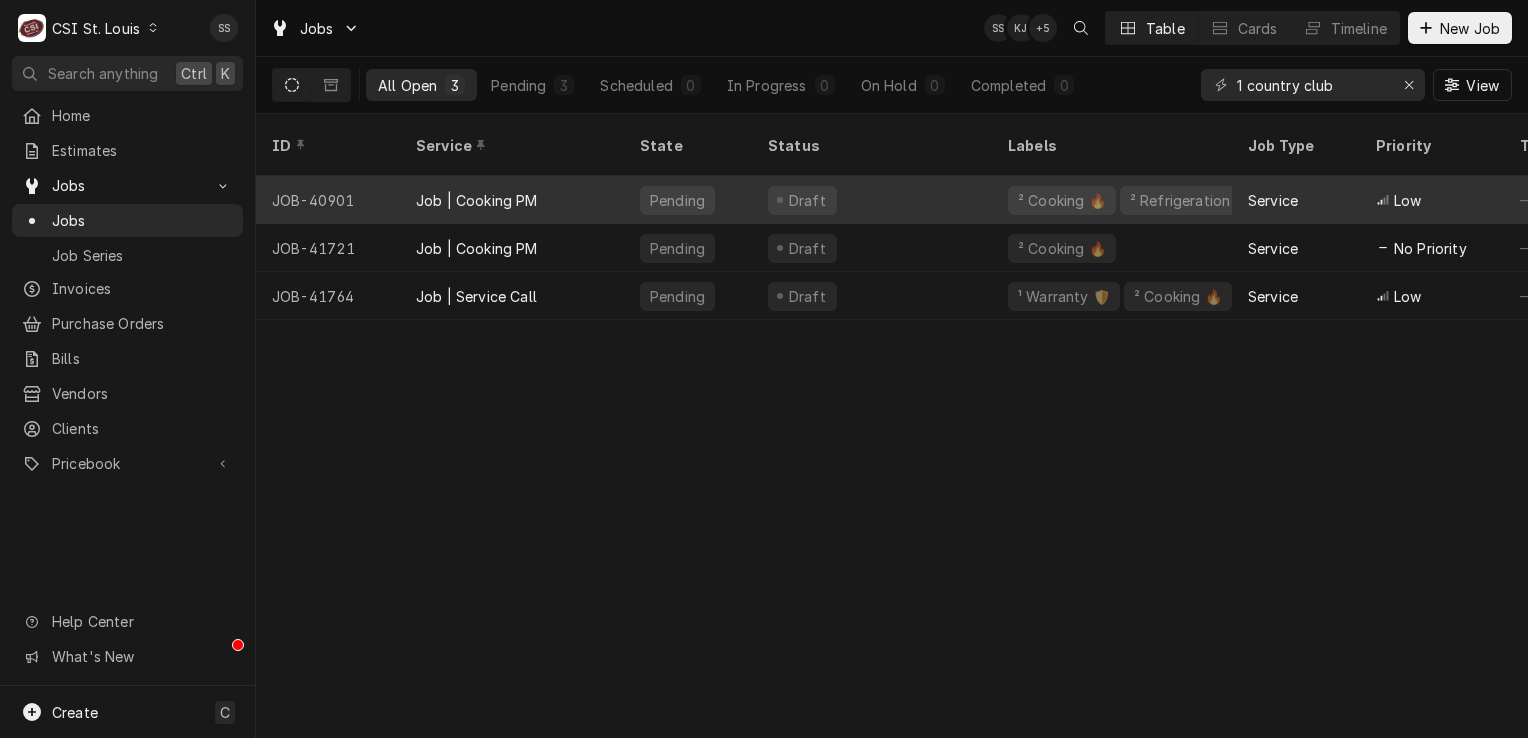 click on "Job | Cooking PM" at bounding box center (512, 200) 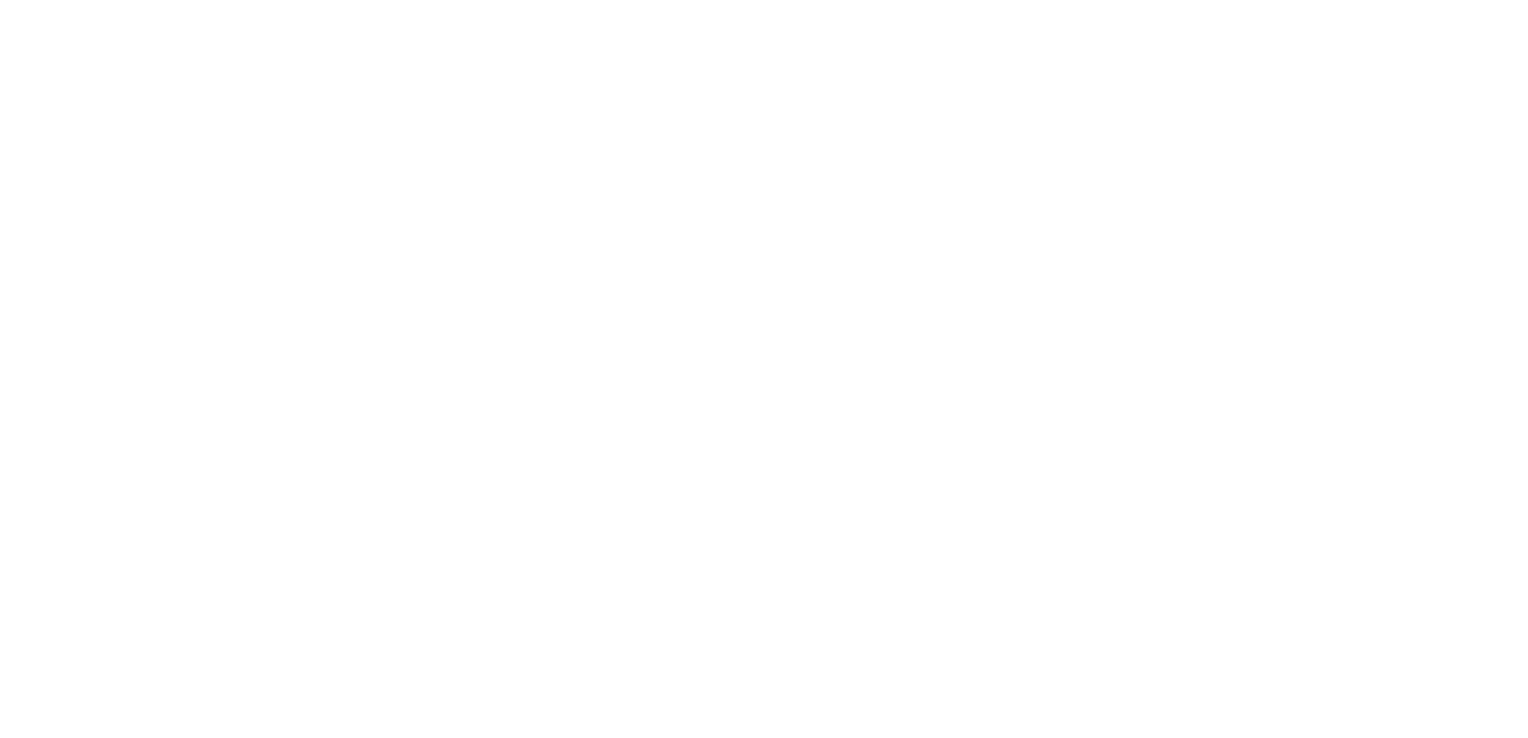 scroll, scrollTop: 0, scrollLeft: 0, axis: both 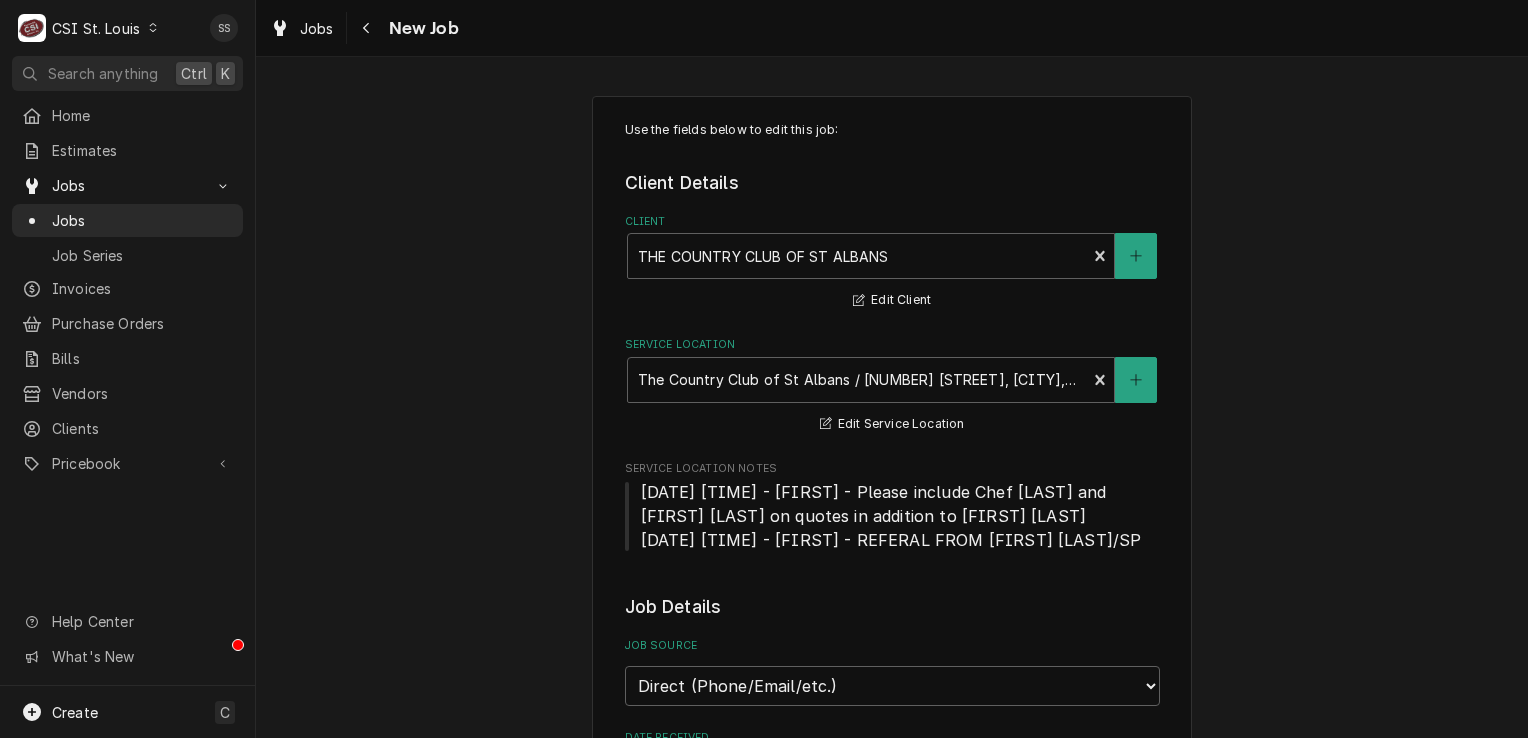 type on "x" 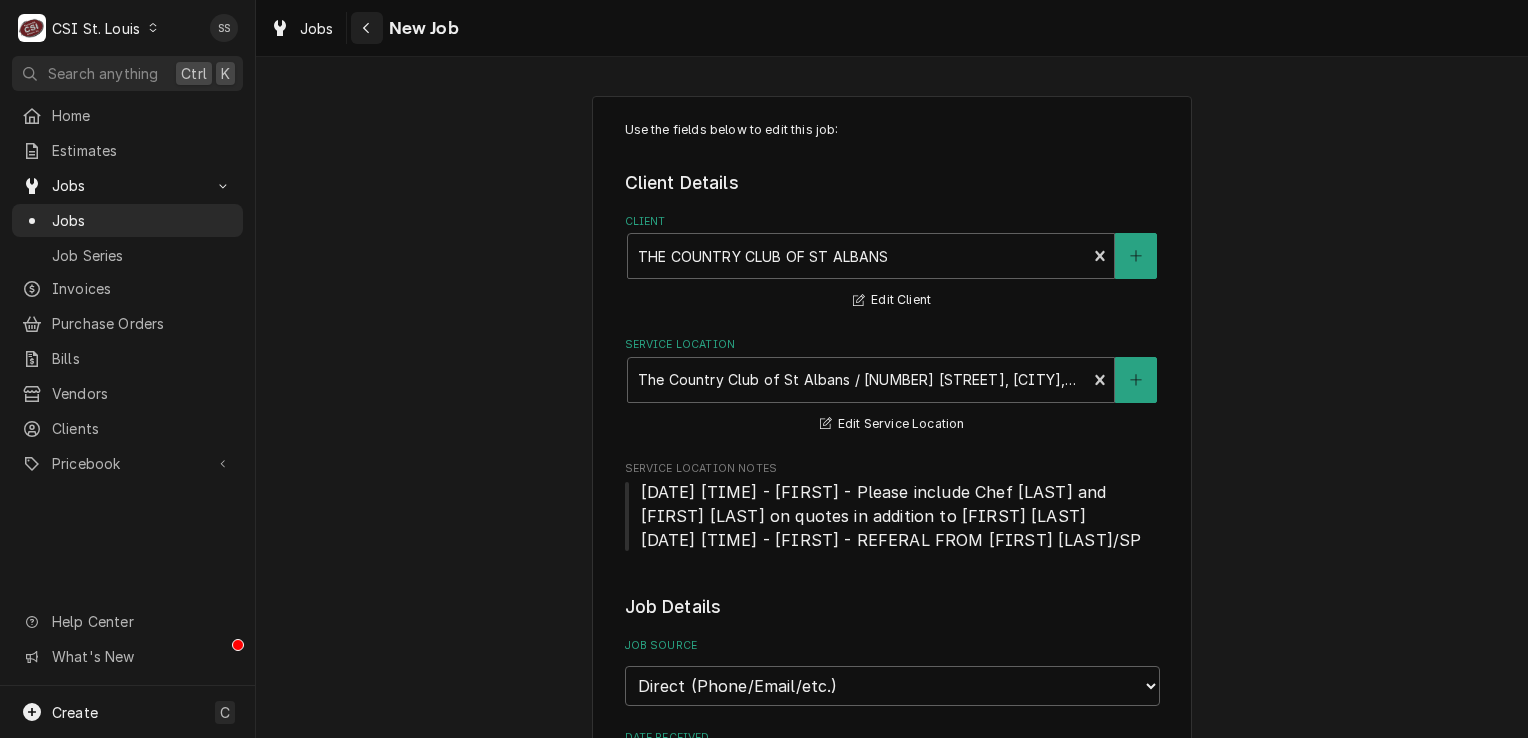 click at bounding box center [367, 28] 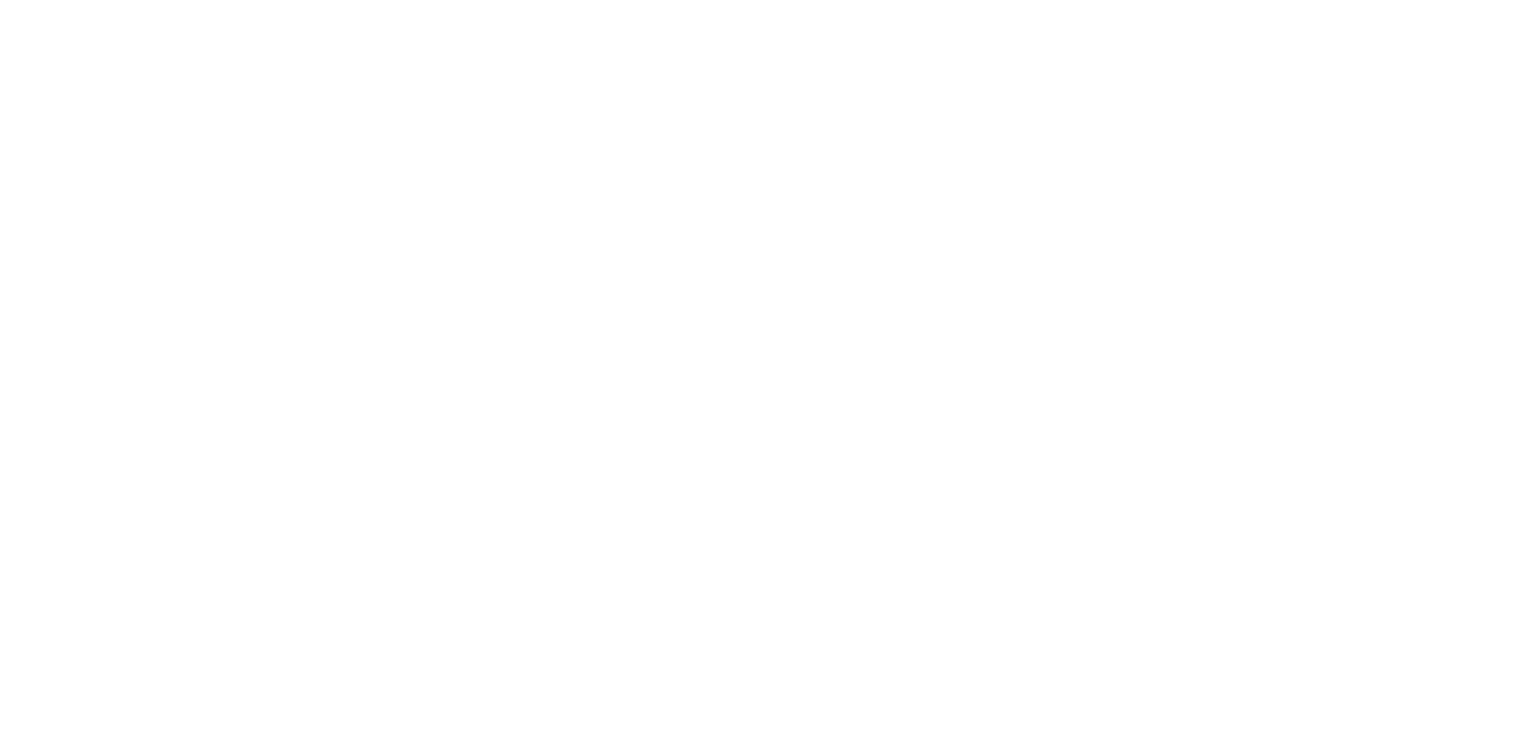 scroll, scrollTop: 0, scrollLeft: 0, axis: both 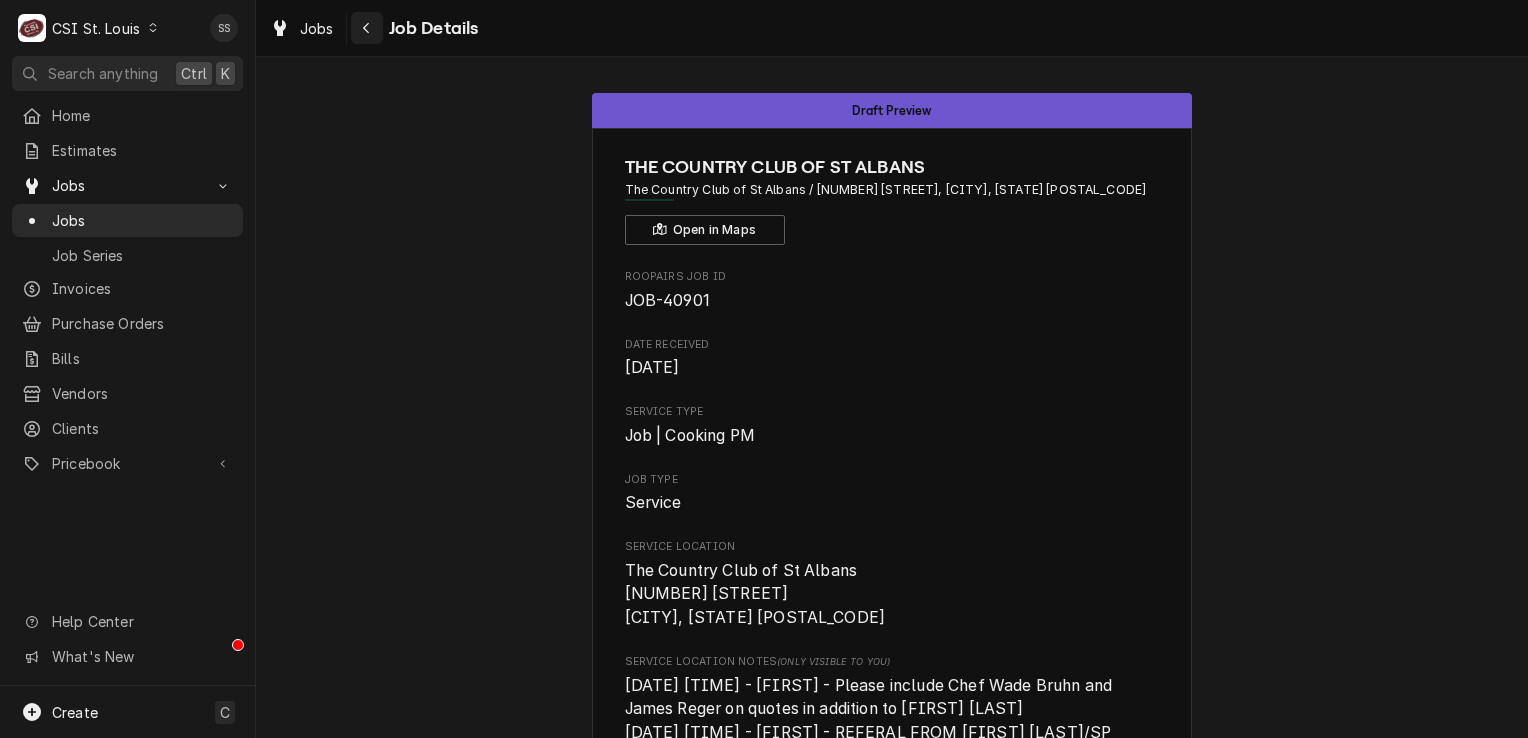 click 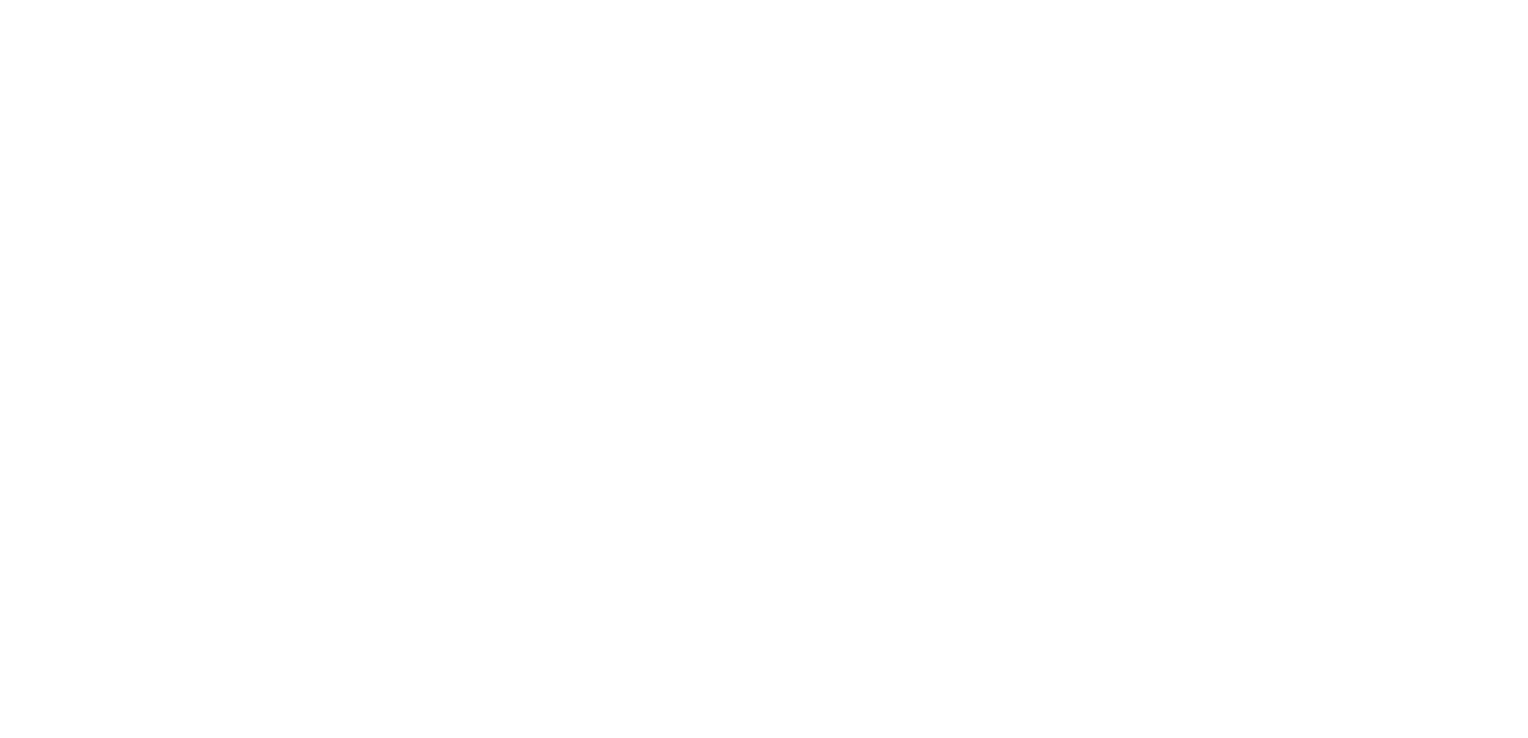 scroll, scrollTop: 0, scrollLeft: 0, axis: both 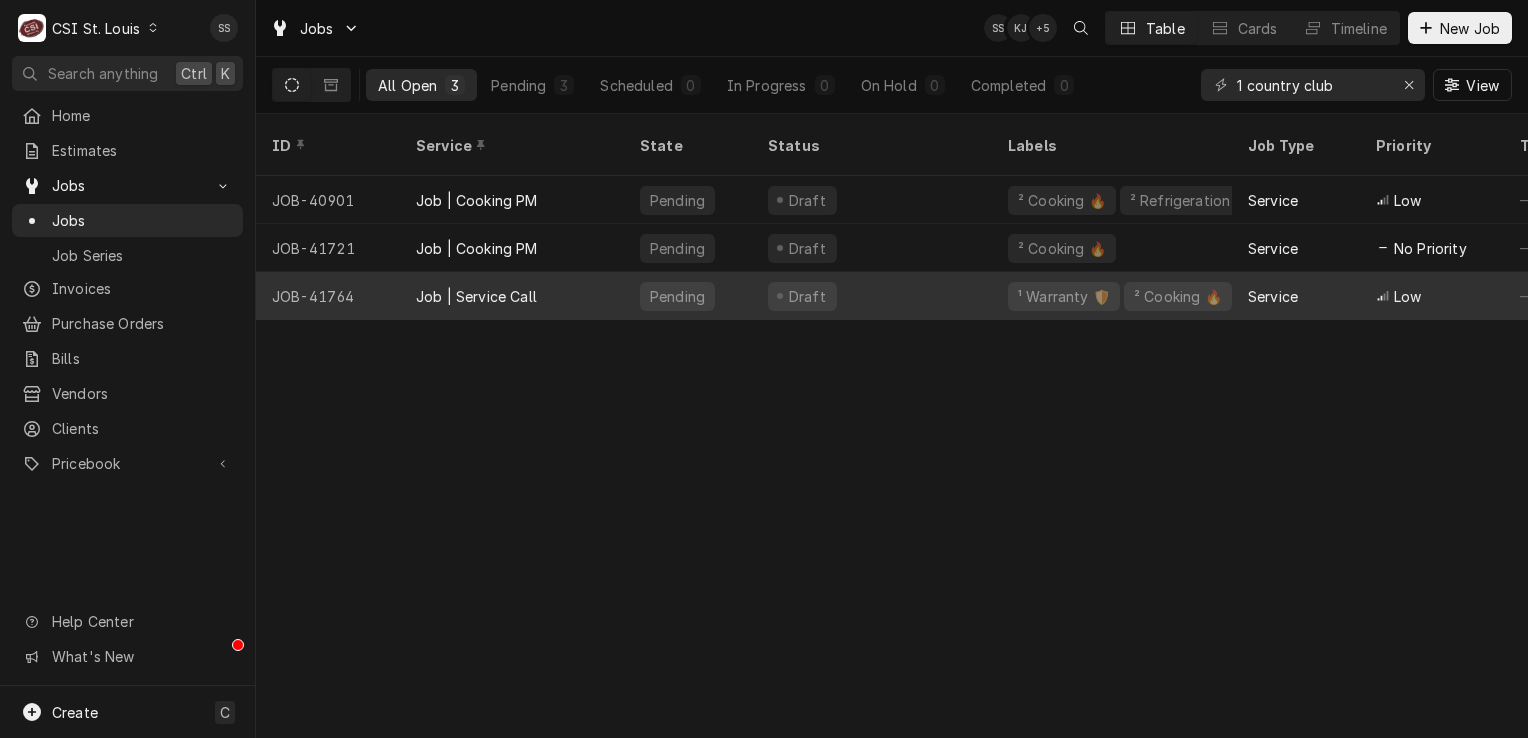 click on "Job | Service Call" at bounding box center (512, 296) 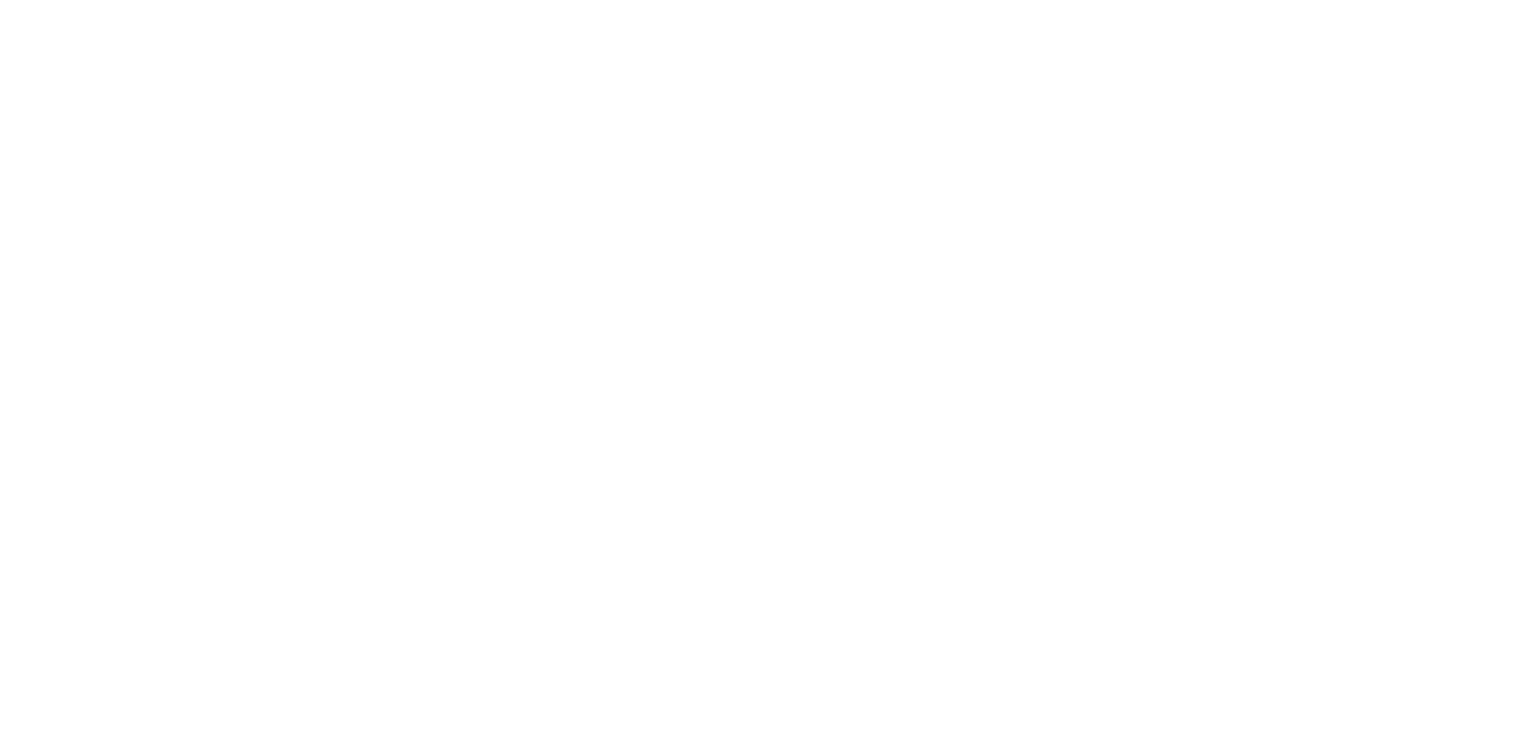 scroll, scrollTop: 0, scrollLeft: 0, axis: both 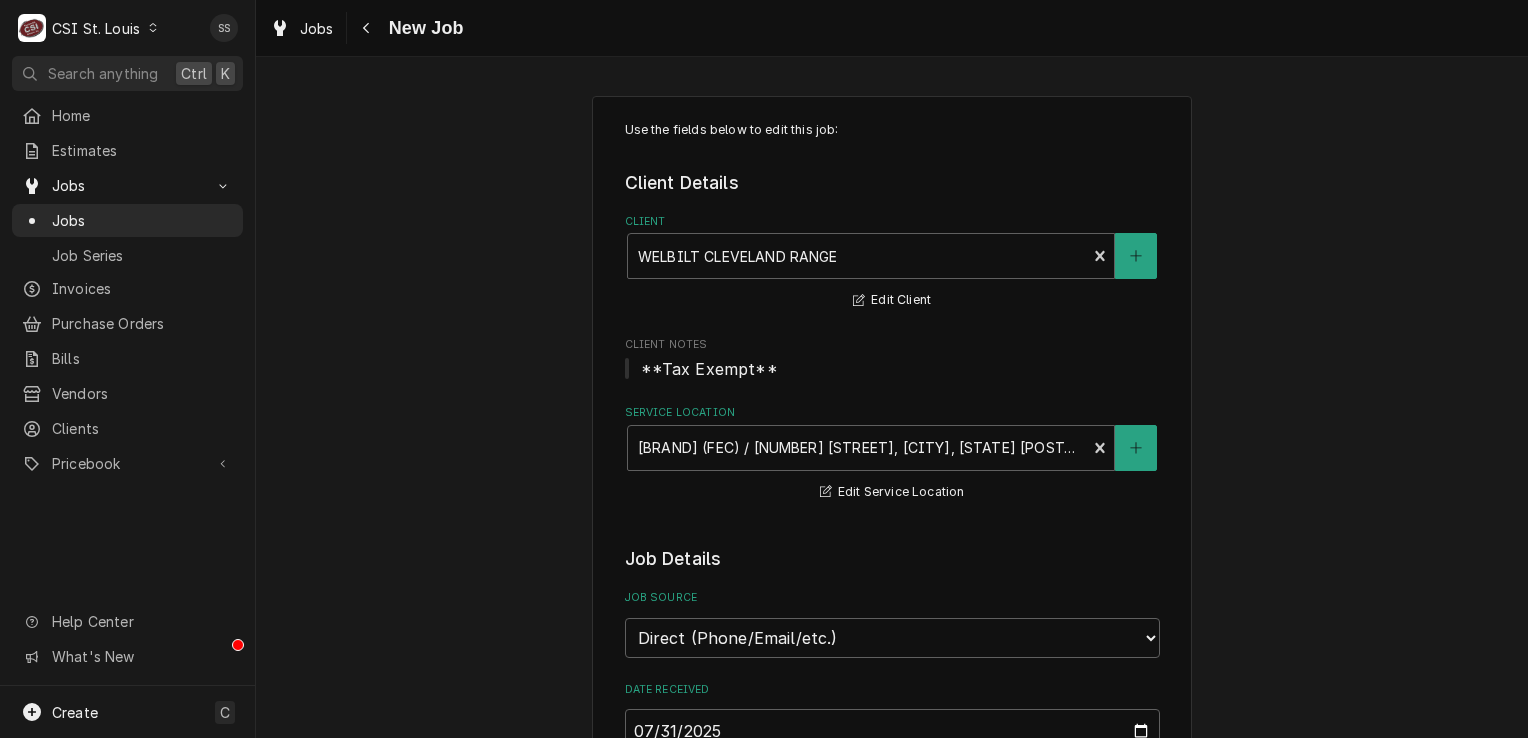type on "x" 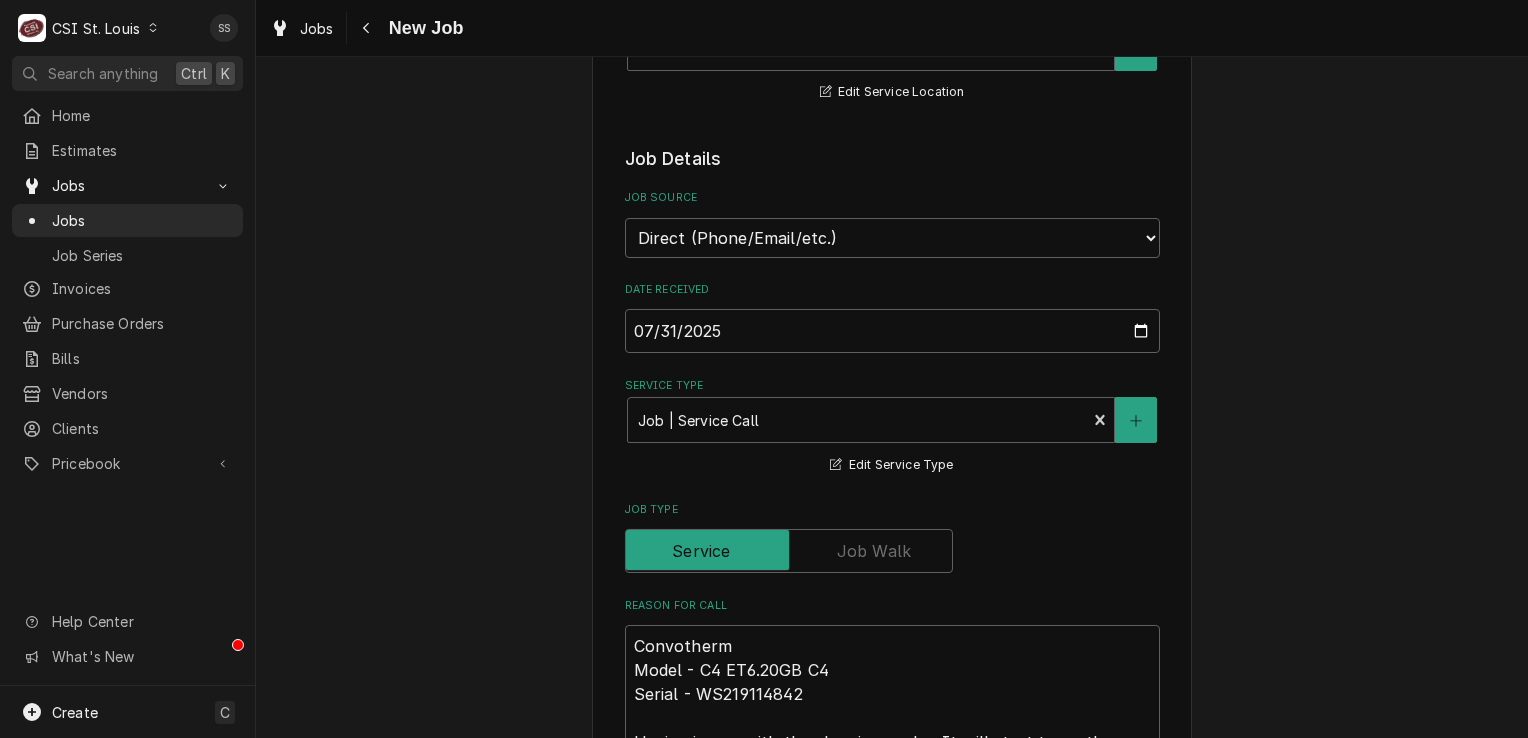 scroll, scrollTop: 0, scrollLeft: 0, axis: both 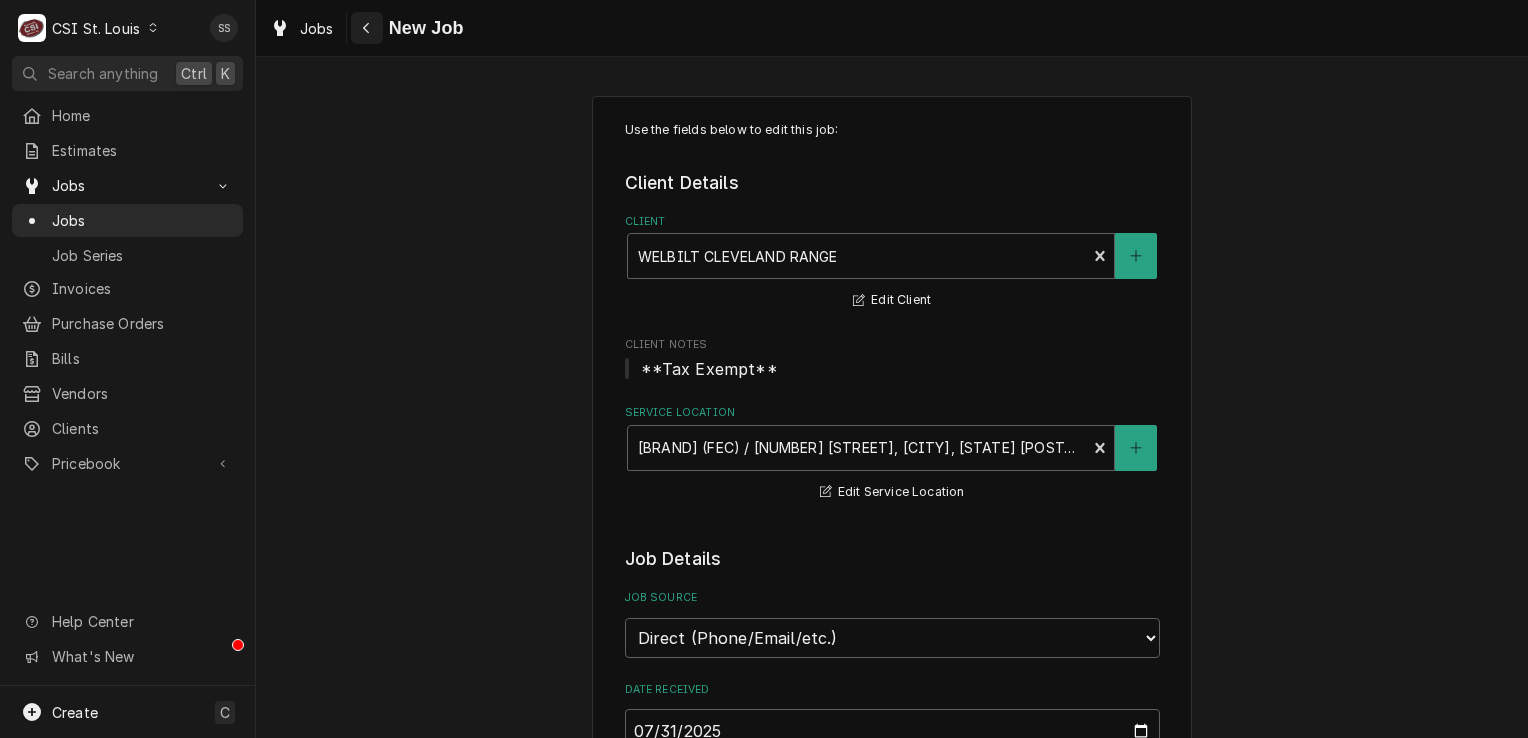 click at bounding box center [367, 28] 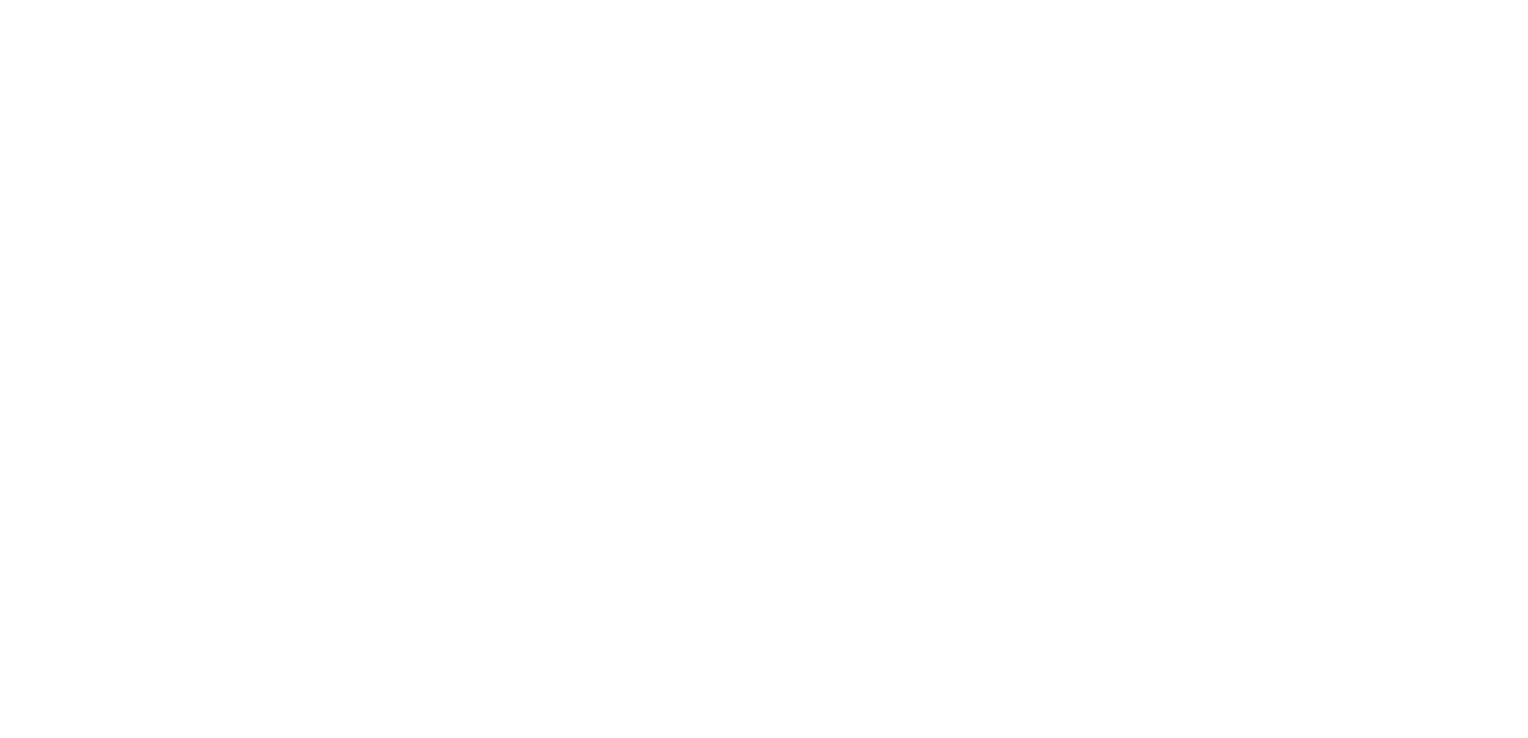 scroll, scrollTop: 0, scrollLeft: 0, axis: both 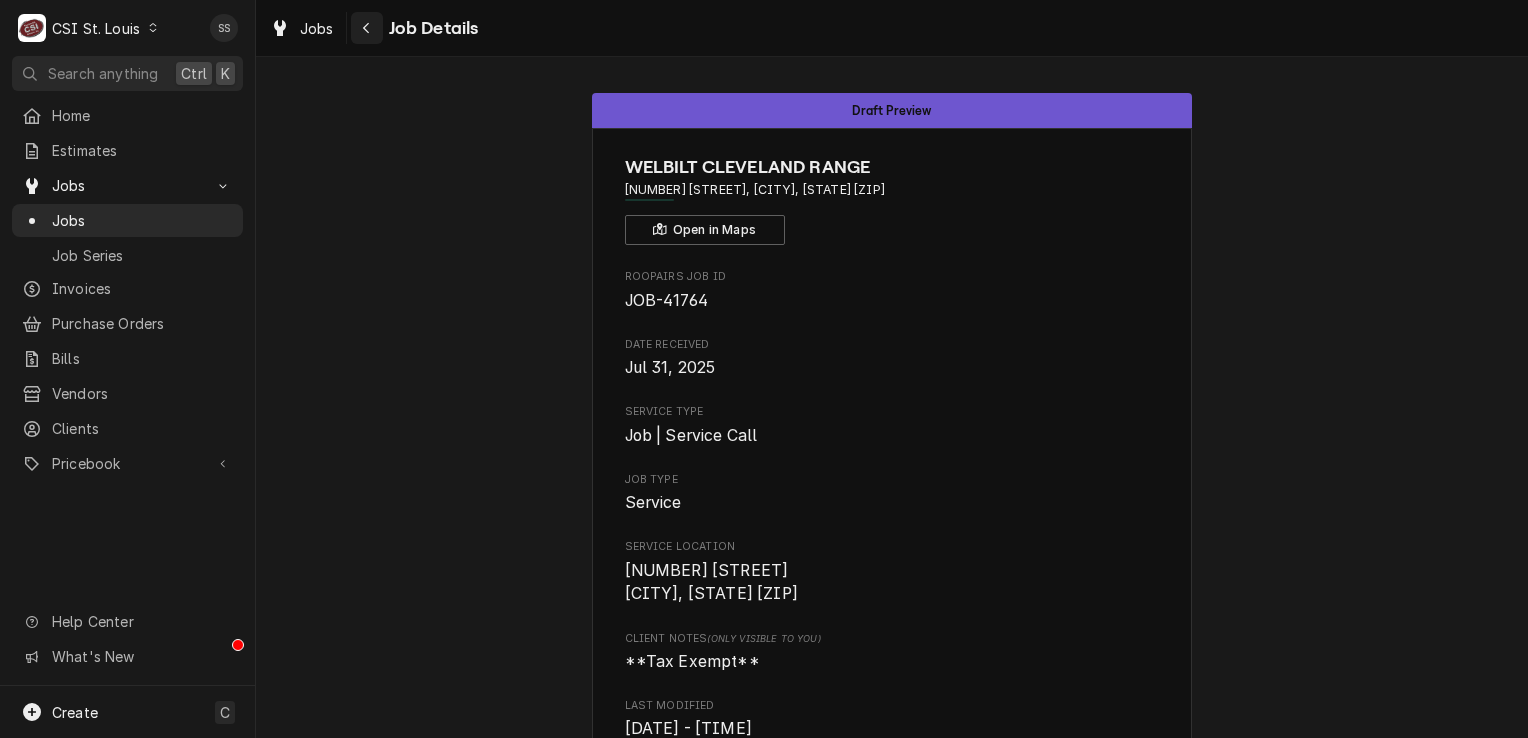 click at bounding box center [367, 28] 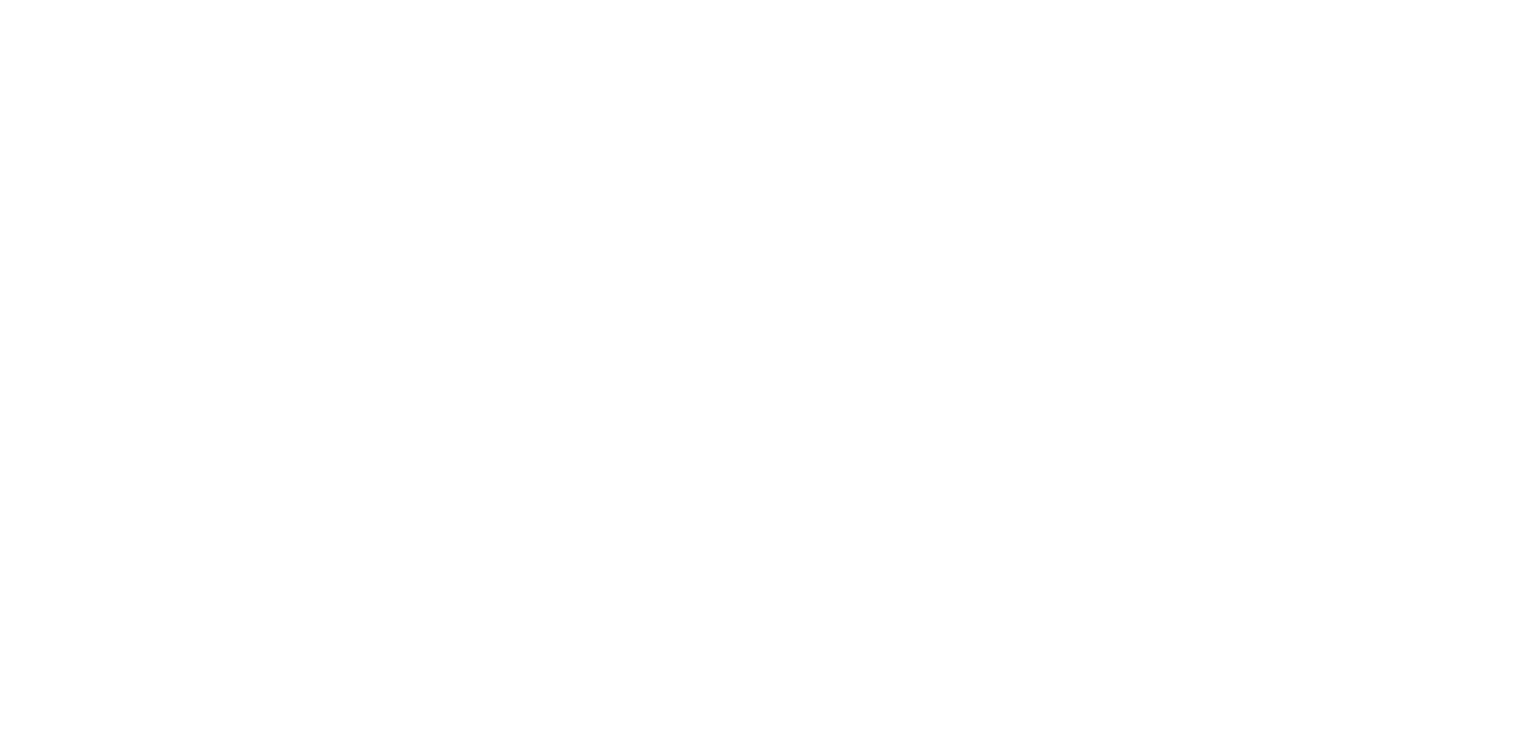 scroll, scrollTop: 0, scrollLeft: 0, axis: both 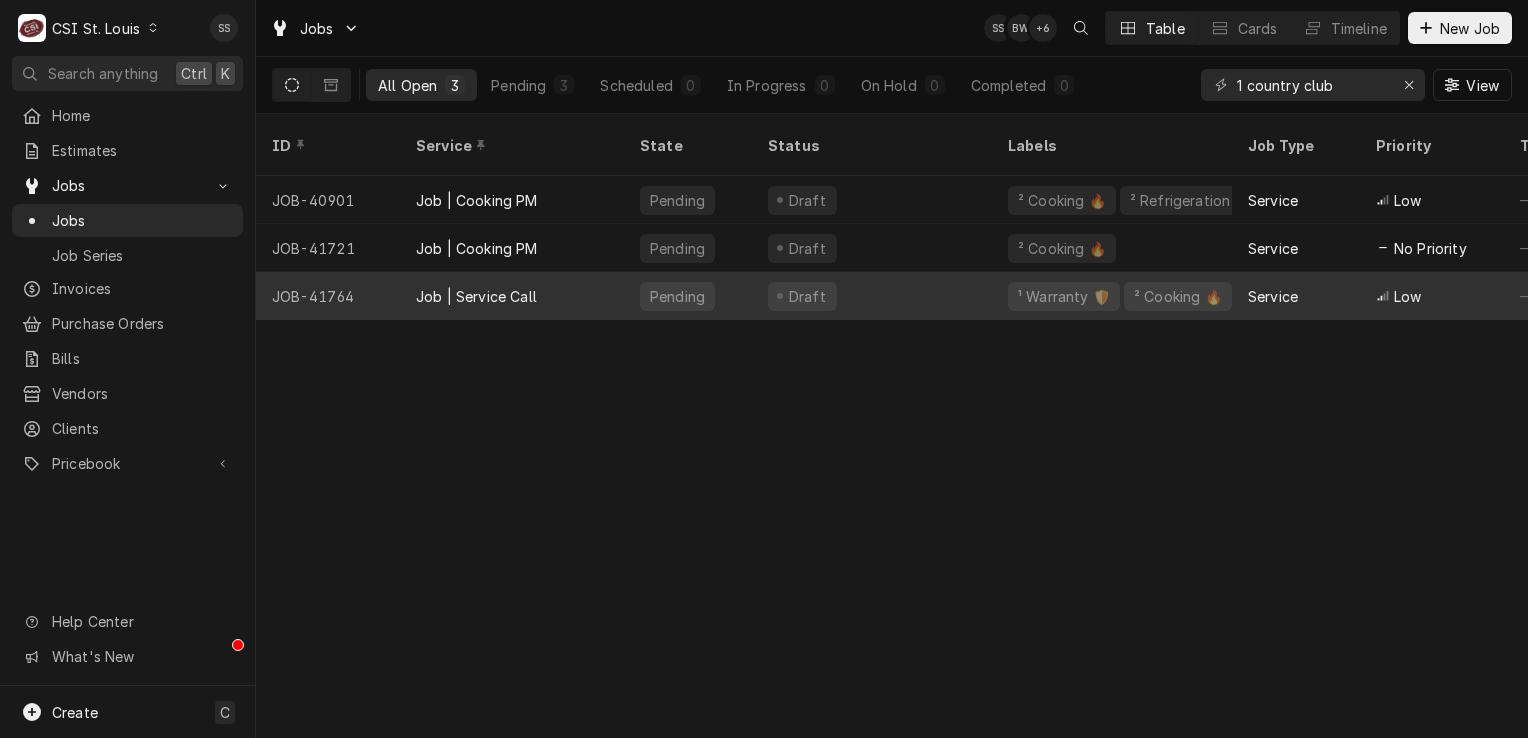 click on "Job | Service Call" at bounding box center [512, 296] 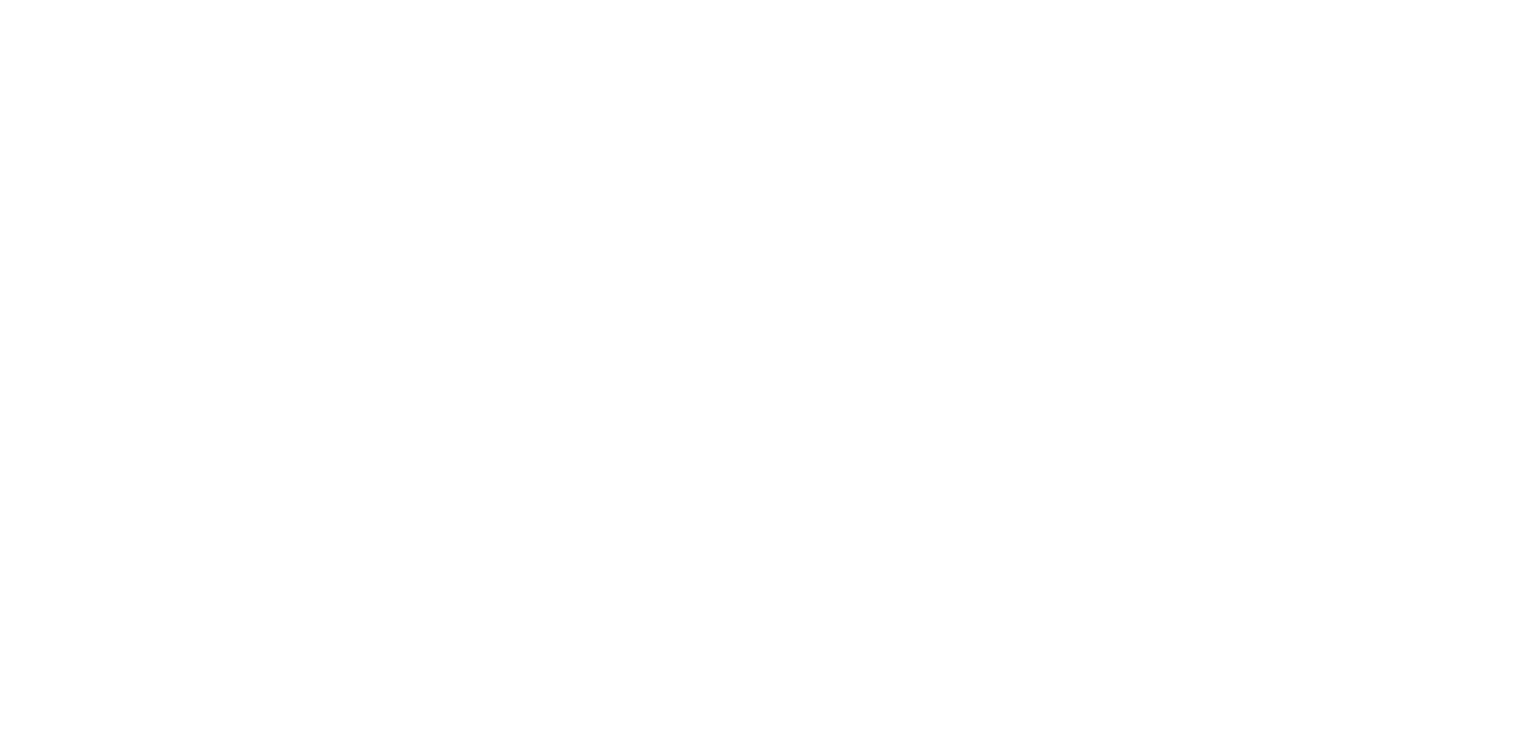 scroll, scrollTop: 0, scrollLeft: 0, axis: both 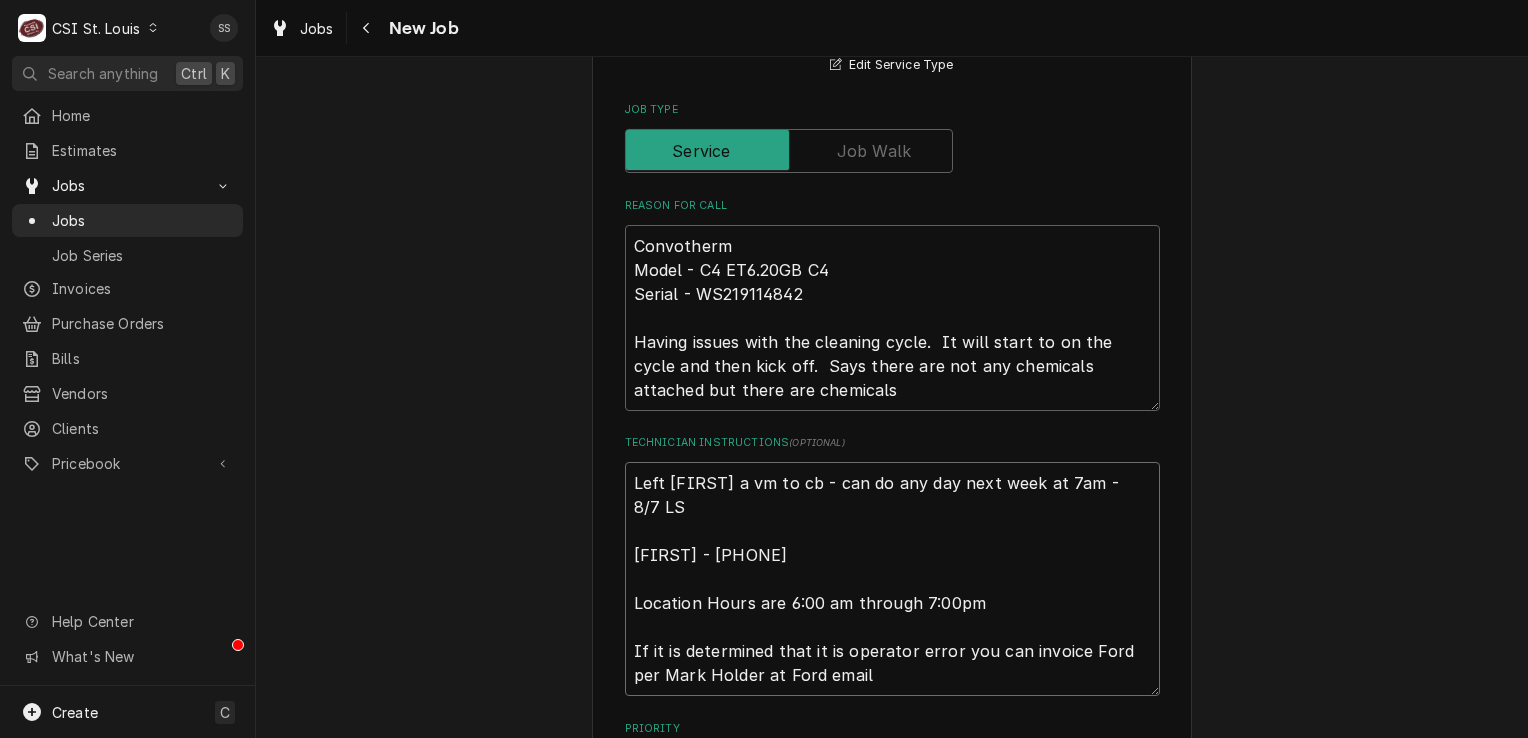 click on "Left [FIRST] a vm to cb - can do any day next week at 7am - 8/7 LS
[FIRST] - [PHONE]
Location Hours are 6:00 am through 7:00pm
If it is determined that it is operator error you can invoice Ford per Mark Holder at Ford email" at bounding box center (892, 579) 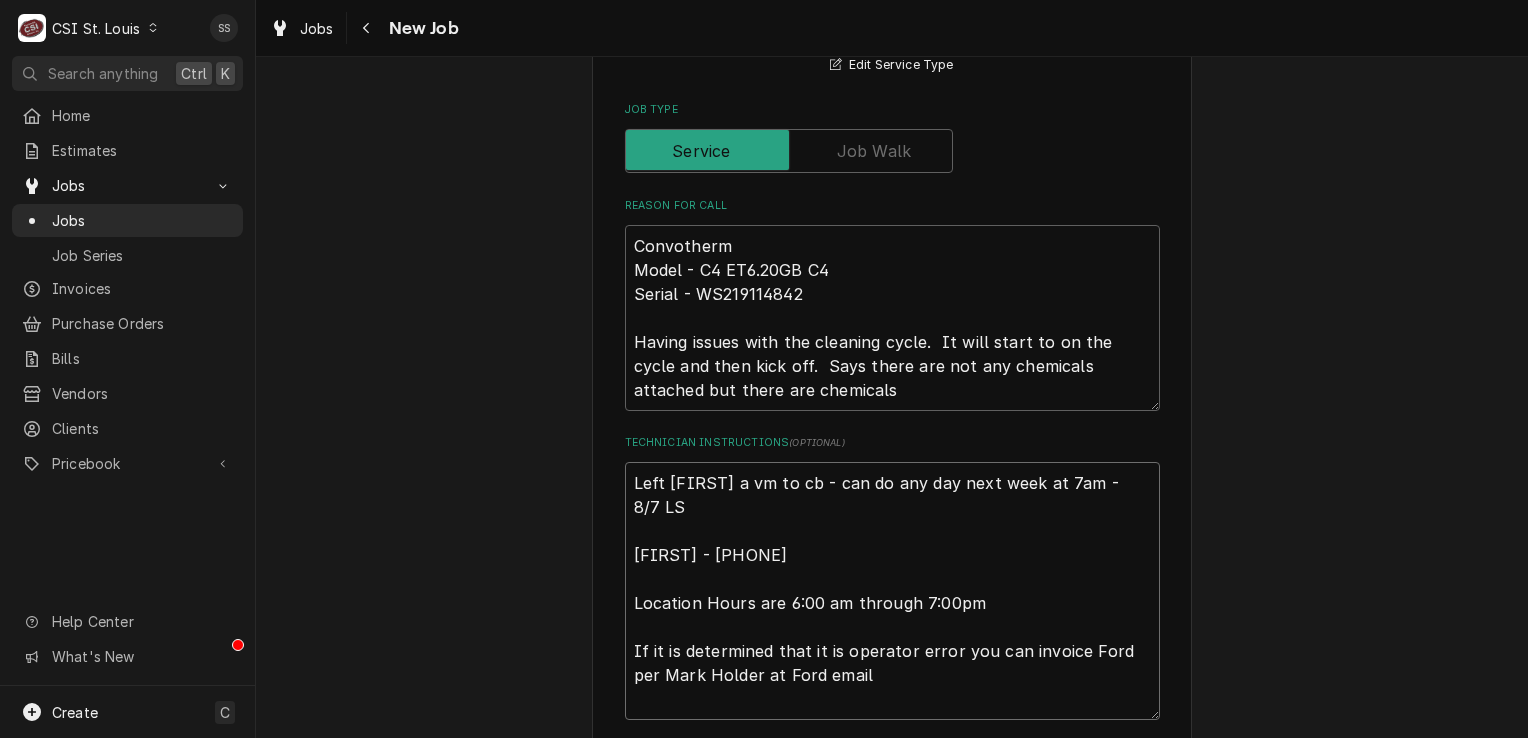 type on "x" 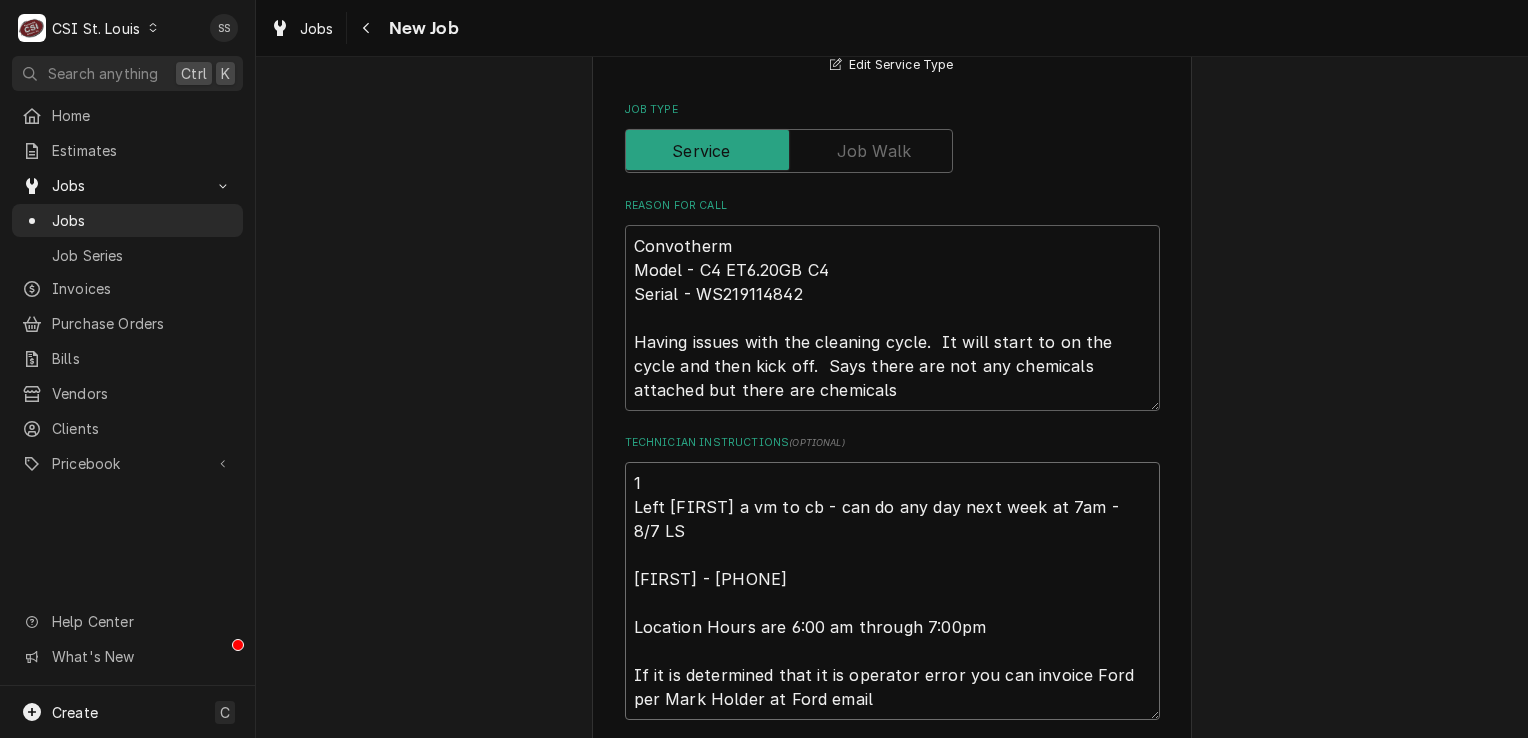 type on "x" 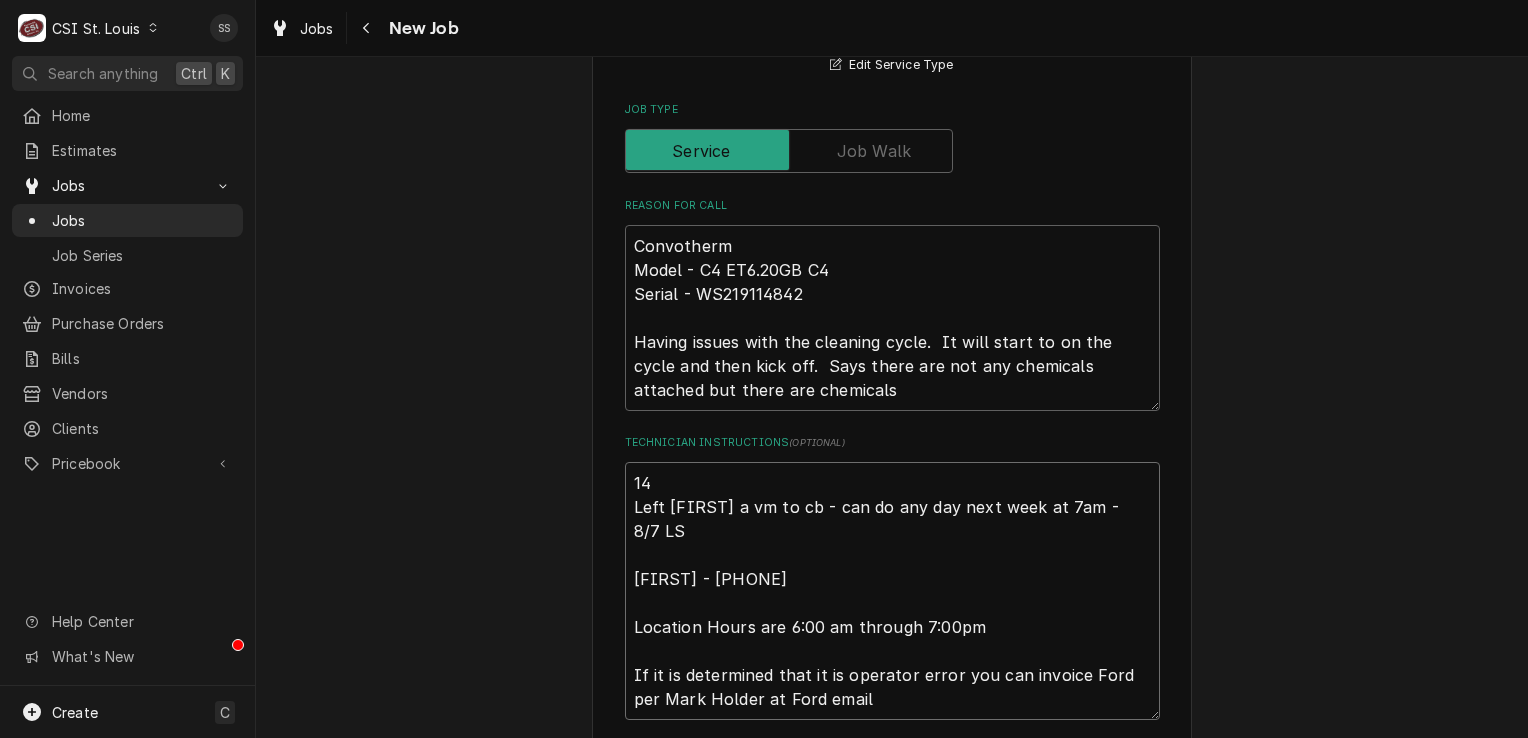 type on "x" 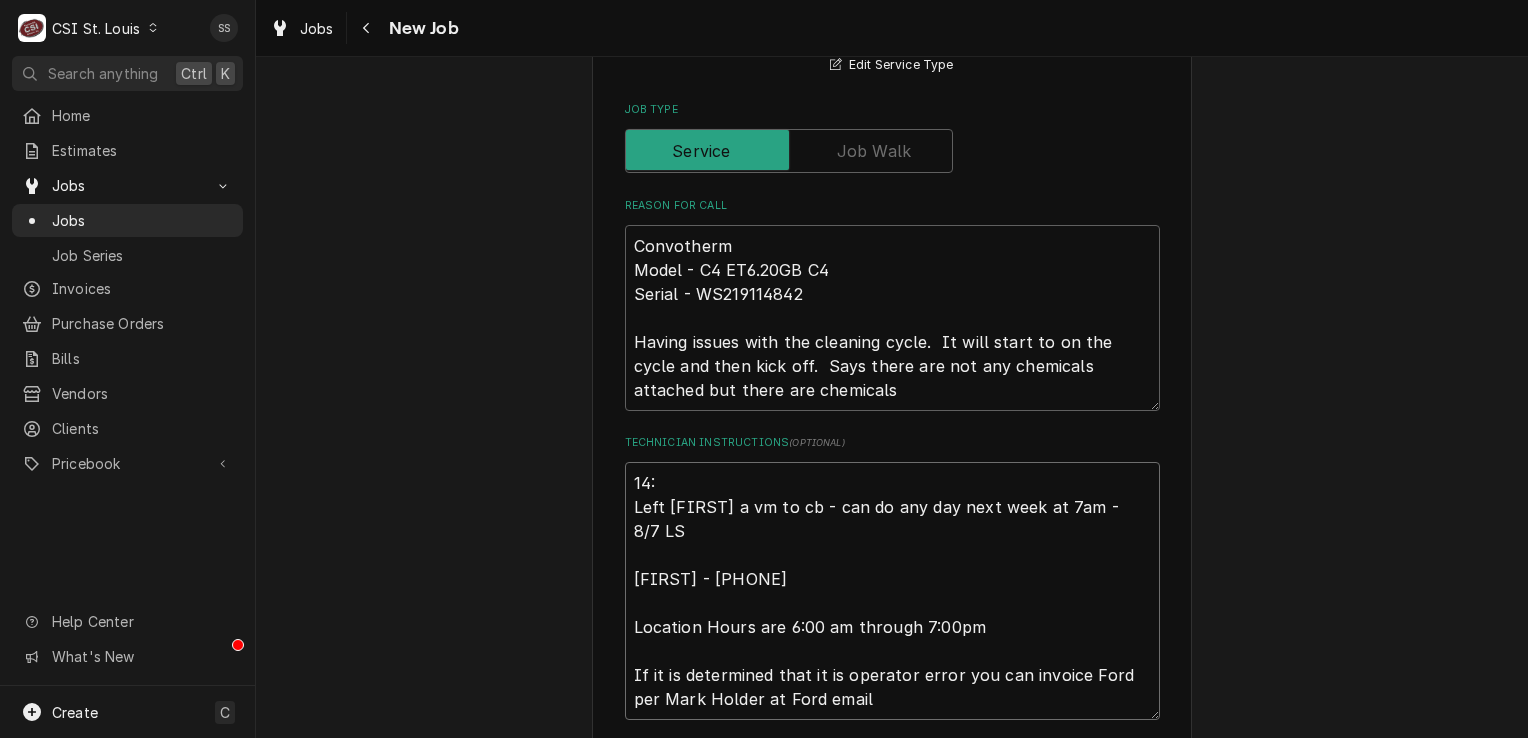 type on "x" 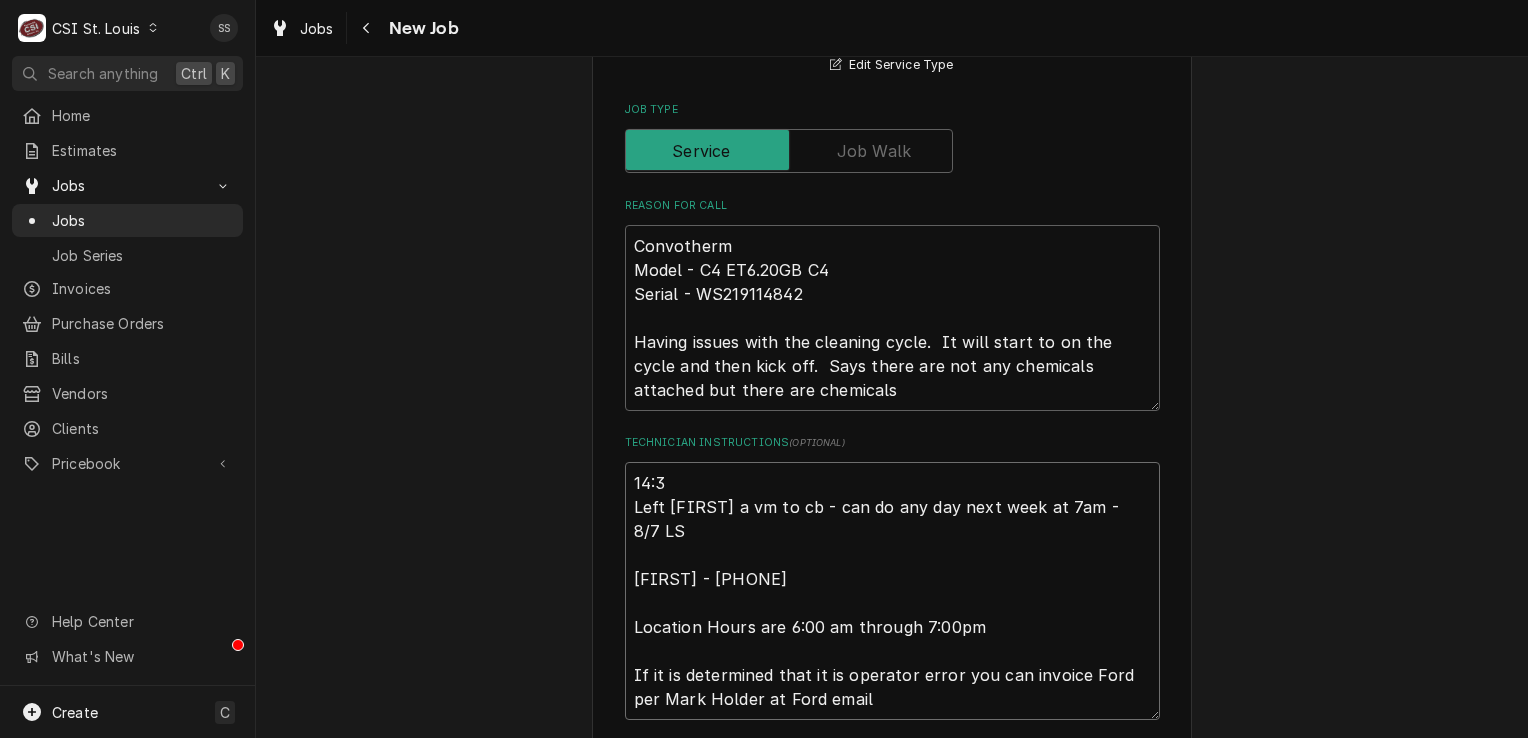 type on "x" 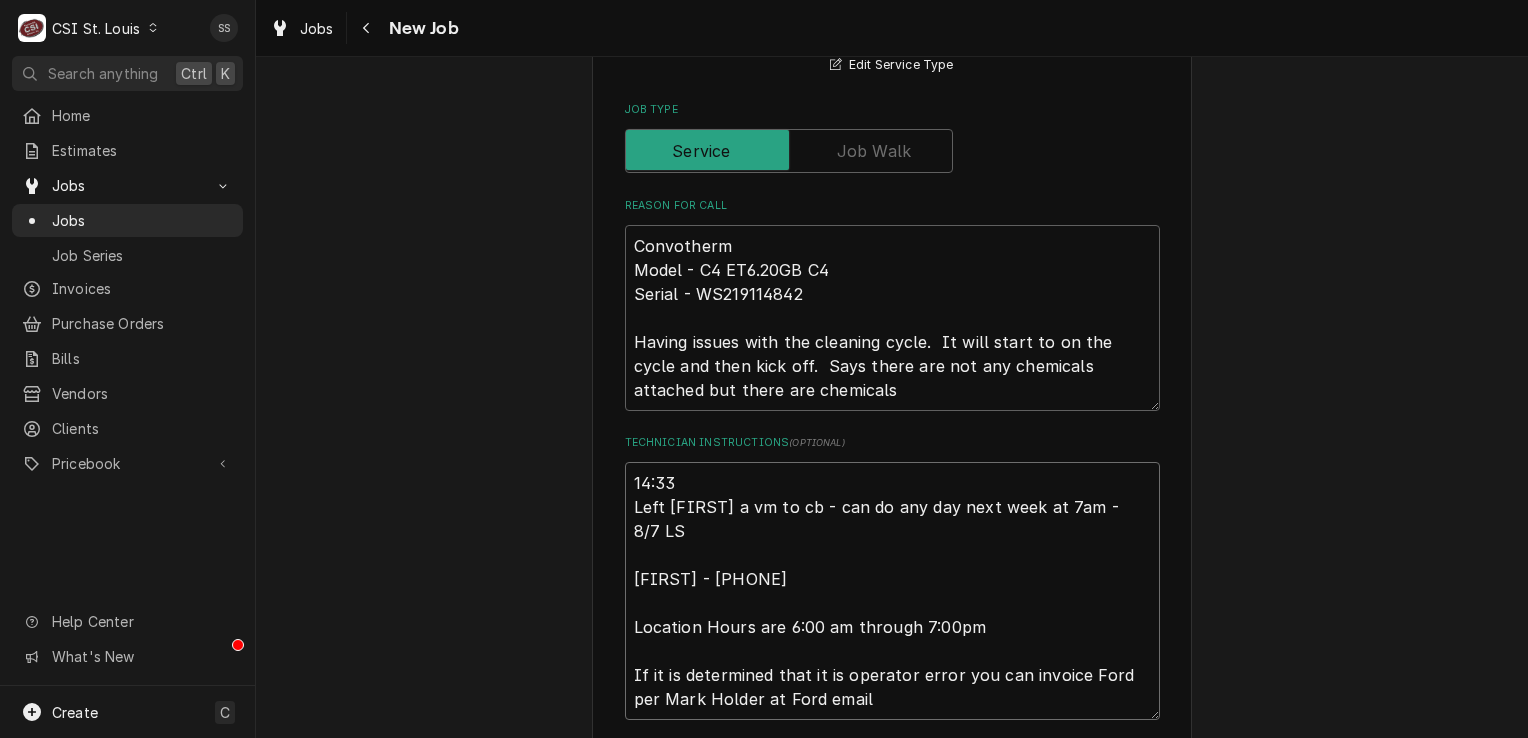 type on "x" 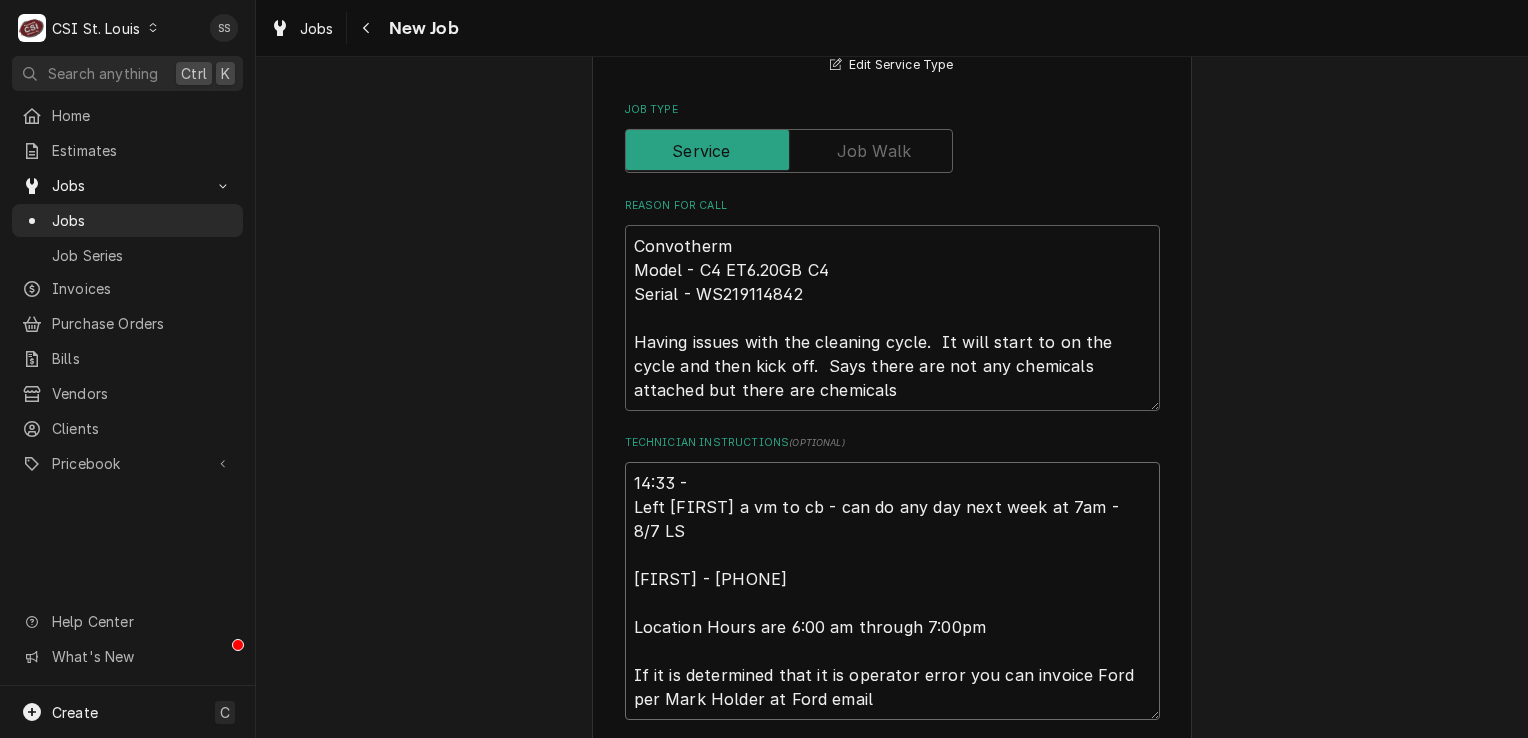type on "x" 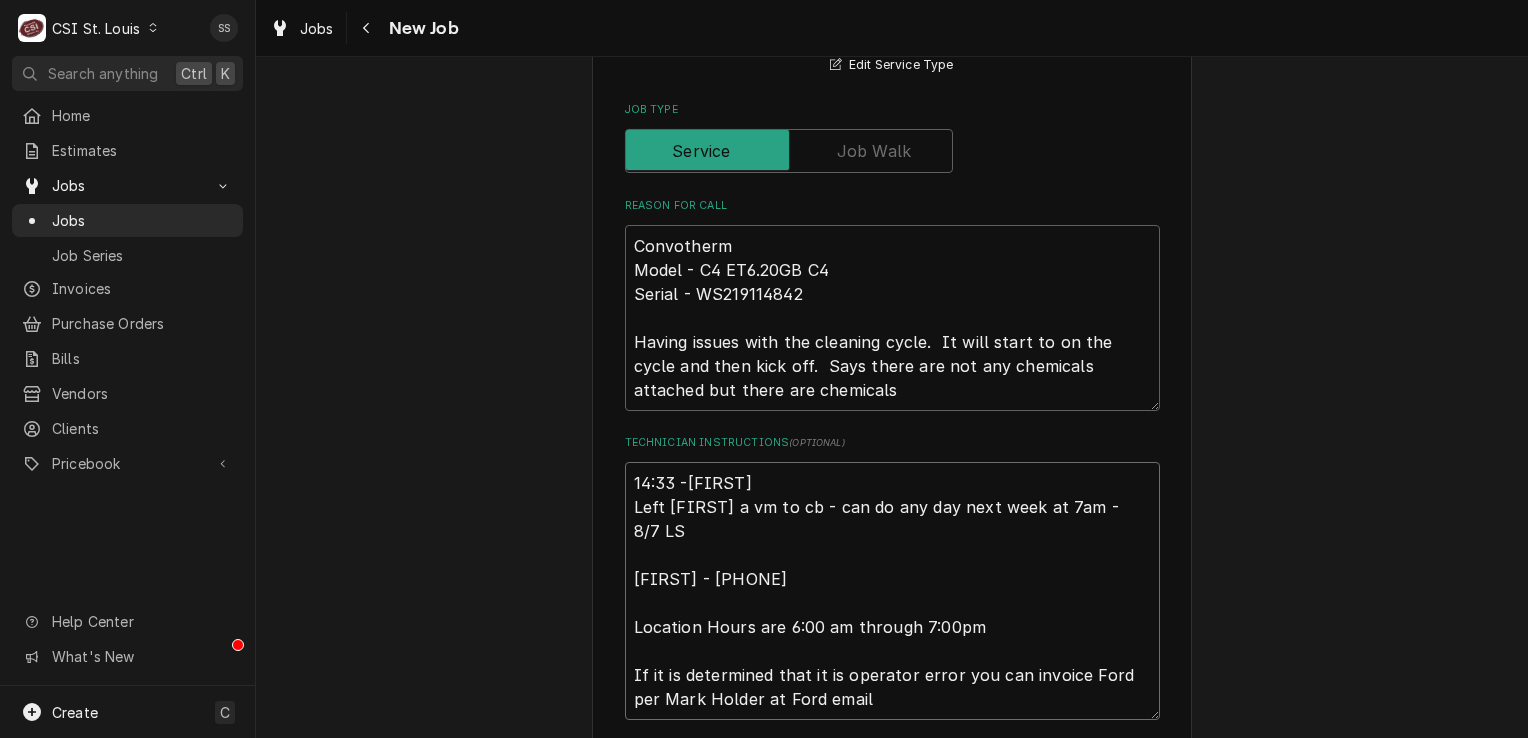 type on "x" 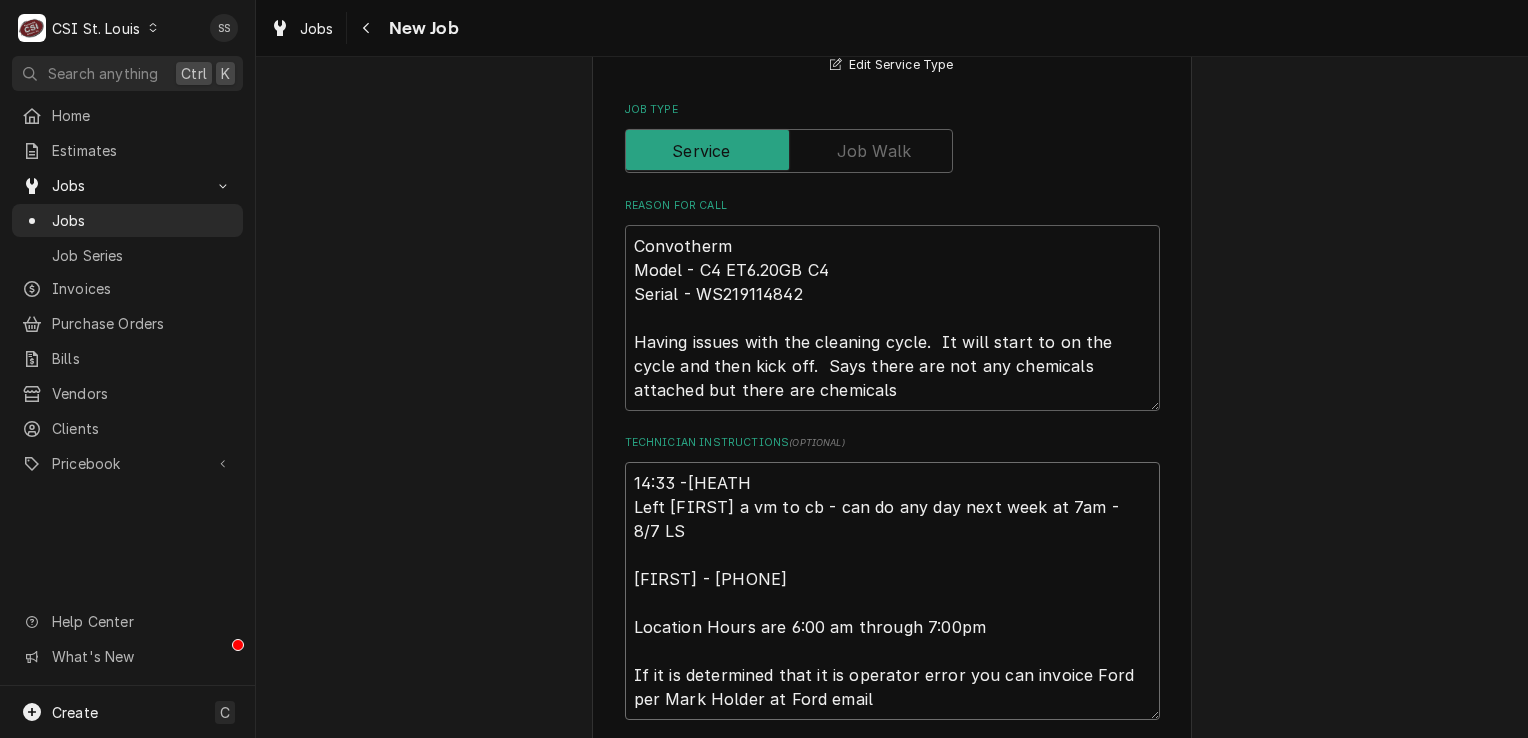 type on "x" 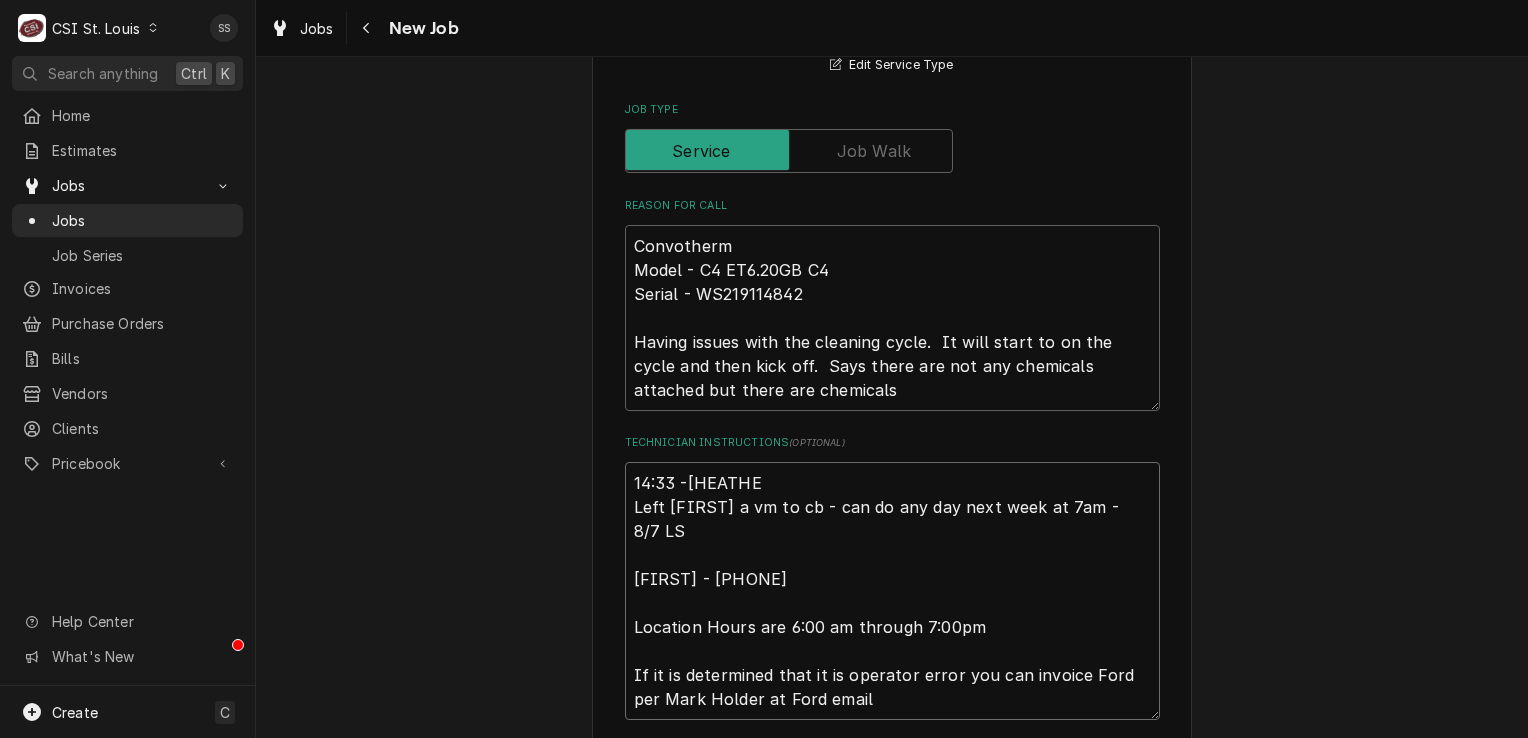 type on "x" 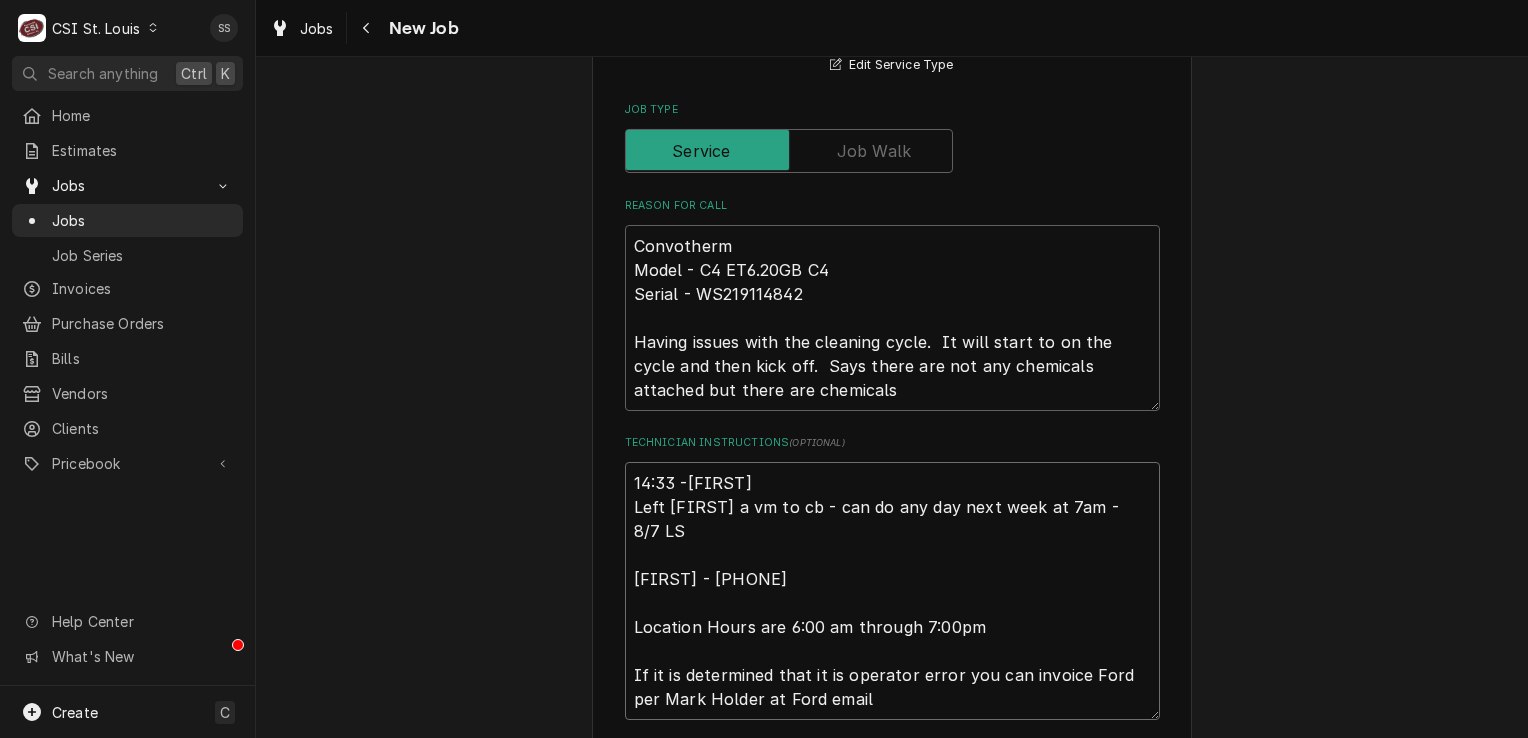 type on "x" 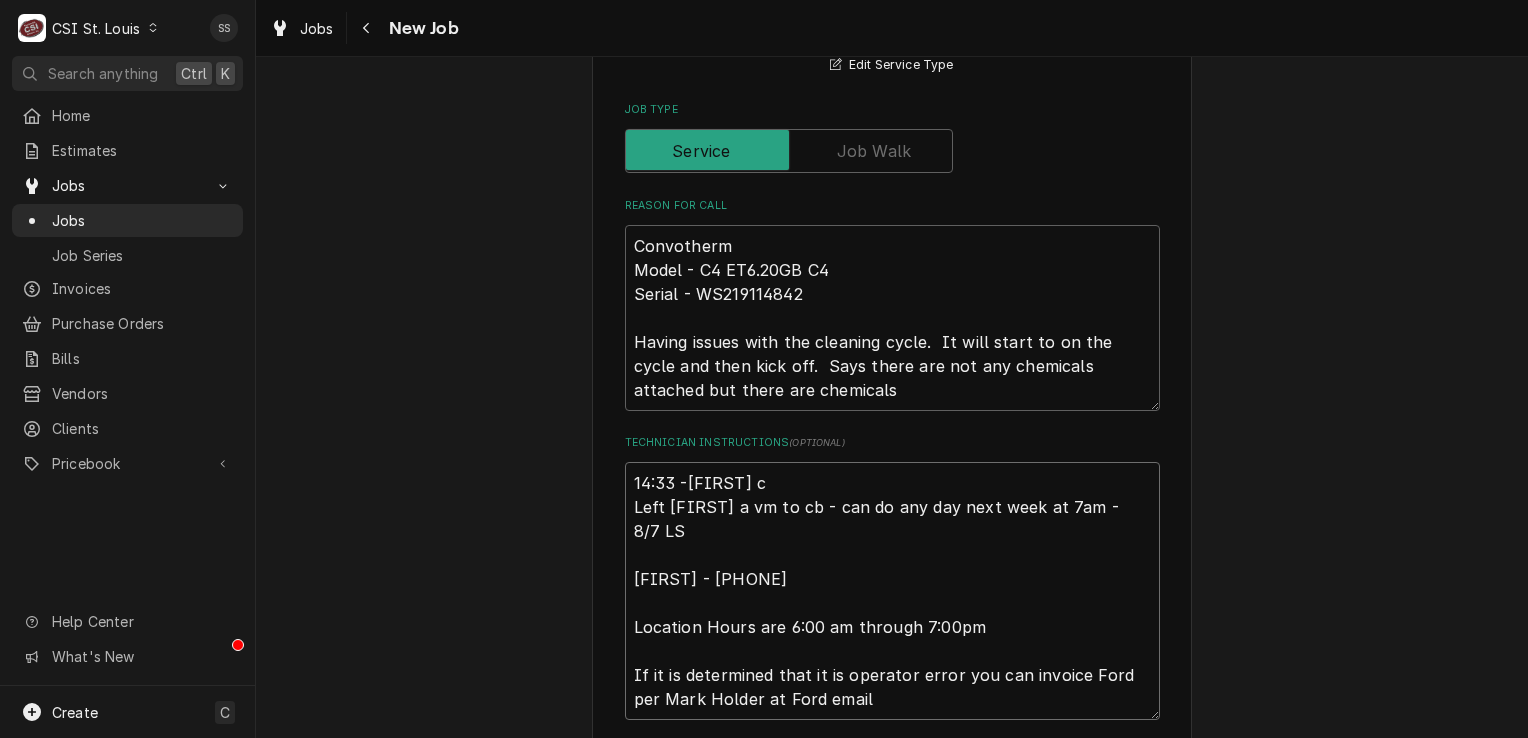 type on "x" 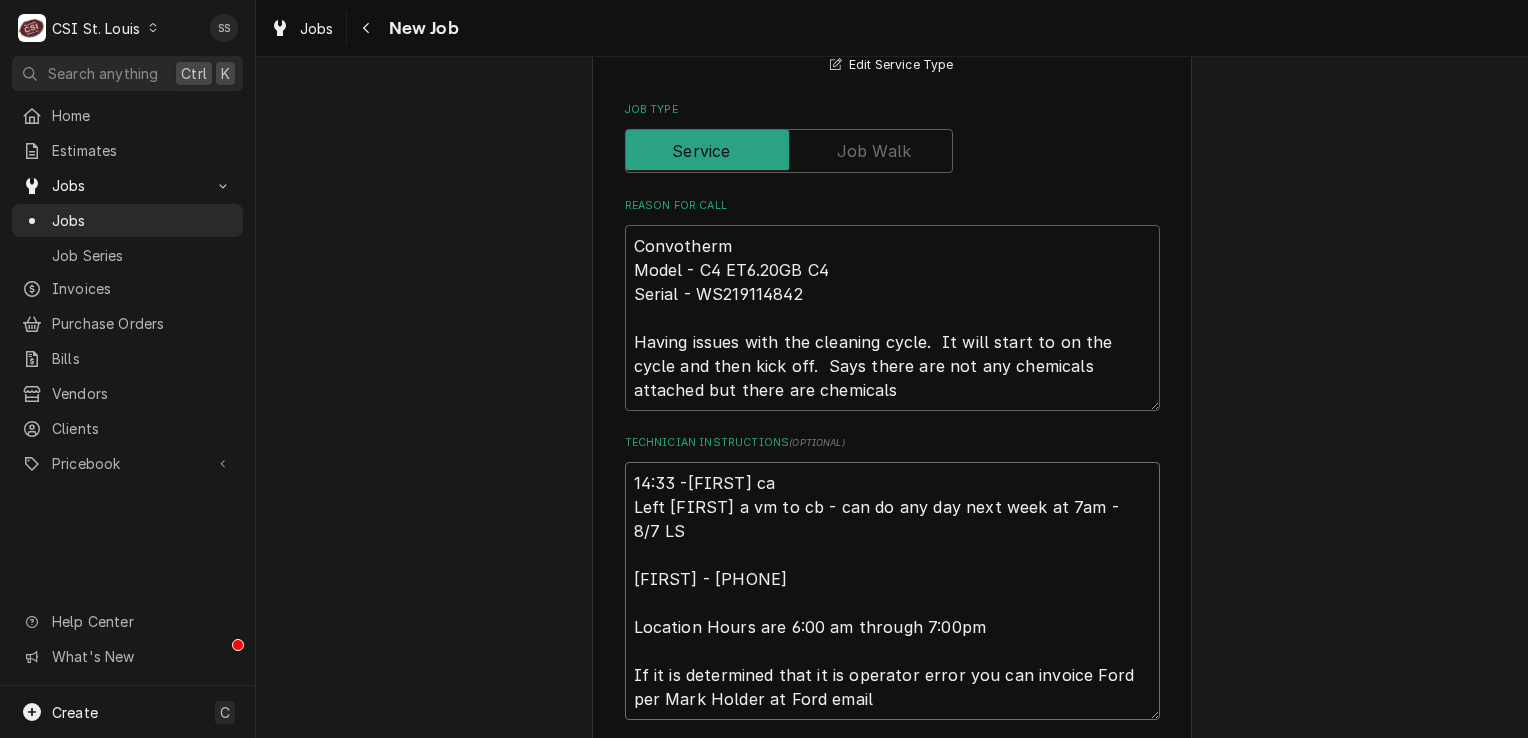 type on "x" 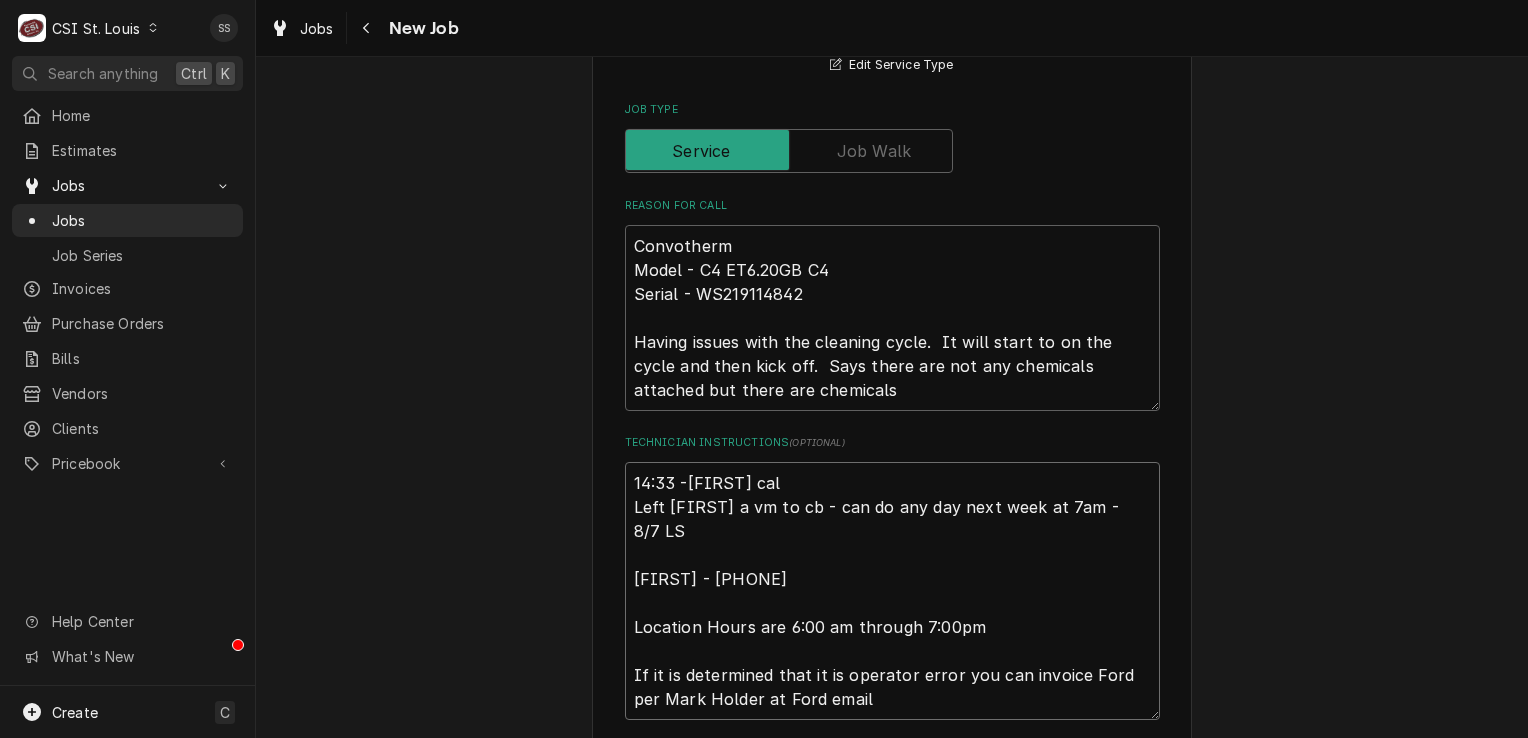 type on "x" 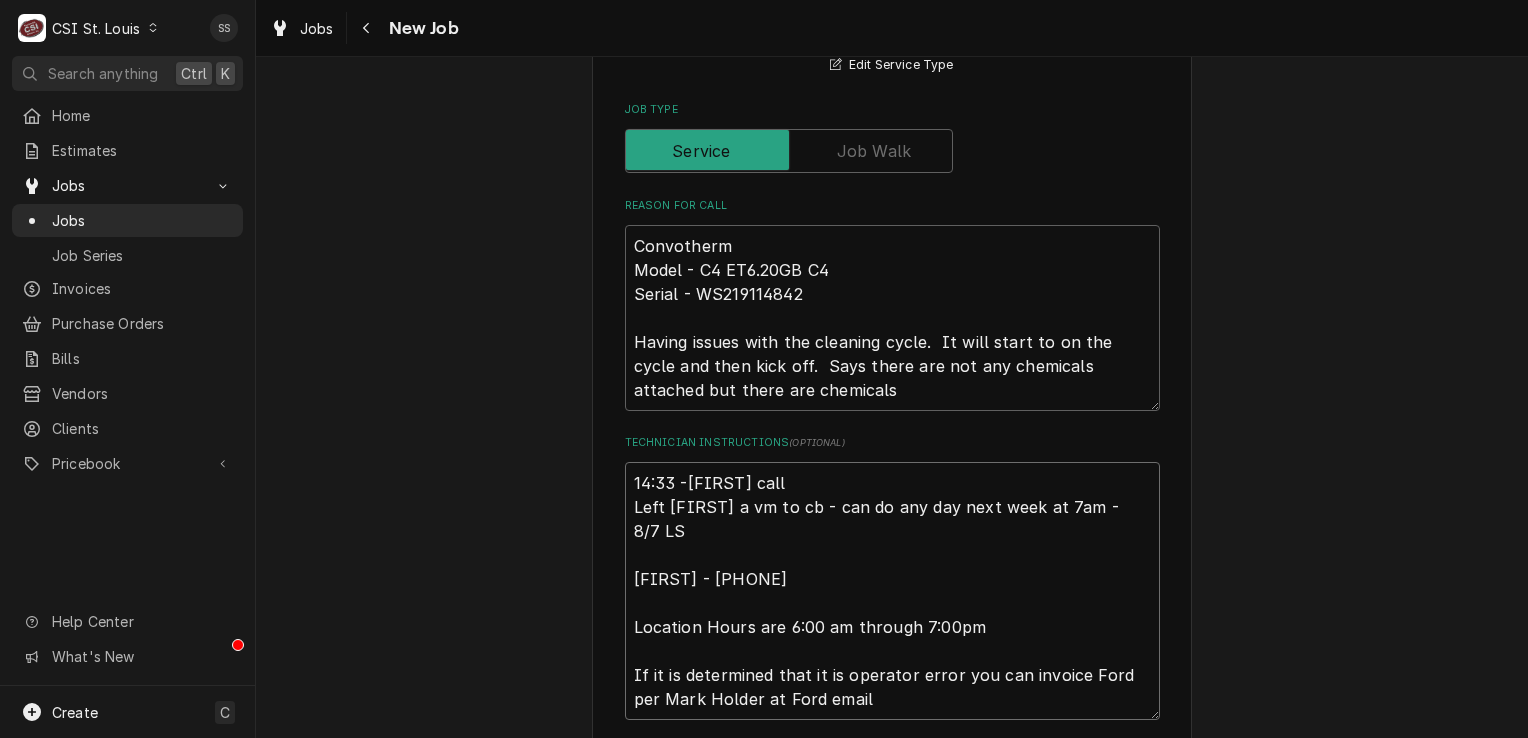 type on "x" 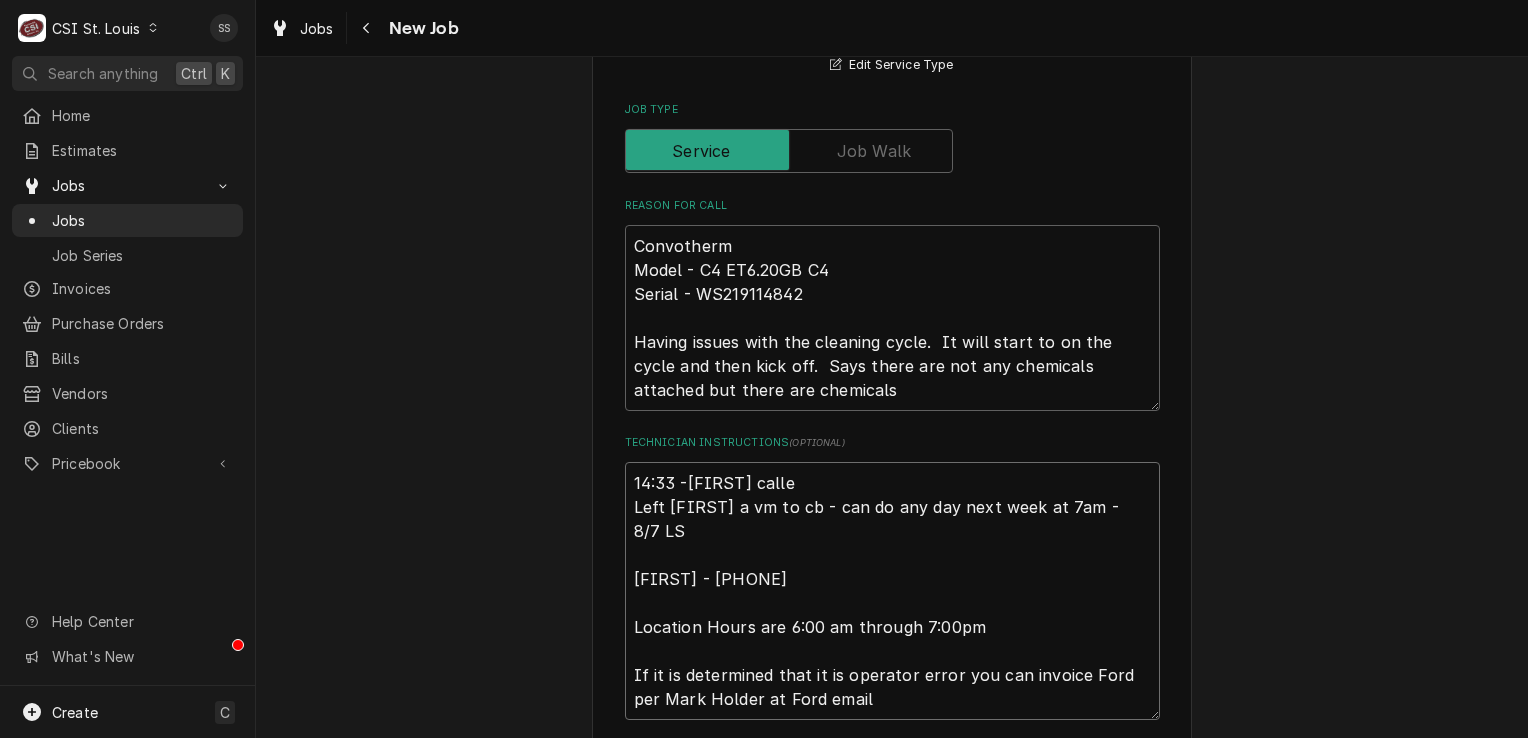 type on "x" 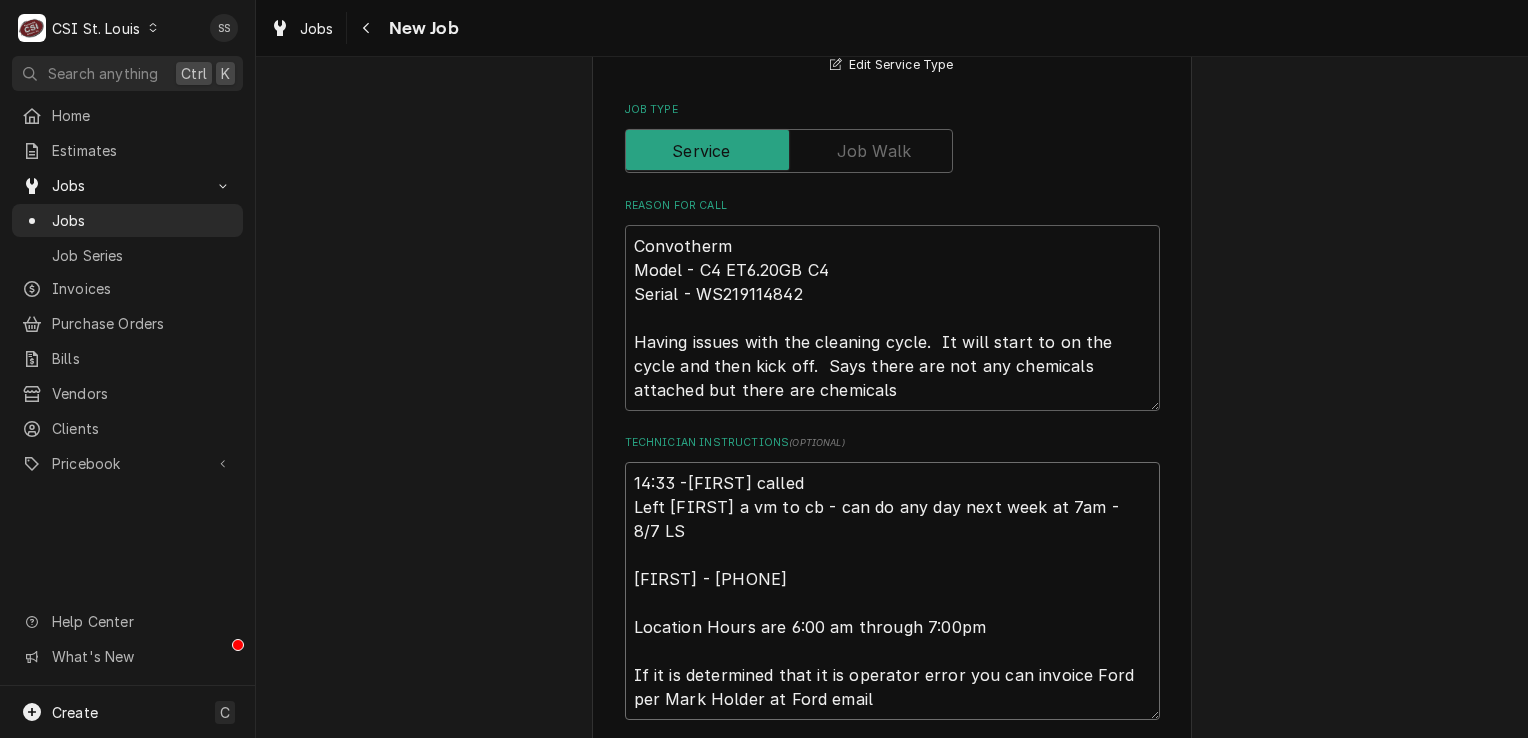 type on "x" 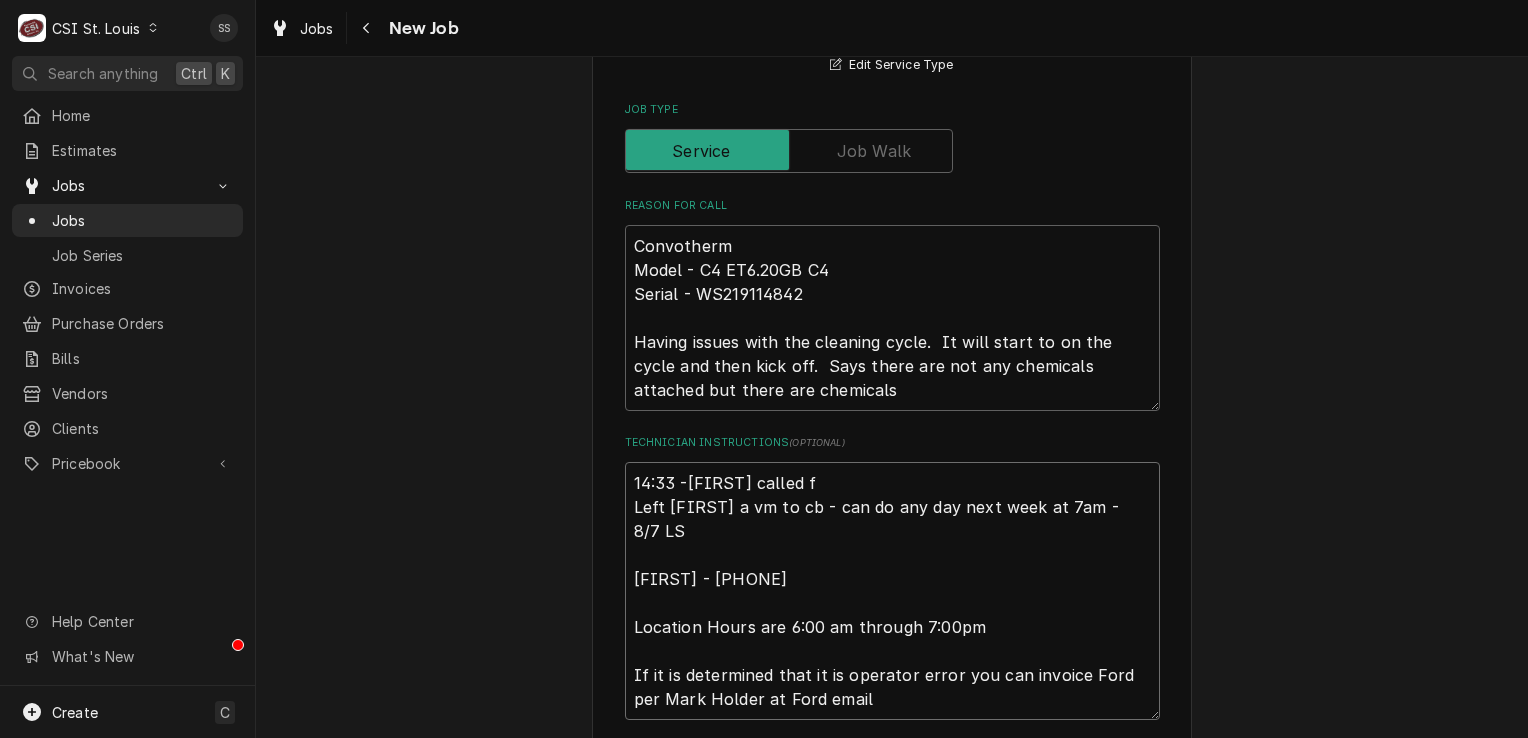 type on "x" 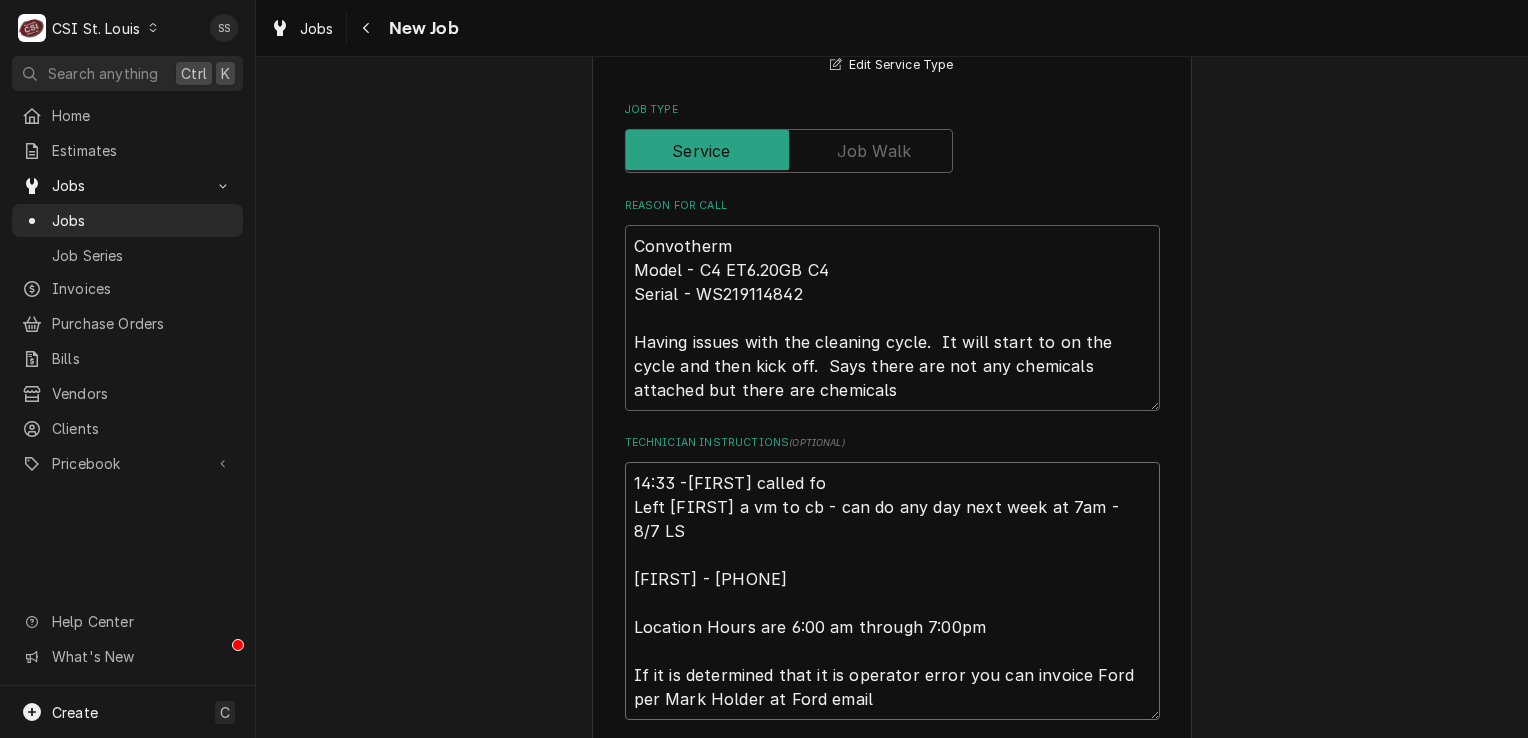 type on "x" 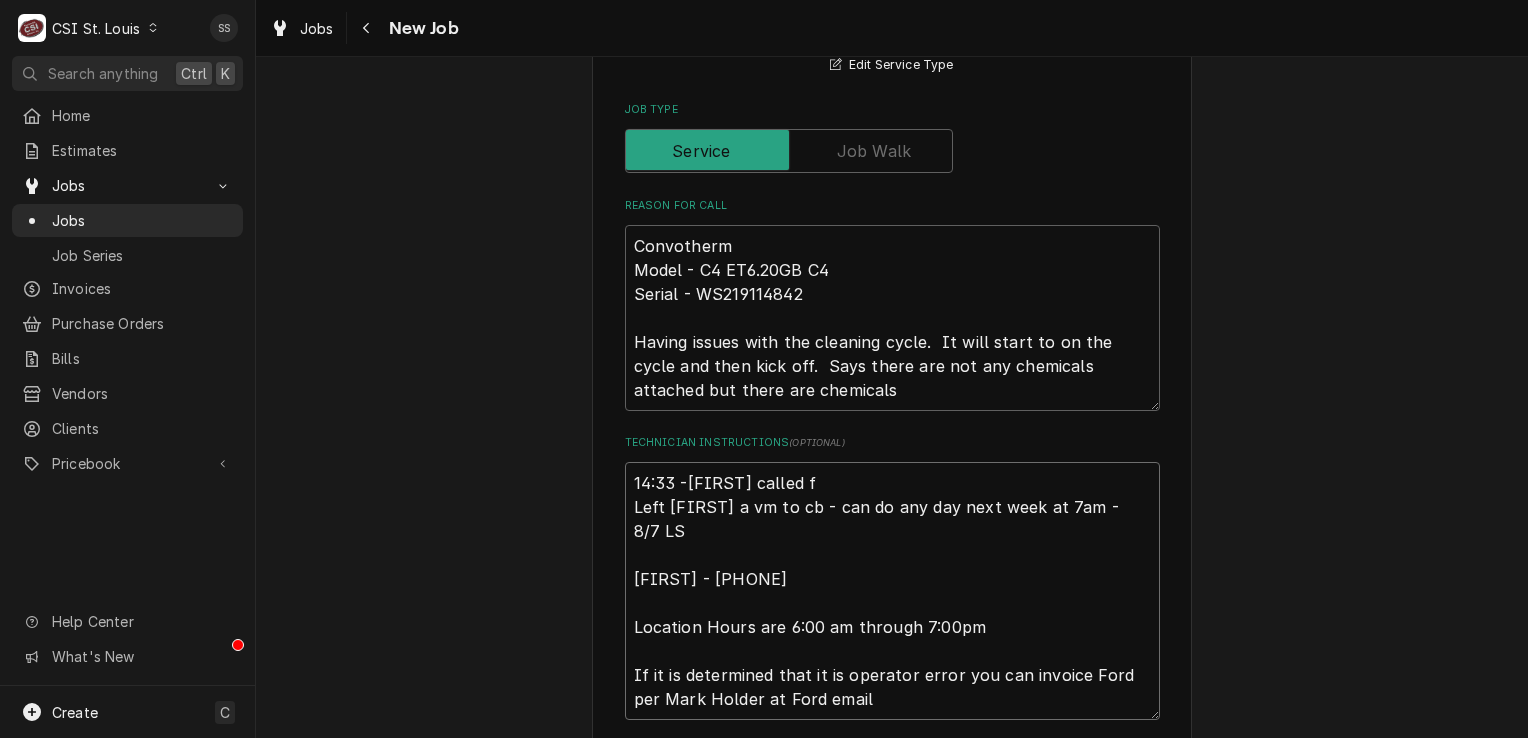 type on "x" 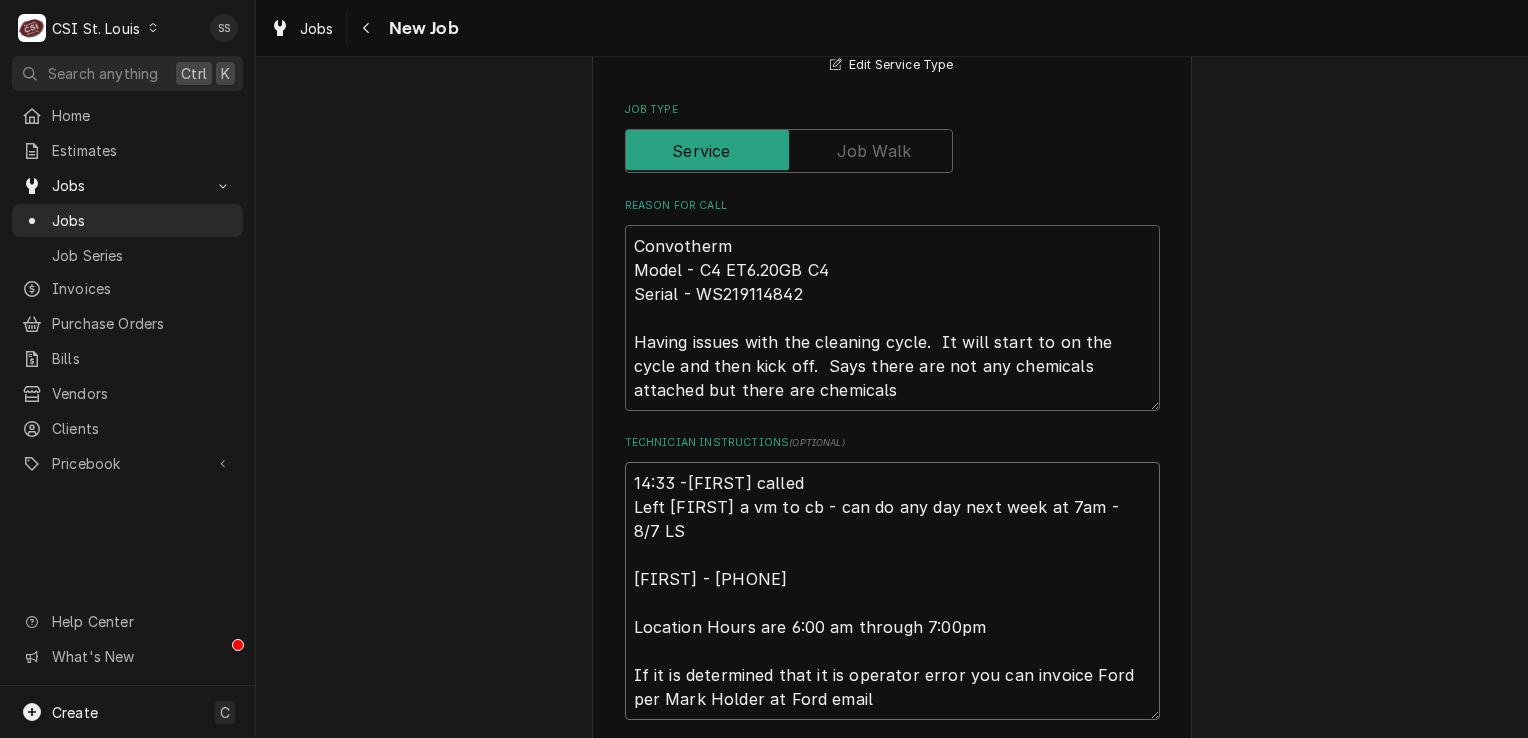 type on "14:33 -[FIRST] called t
Left [FIRST] a vm to cb - can do any day next week at 7am - 8/7 LS
[FIRST] - [PHONE]
Location Hours are 6:00 am through 7:00pm
If it is determined that it is operator error you can invoice Ford per Mark Holder at Ford email" 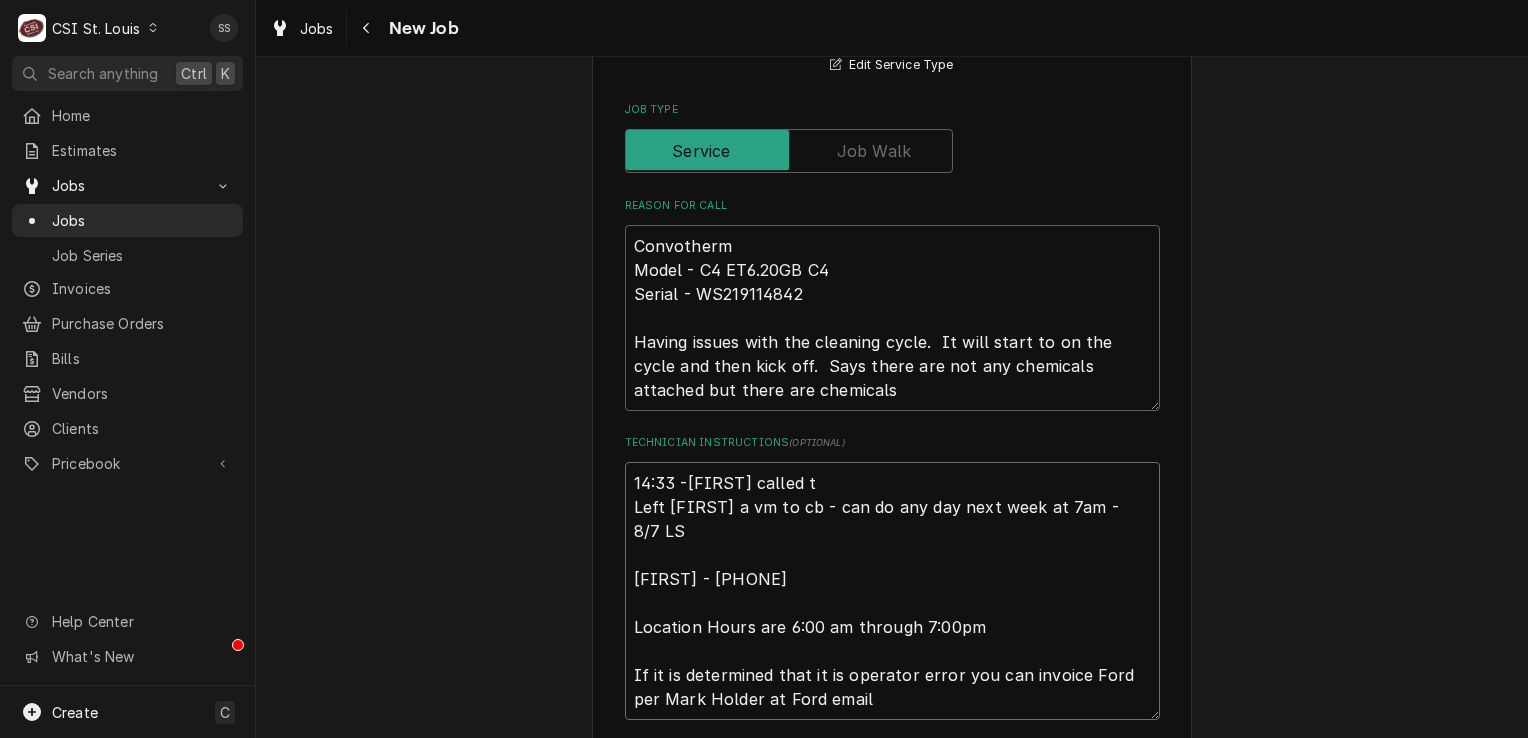 type on "x" 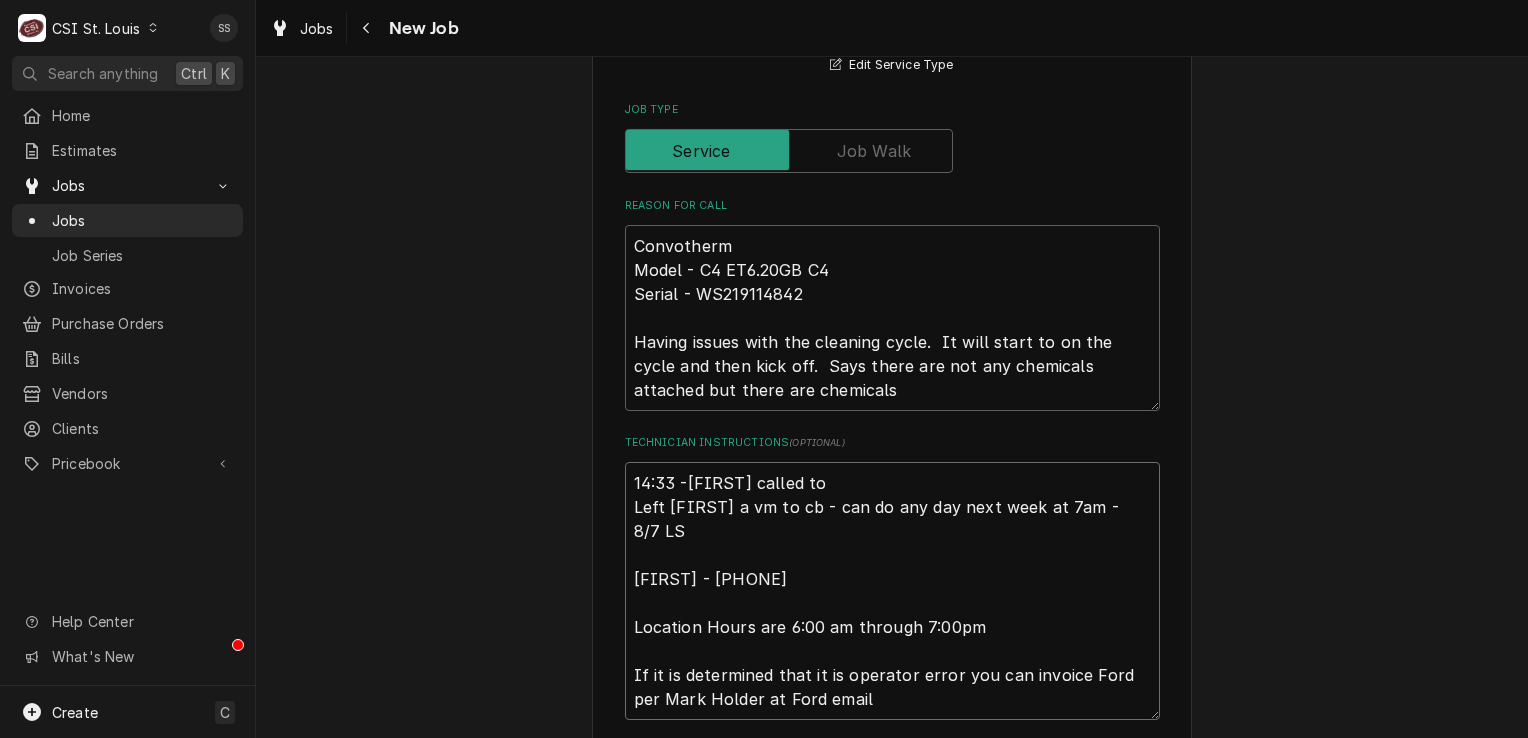 type on "x" 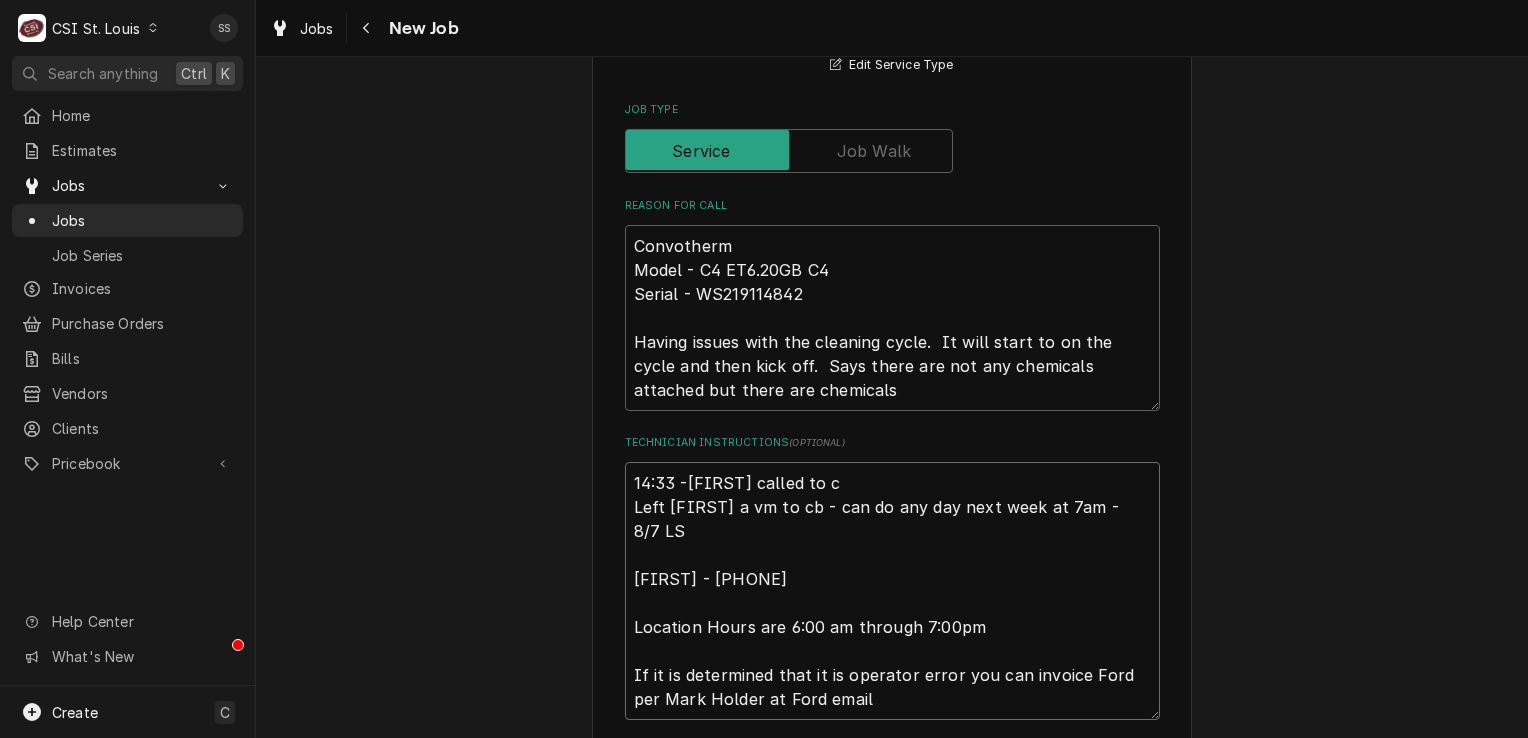 type on "x" 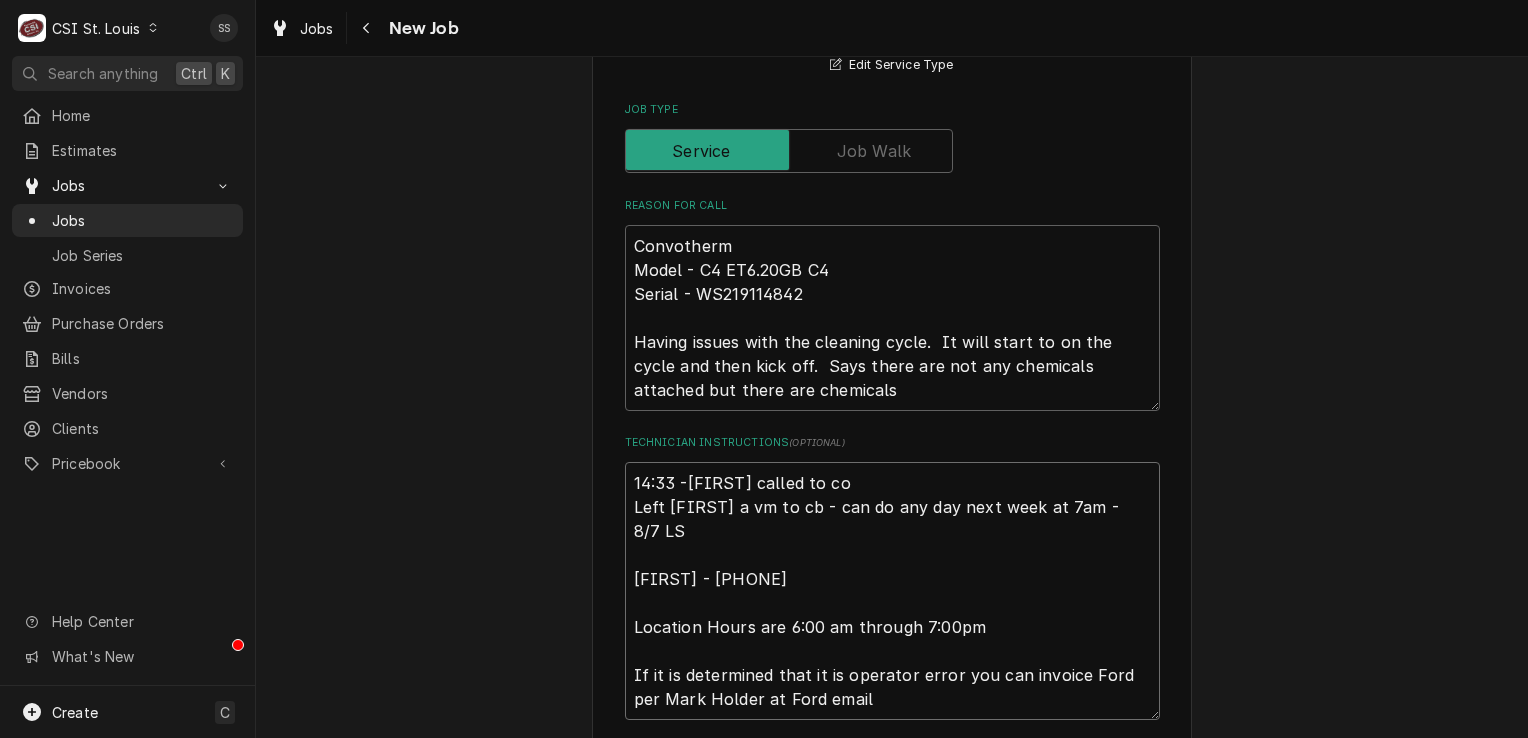 type on "x" 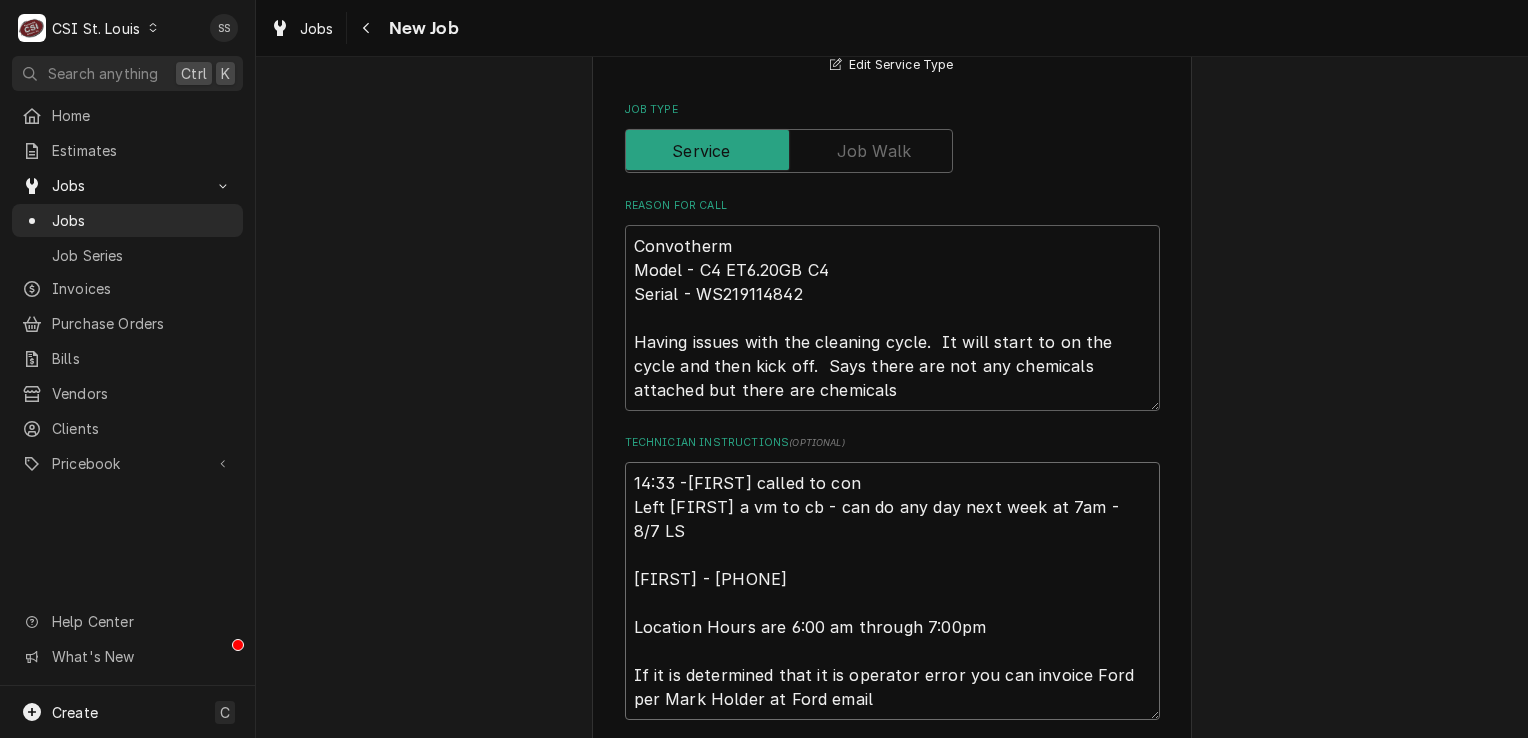 type on "x" 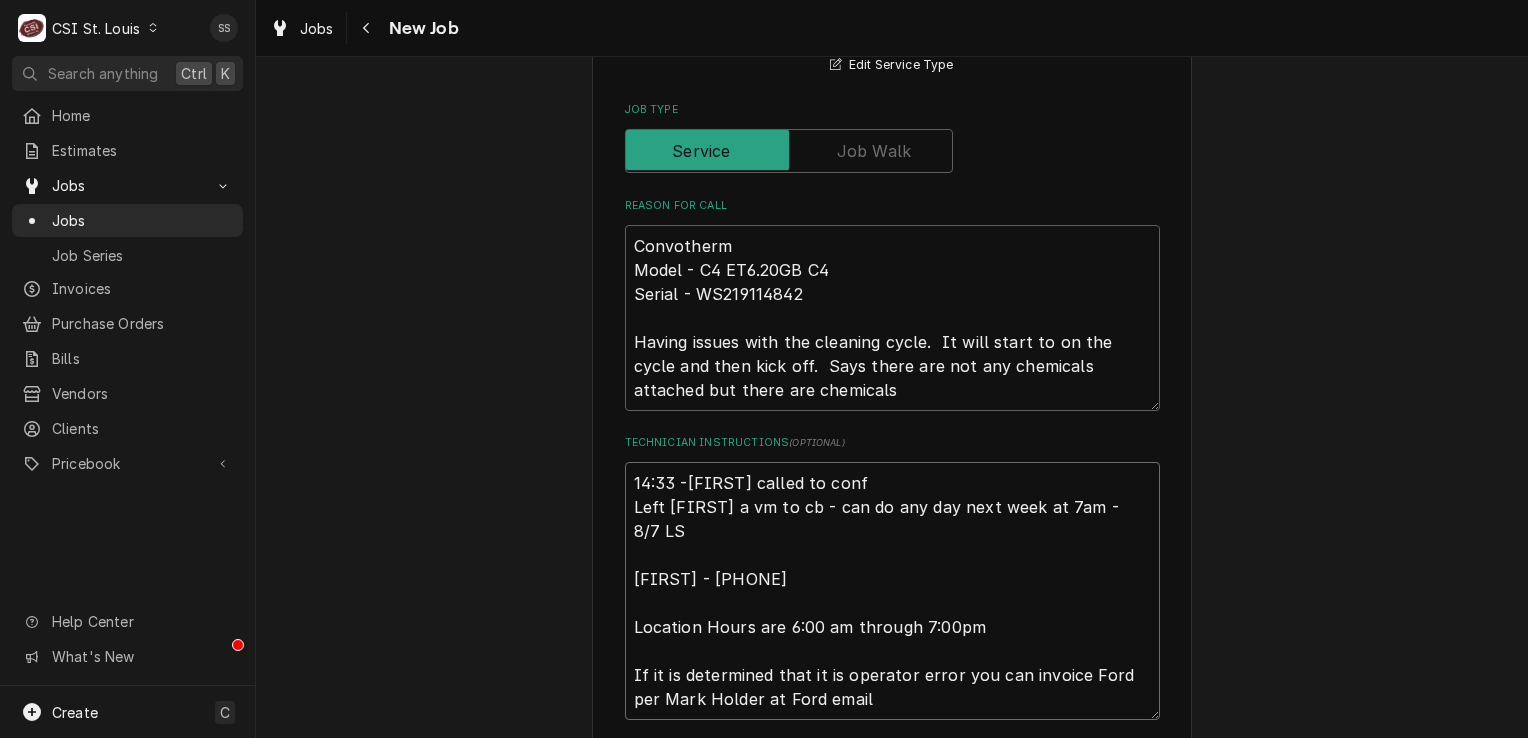 type on "x" 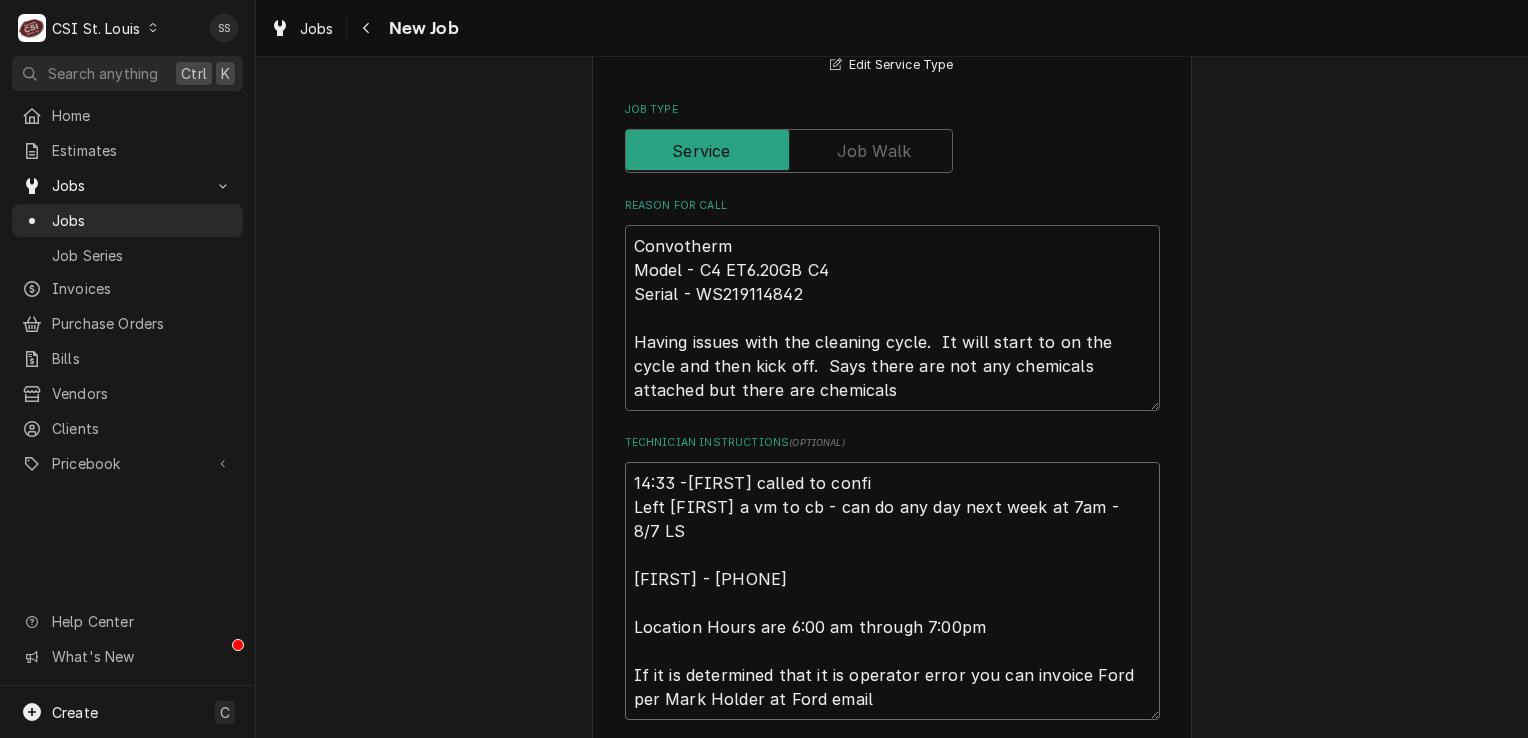type on "x" 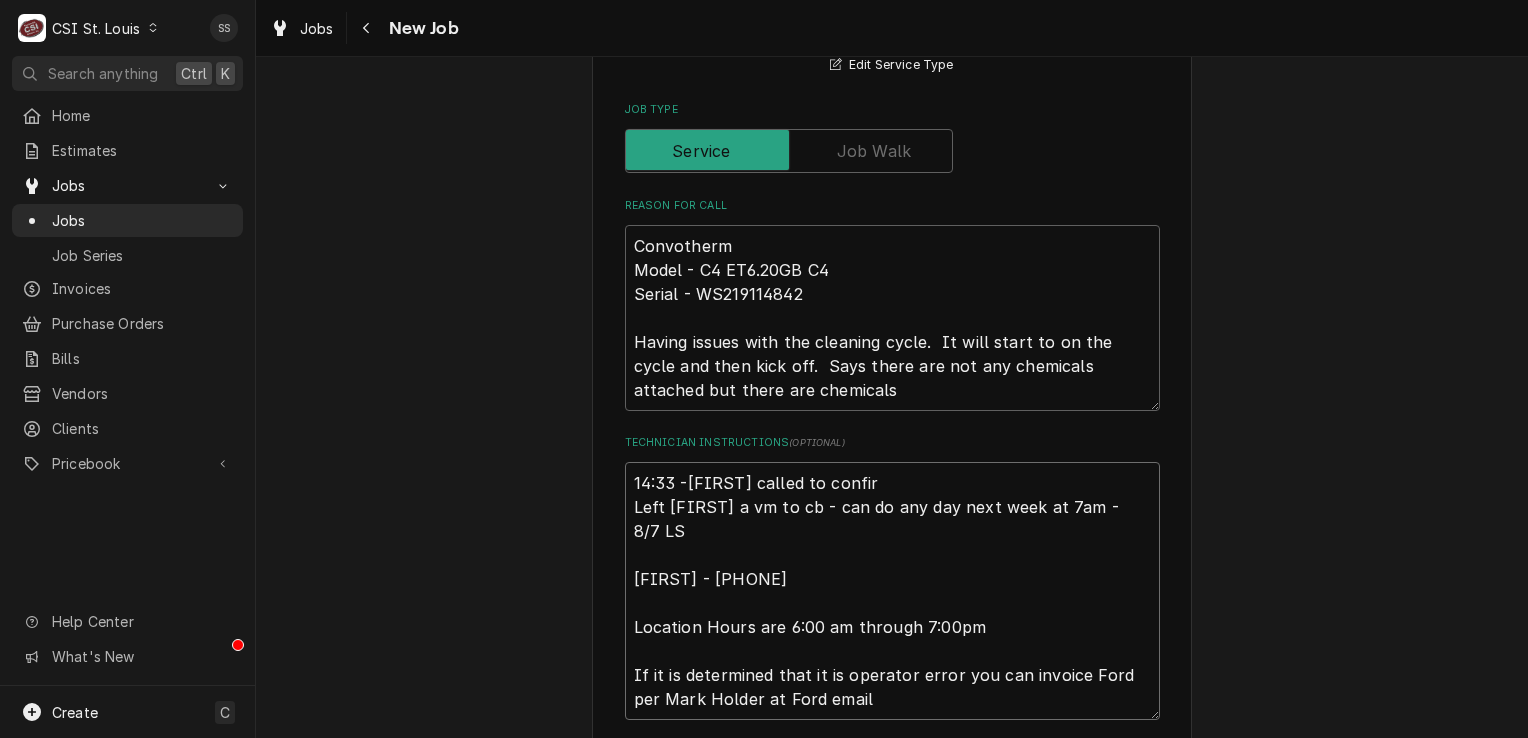 type on "x" 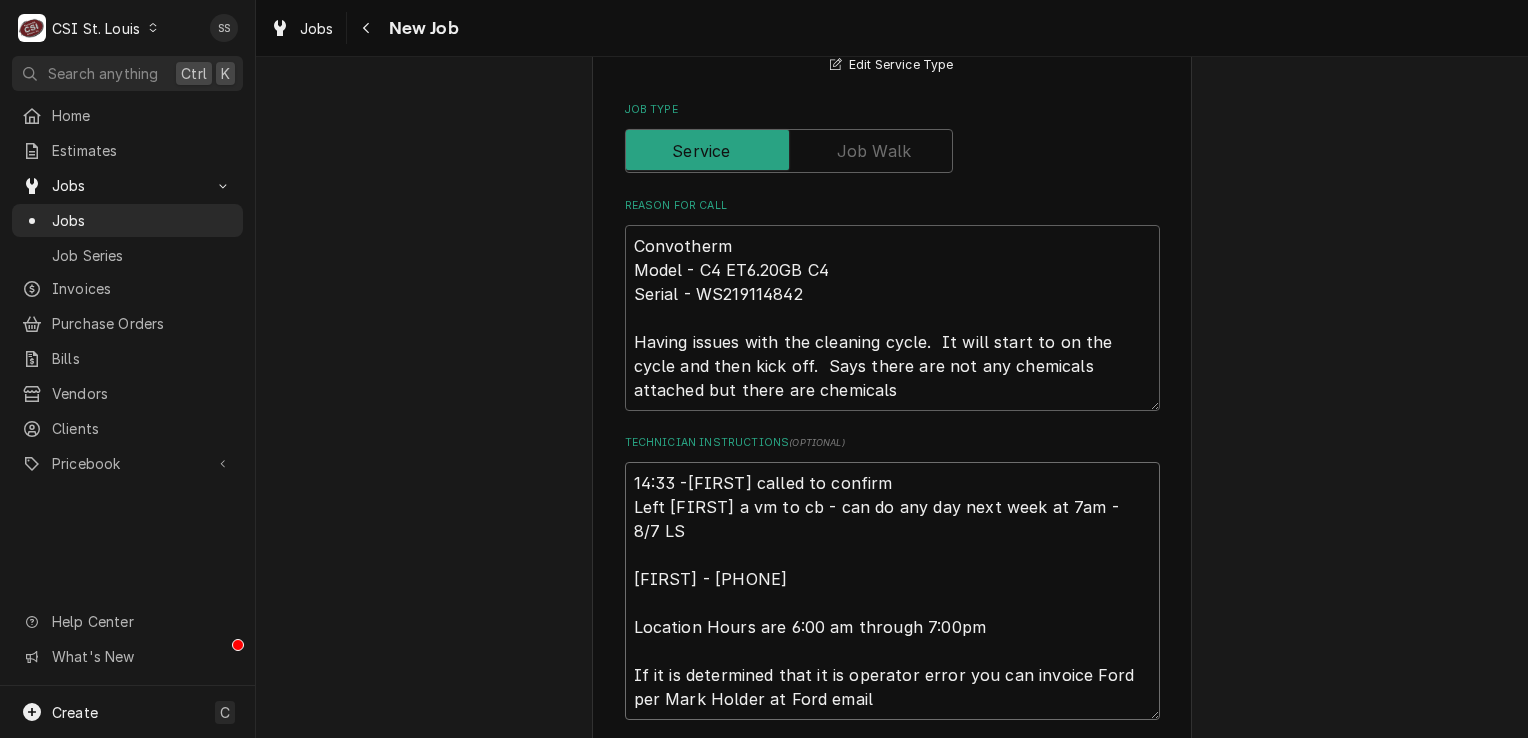 type on "14:33 -[FIRST] called to confirm
Left [FIRST] a vm to cb - can do any day next week at 7am - 8/7 LS
[FIRST] - [PHONE]
Location Hours are 6:00 am through 7:00pm
If it is determined that it is operator error you can invoice Ford per Mark Holder at Ford email" 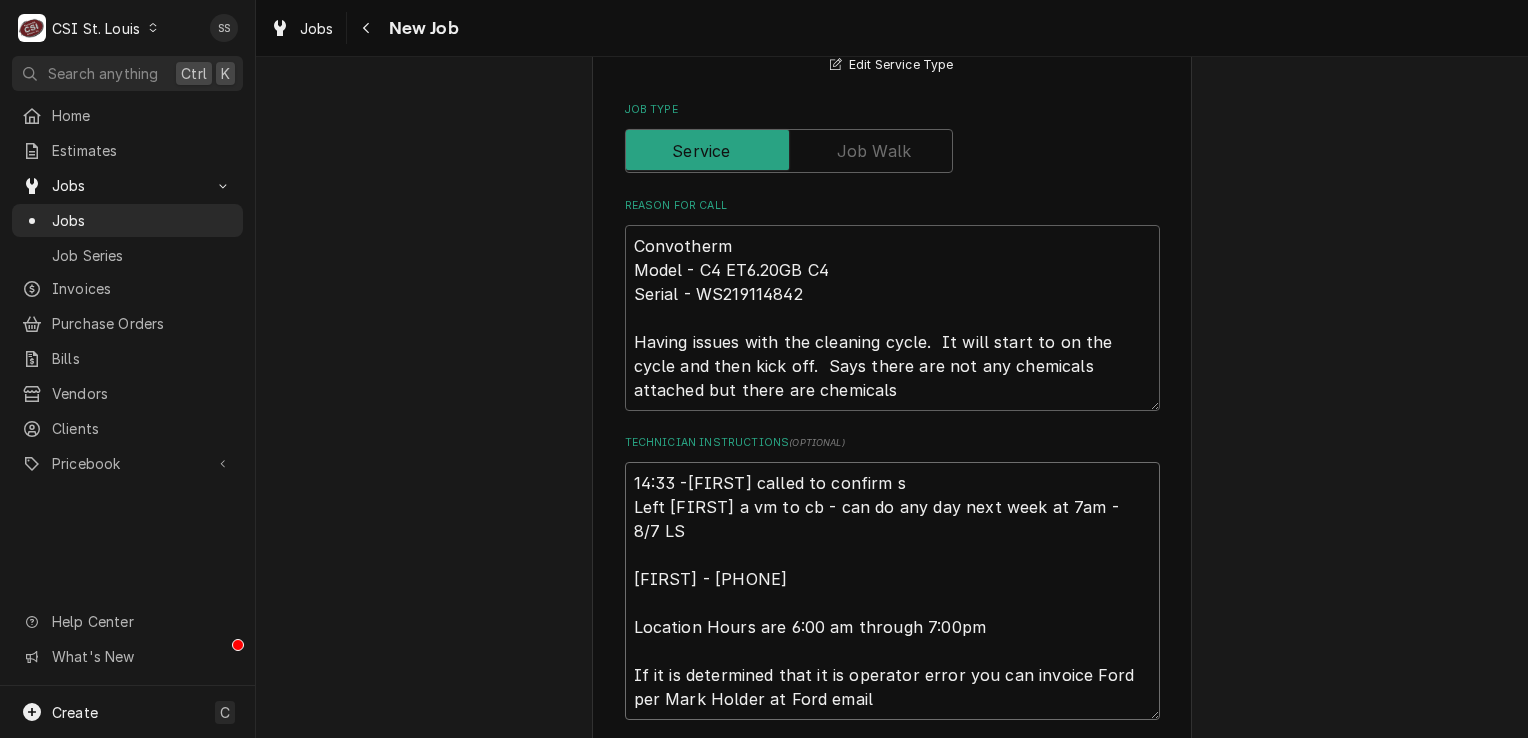 type on "x" 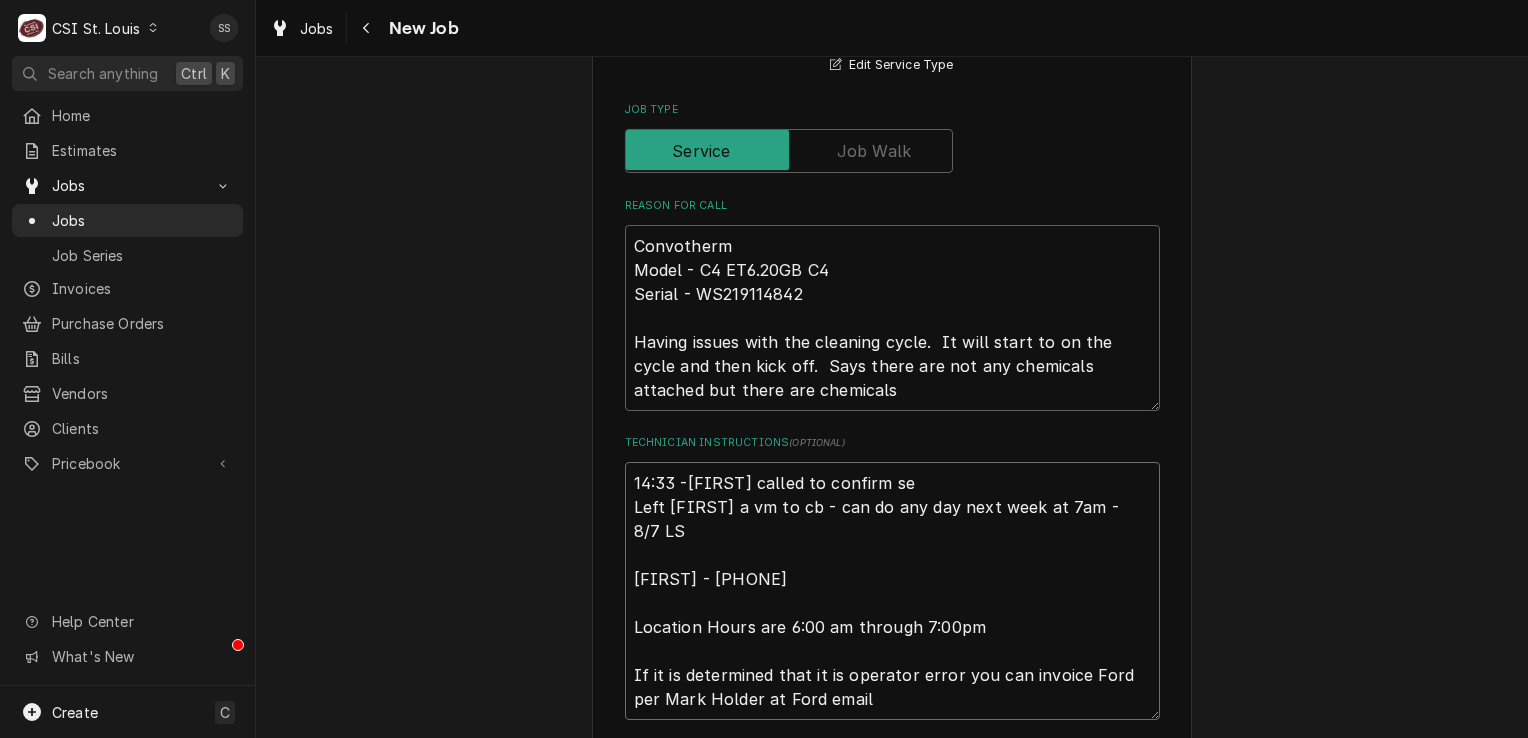 type on "x" 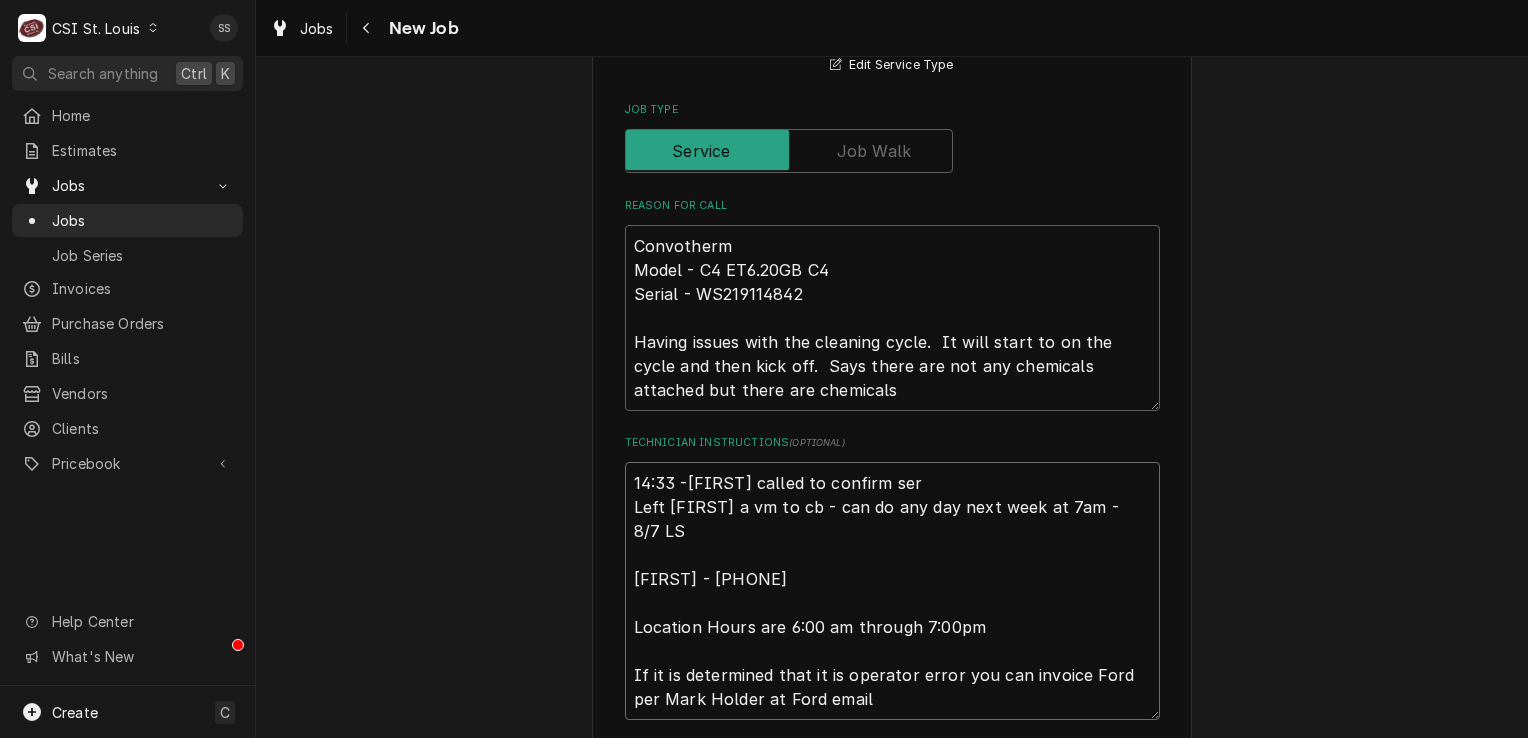 type on "x" 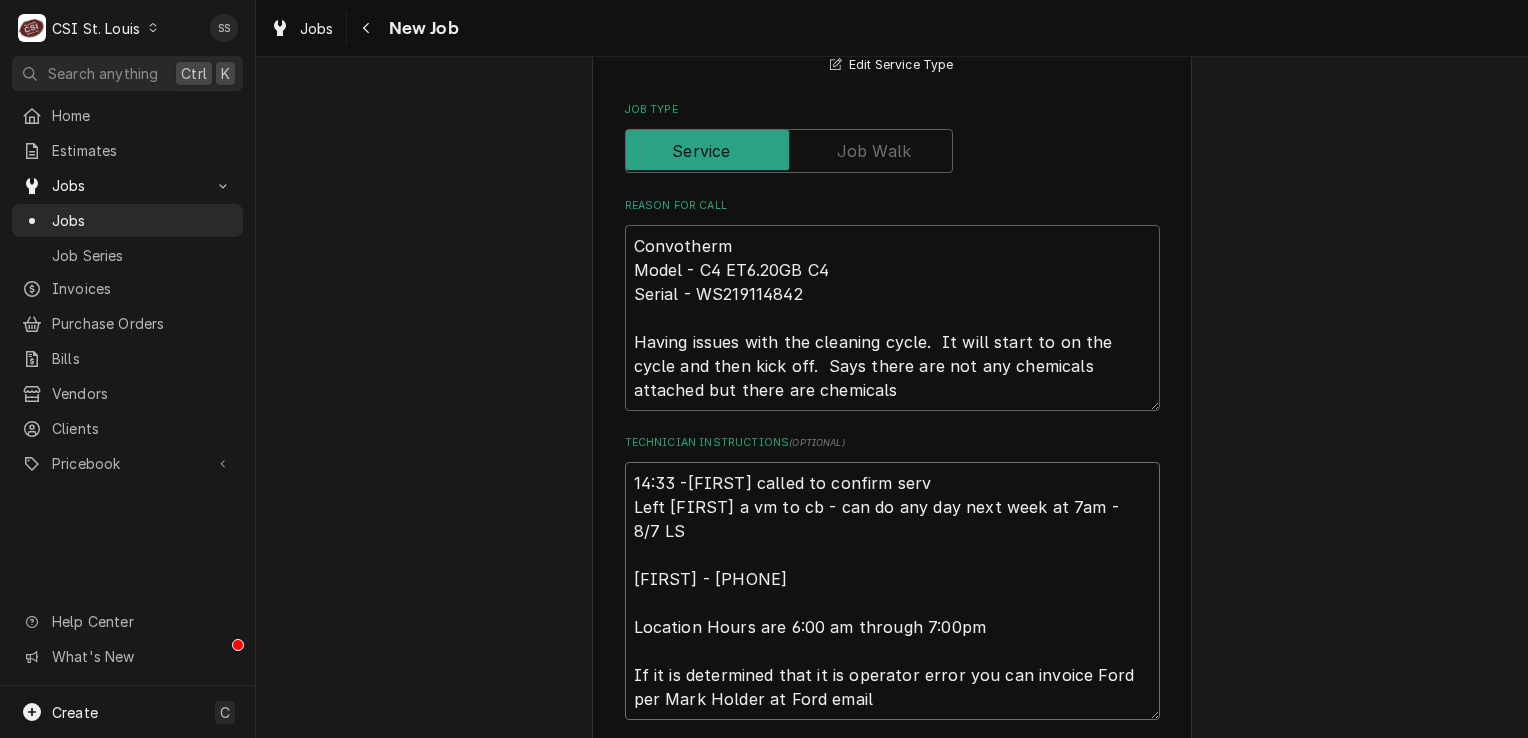 type on "x" 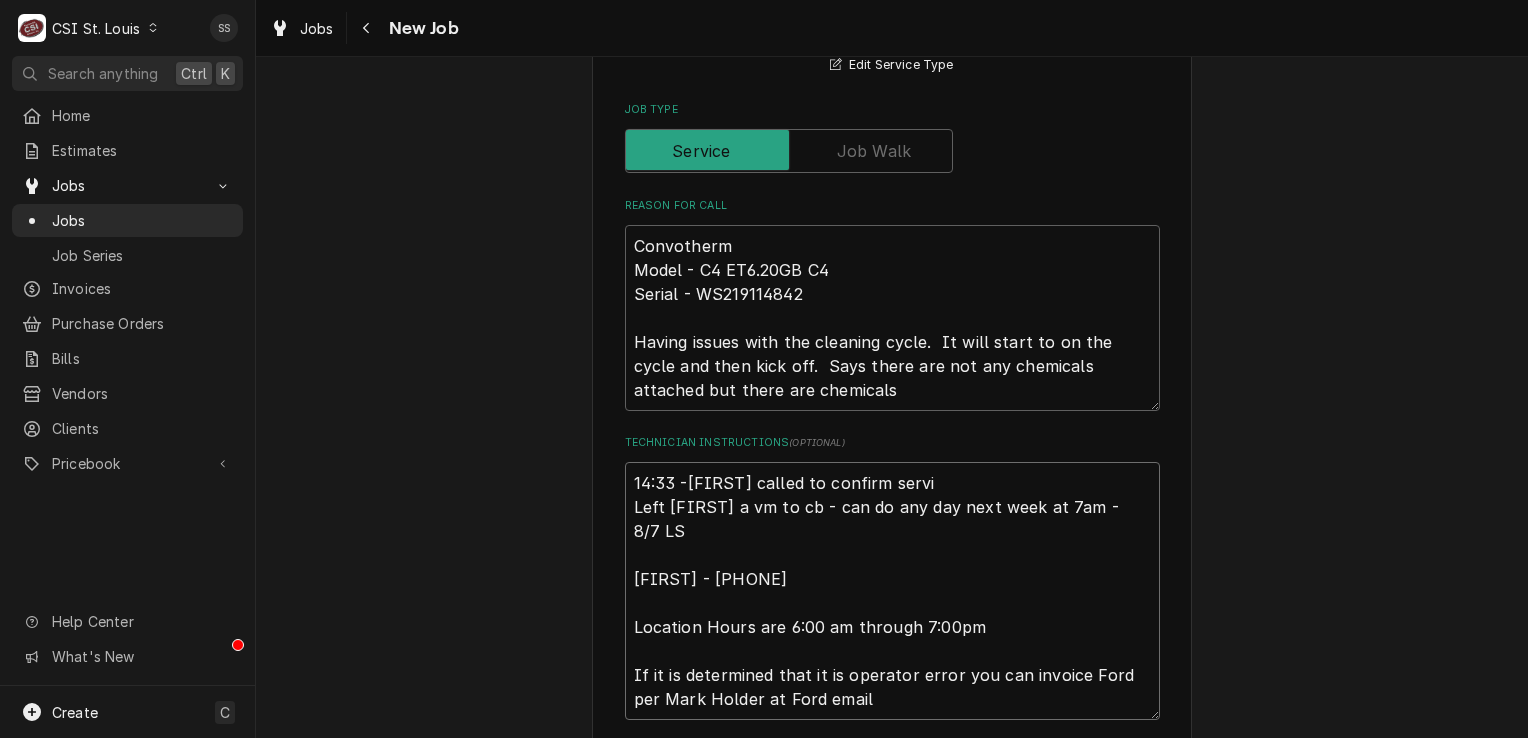 type on "x" 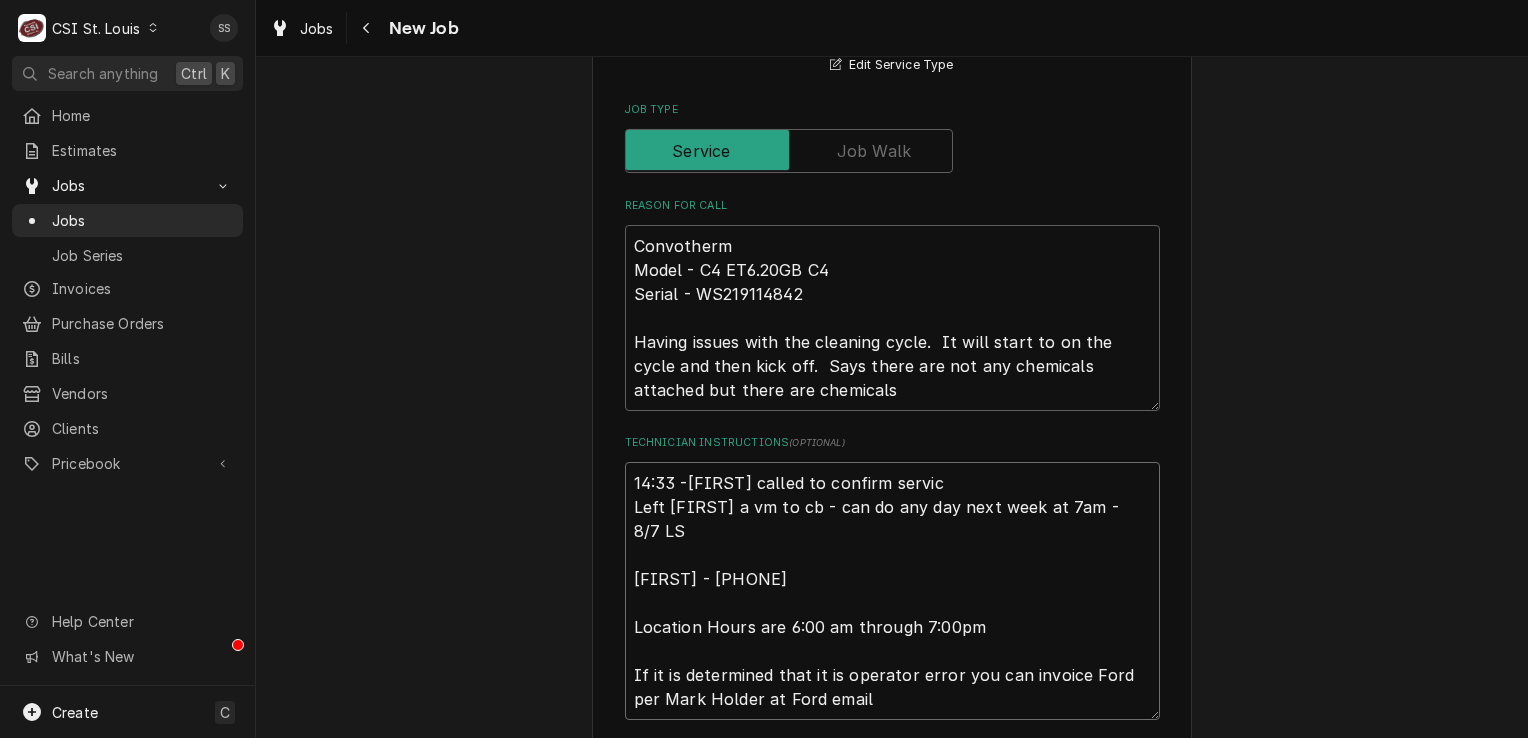 type on "x" 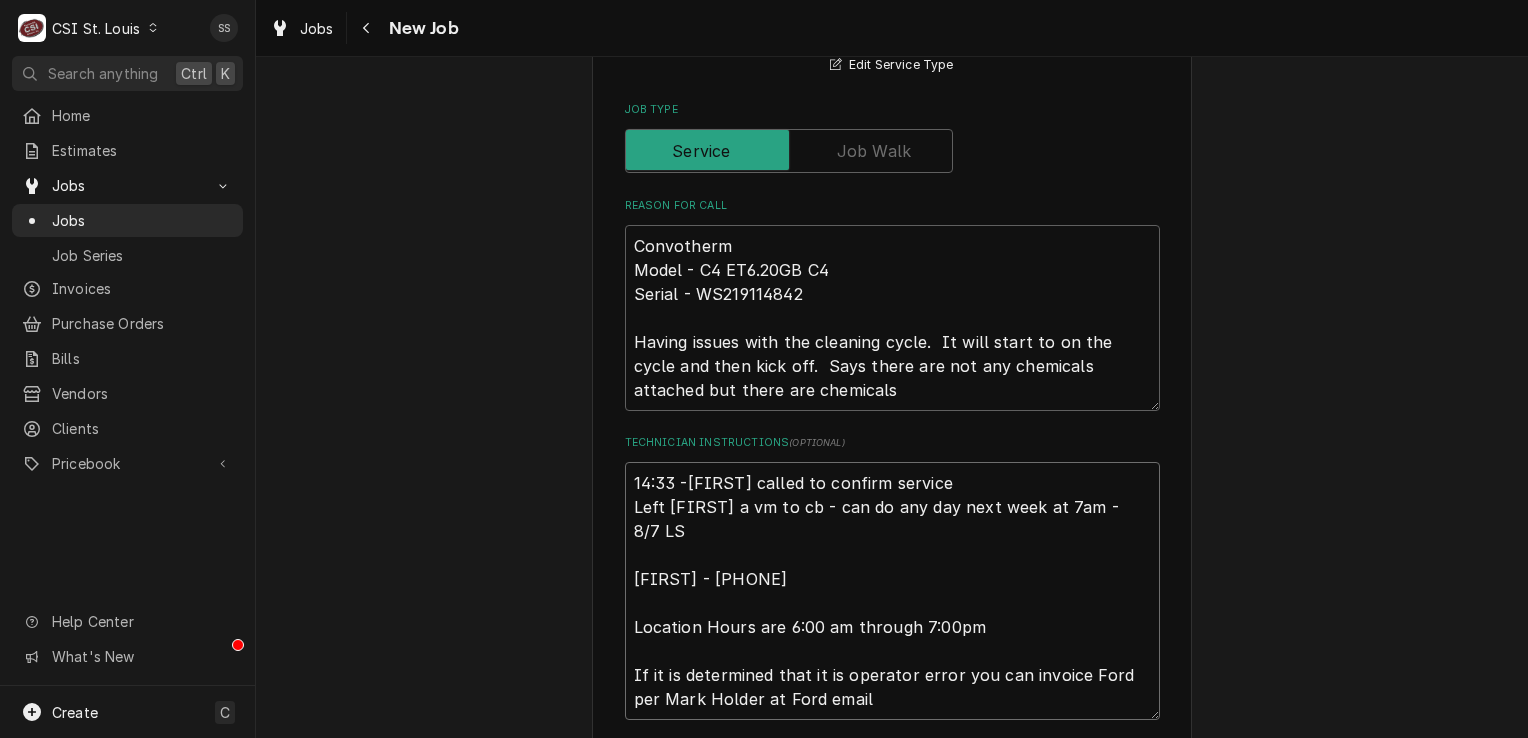 type on "14:33 -[FIRST] called to confirm service
Left [FIRST] a vm to cb - can do any day next week at 7am - 8/7 LS
[FIRST] - [PHONE]
Location Hours are 6:00 am through 7:00pm
If it is determined that it is operator error you can invoice Ford per Mark Holder at Ford email" 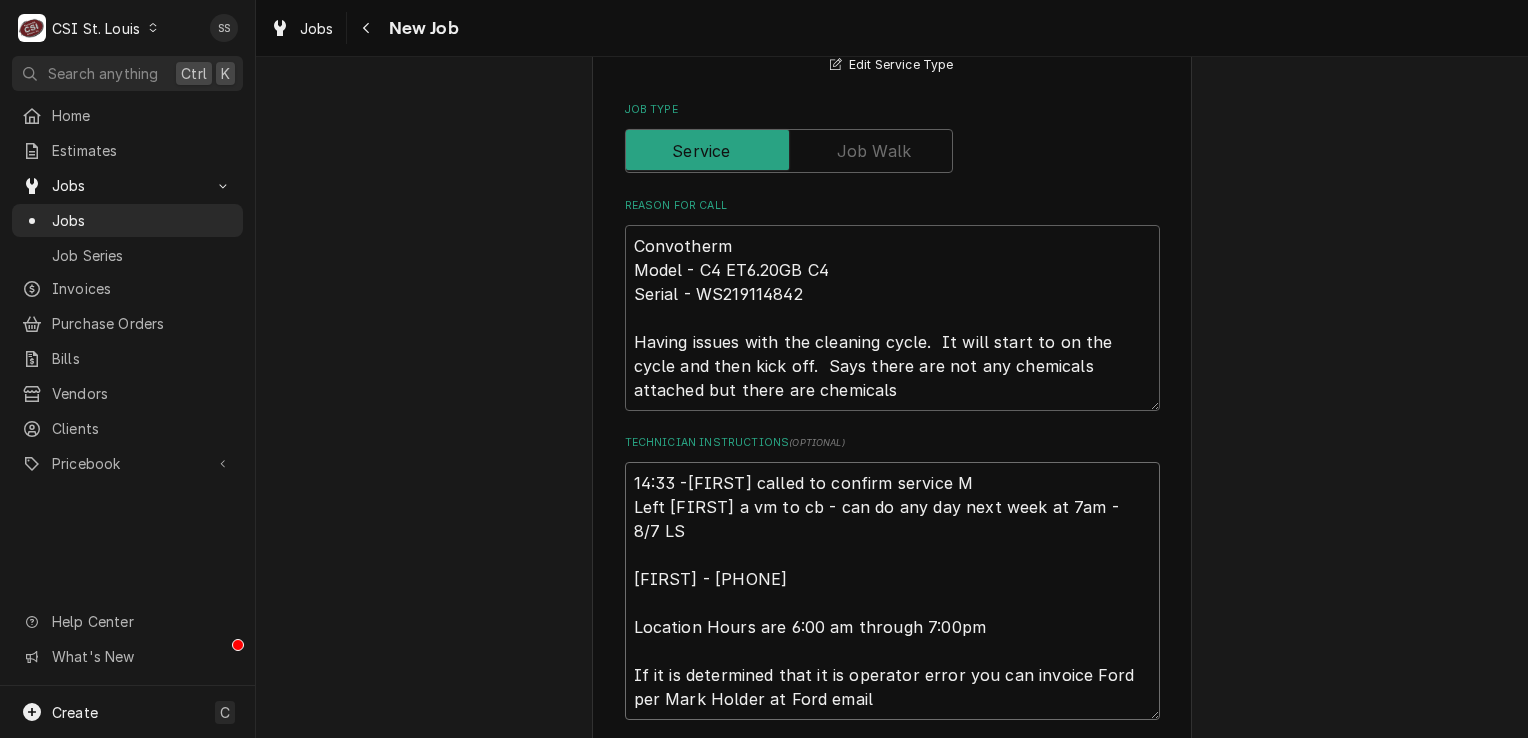 type on "x" 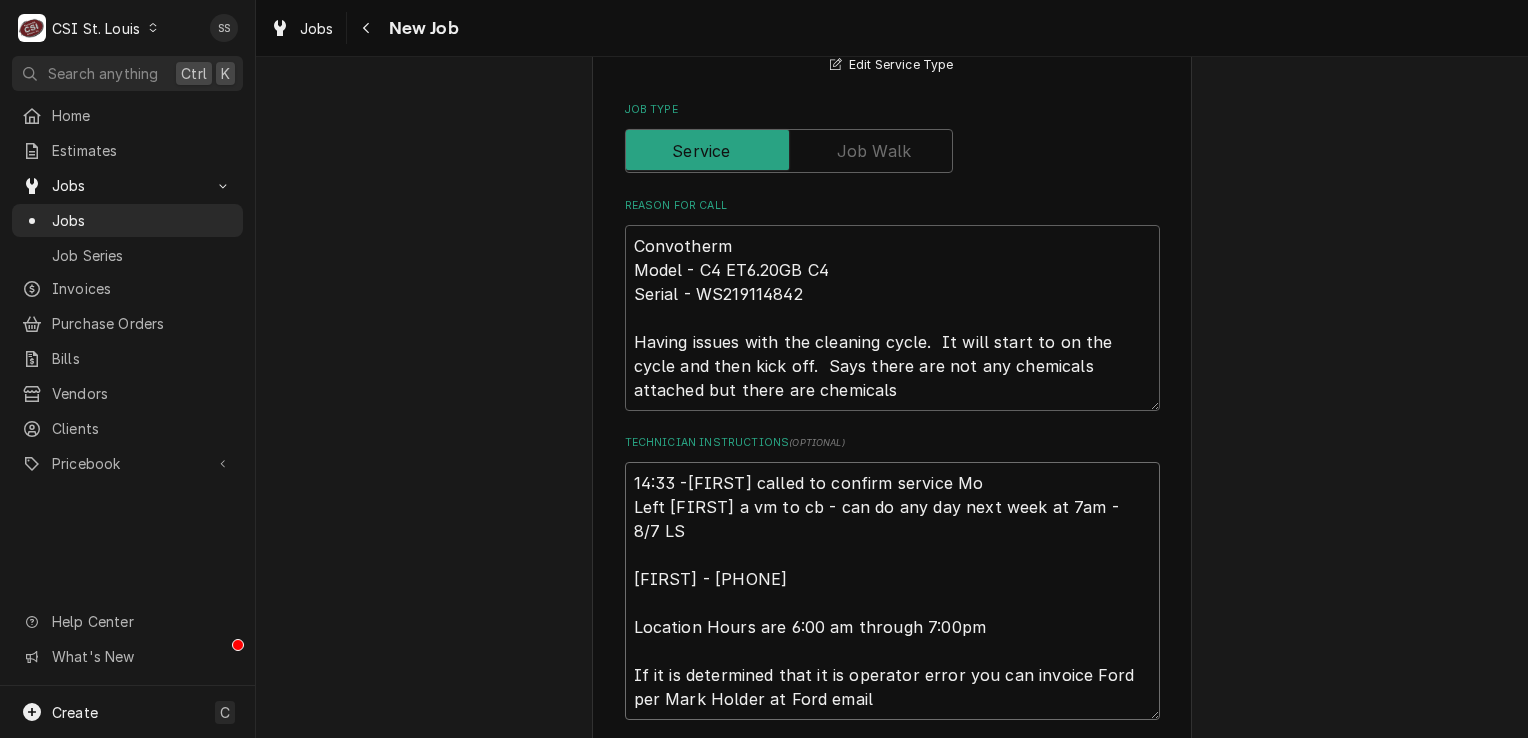 type on "x" 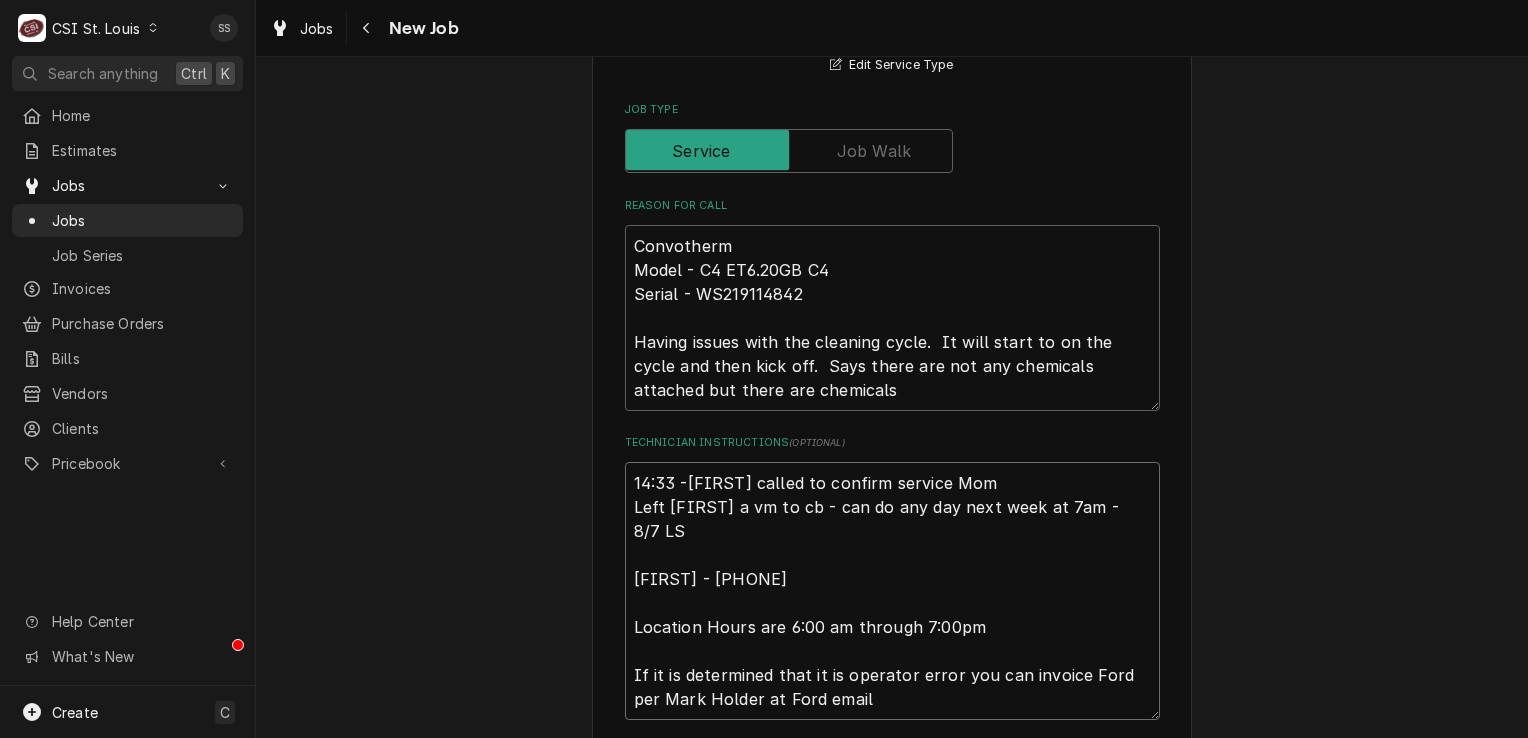 type on "x" 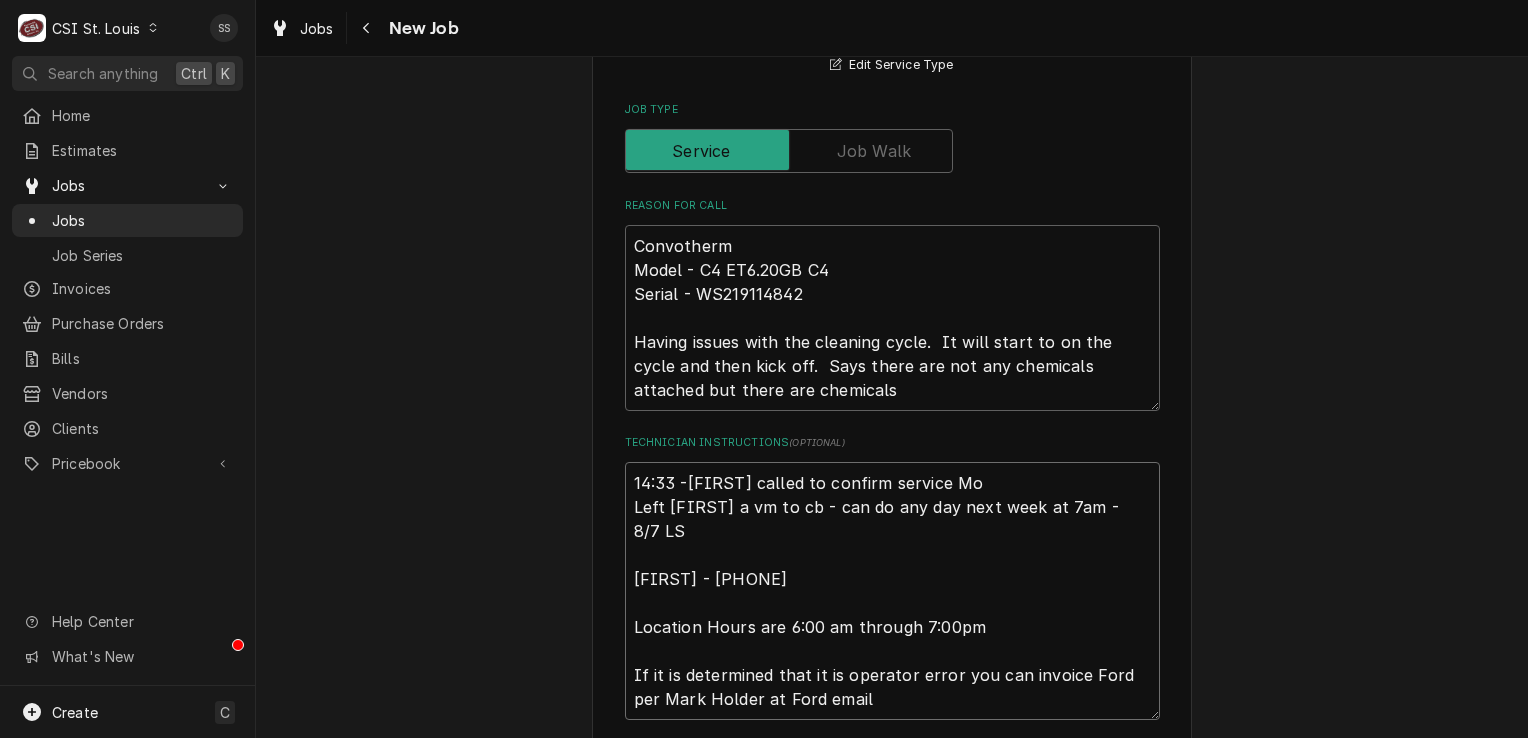 type on "14:33 -[FIRST] called to confirm service Mon
Left [FIRST] a vm to cb - can do any day next week at 7am - 8/7 LS
[FIRST] - [PHONE]
Location Hours are 6:00 am through 7:00pm
If it is determined that it is operator error you can invoice Ford per Mark Holder at Ford email" 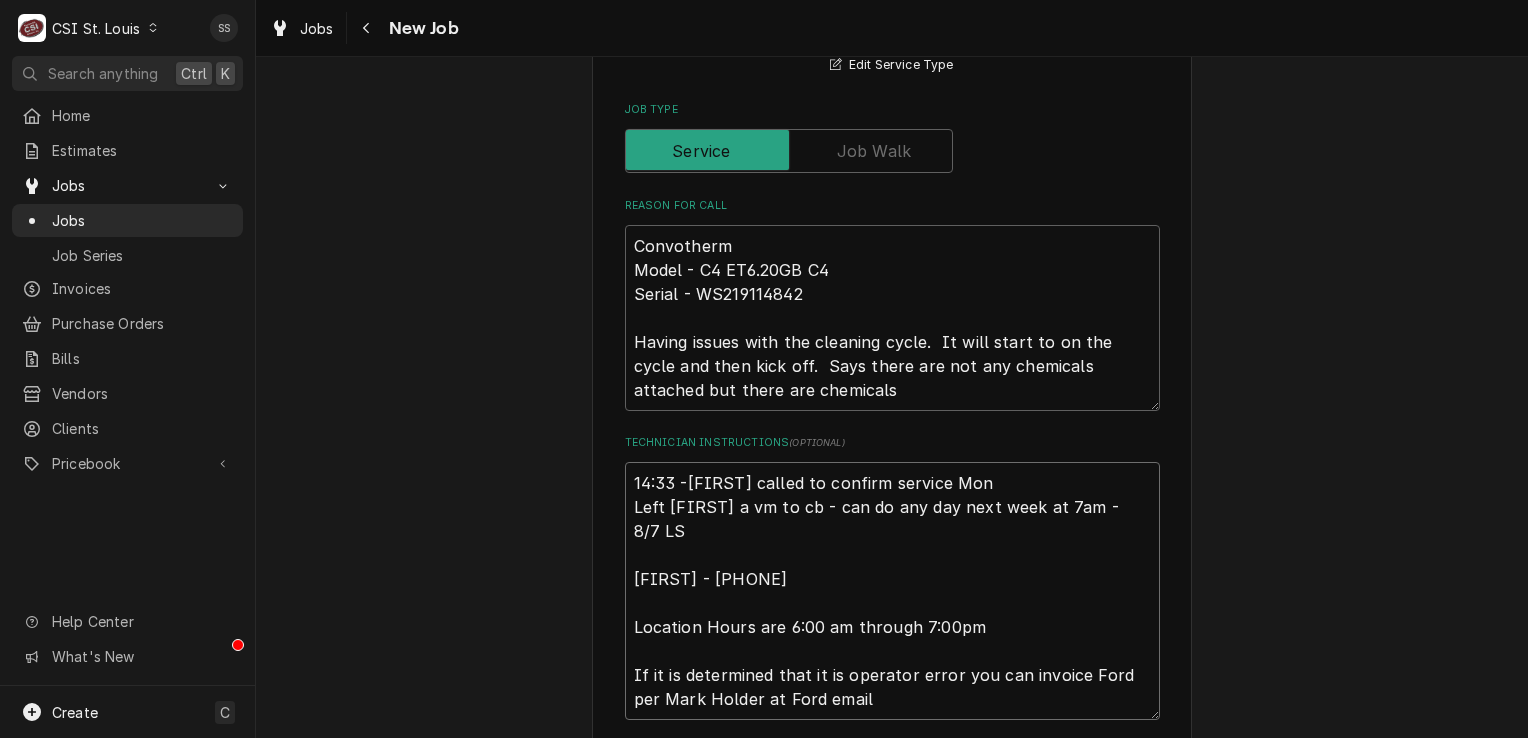 type on "x" 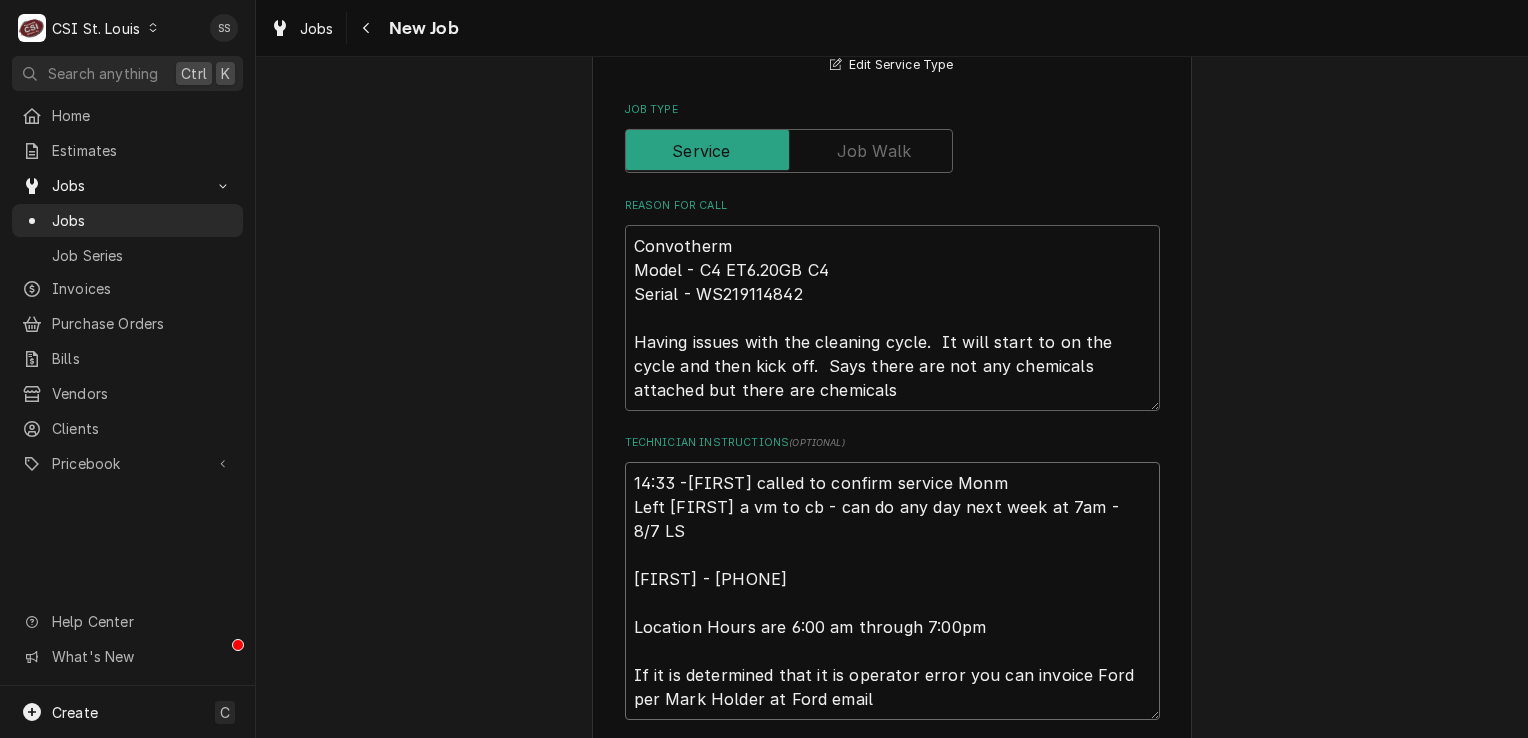 type on "x" 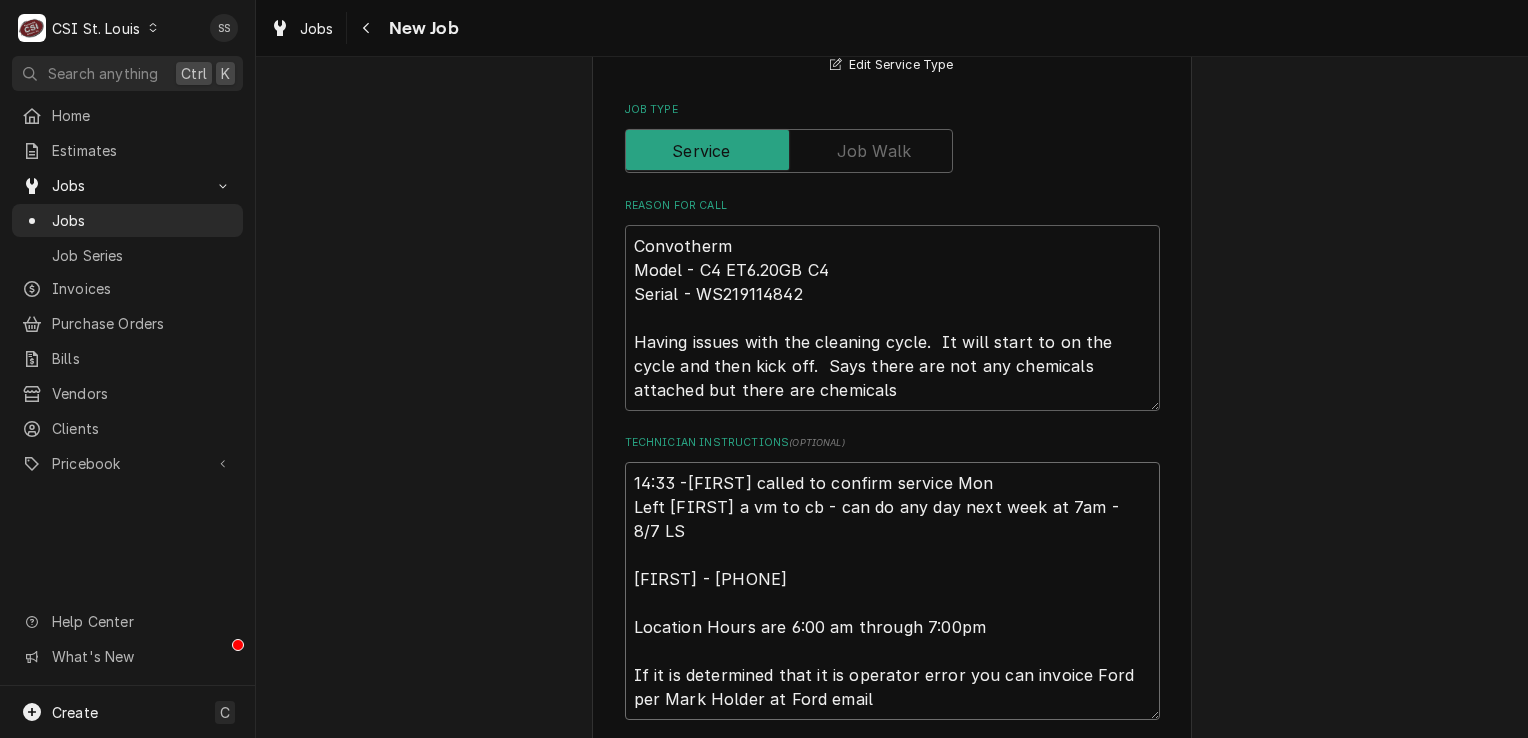 type on "x" 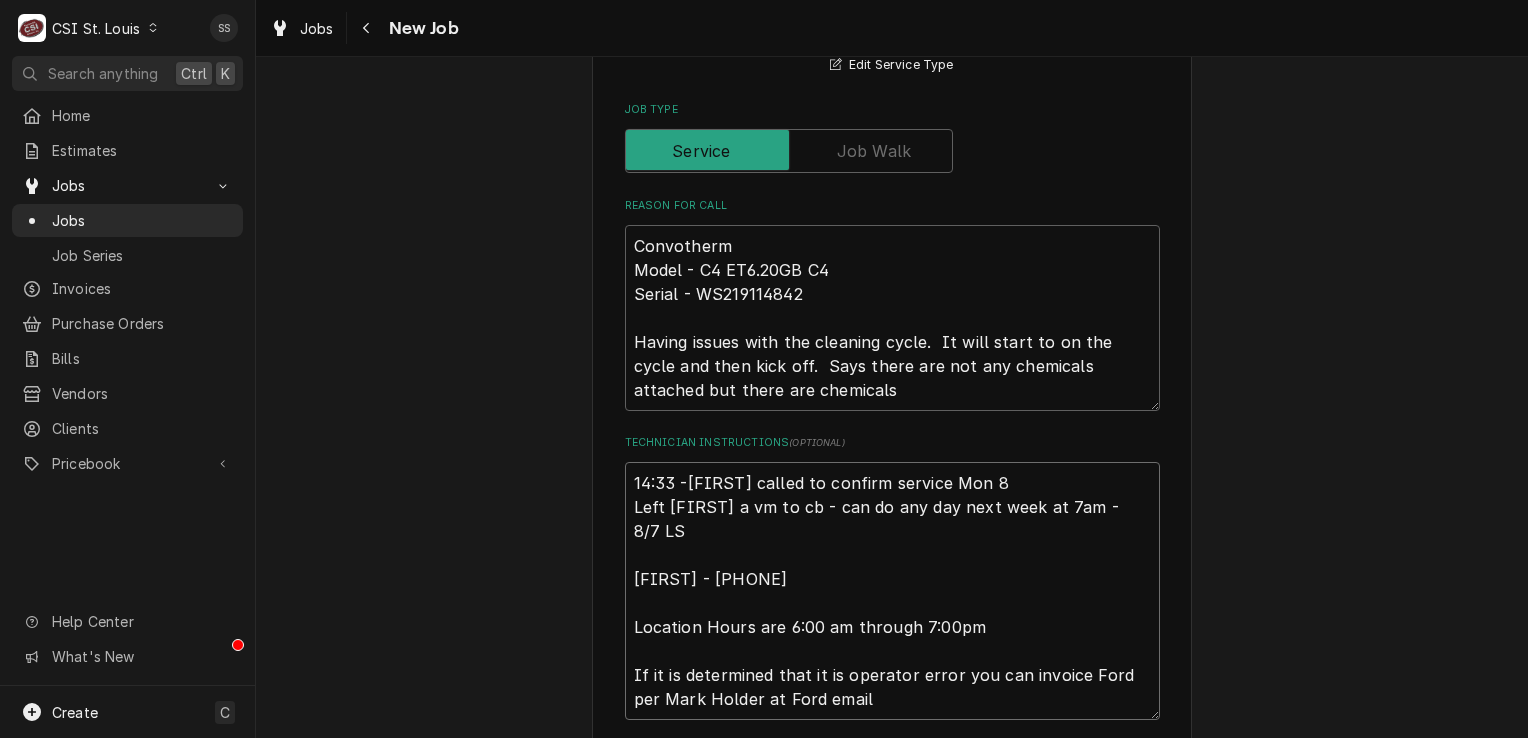 type on "x" 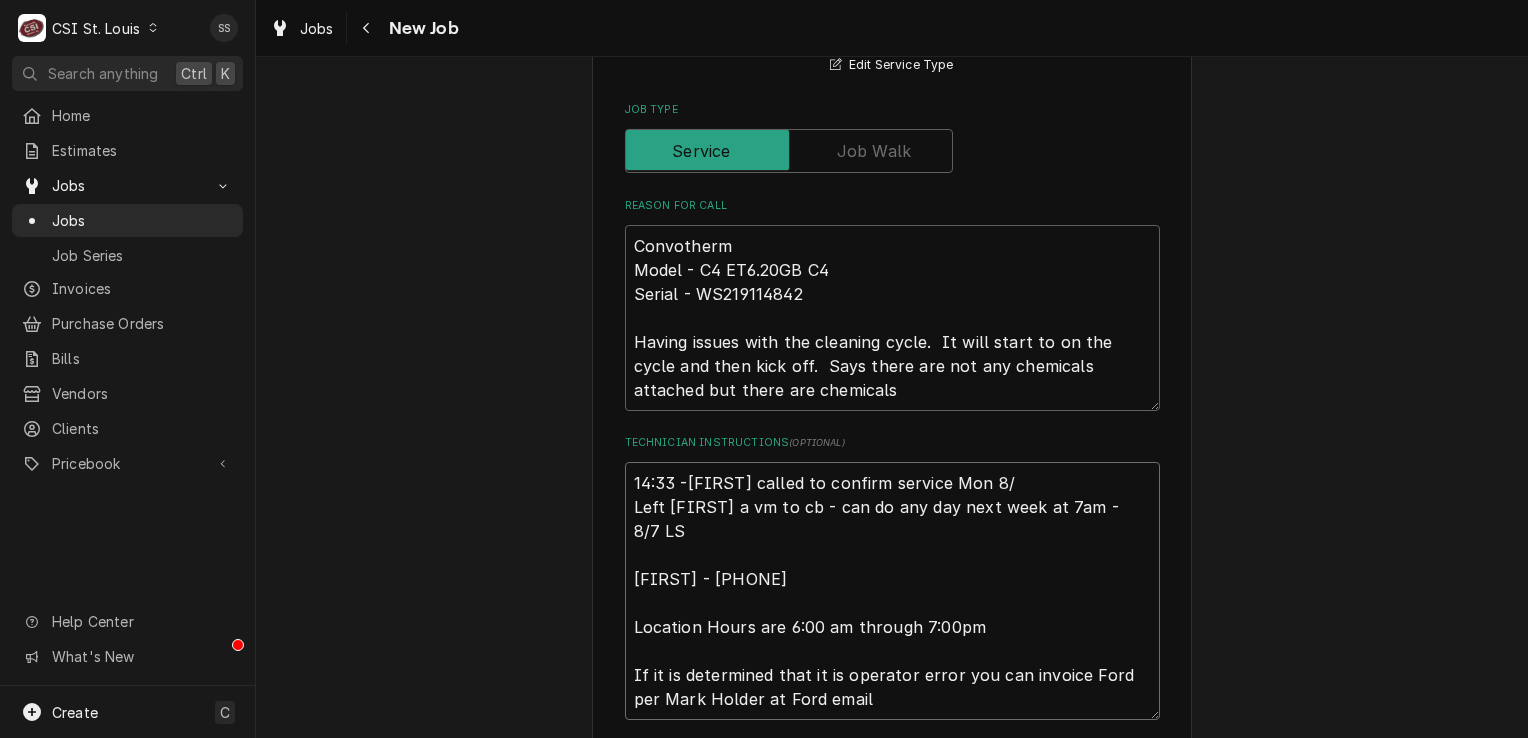 type on "x" 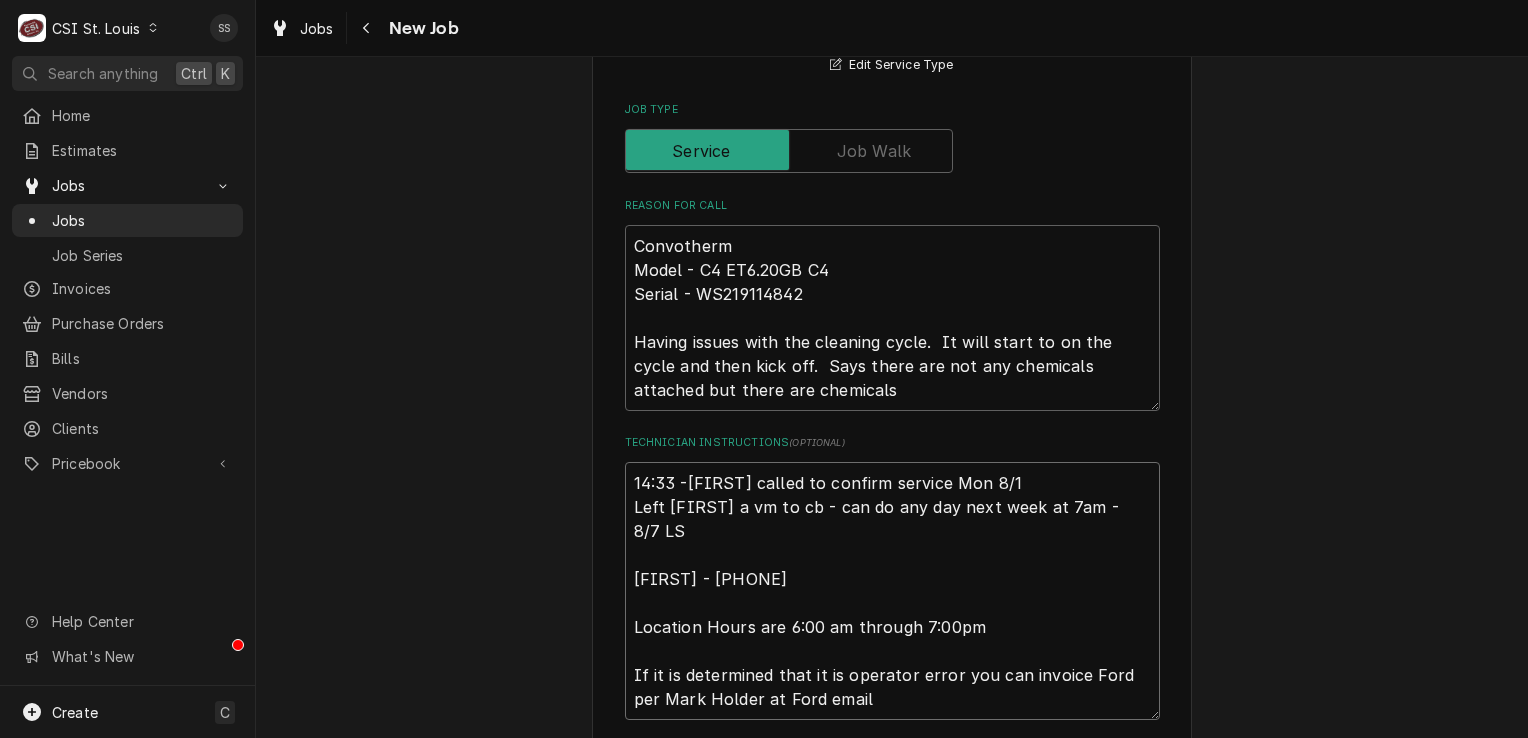 type on "x" 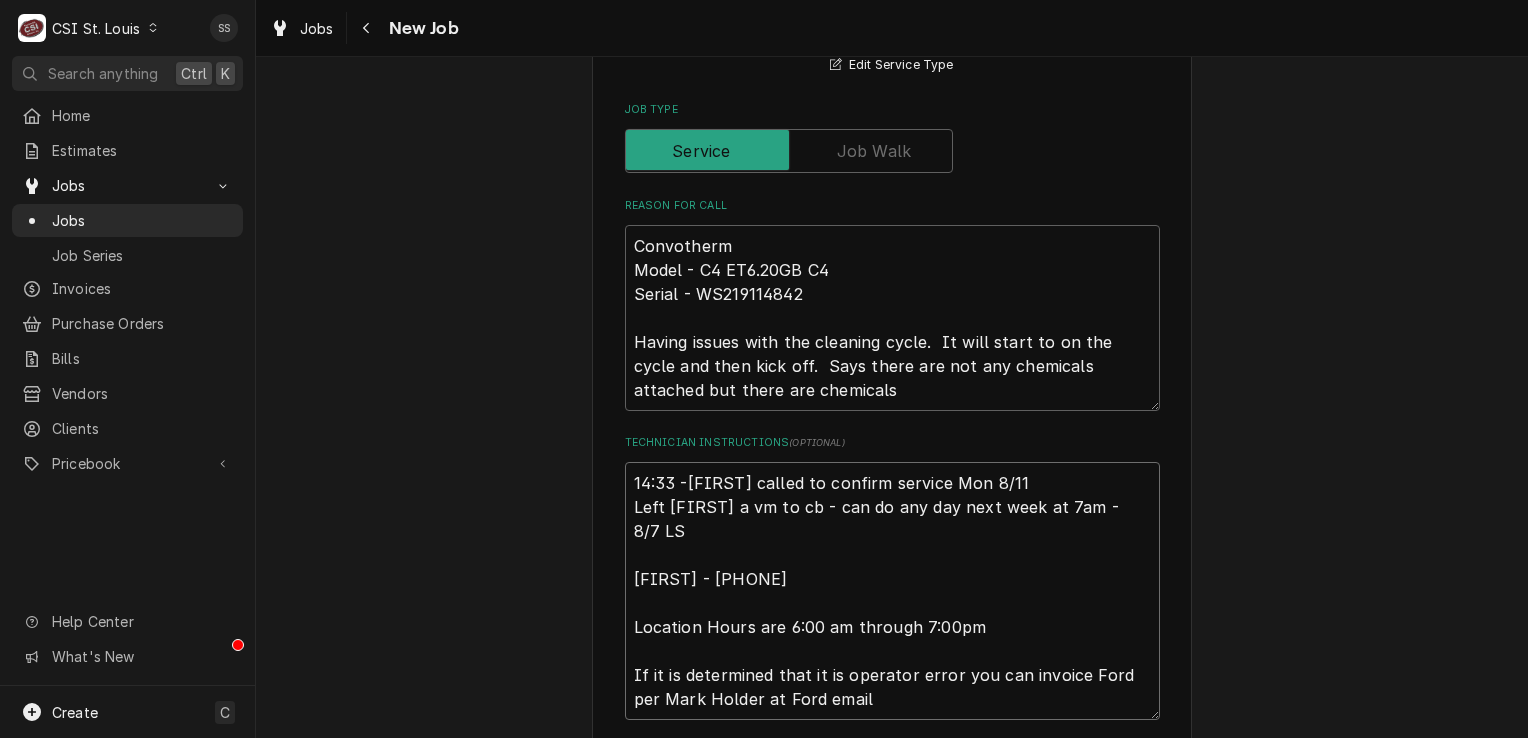 type on "x" 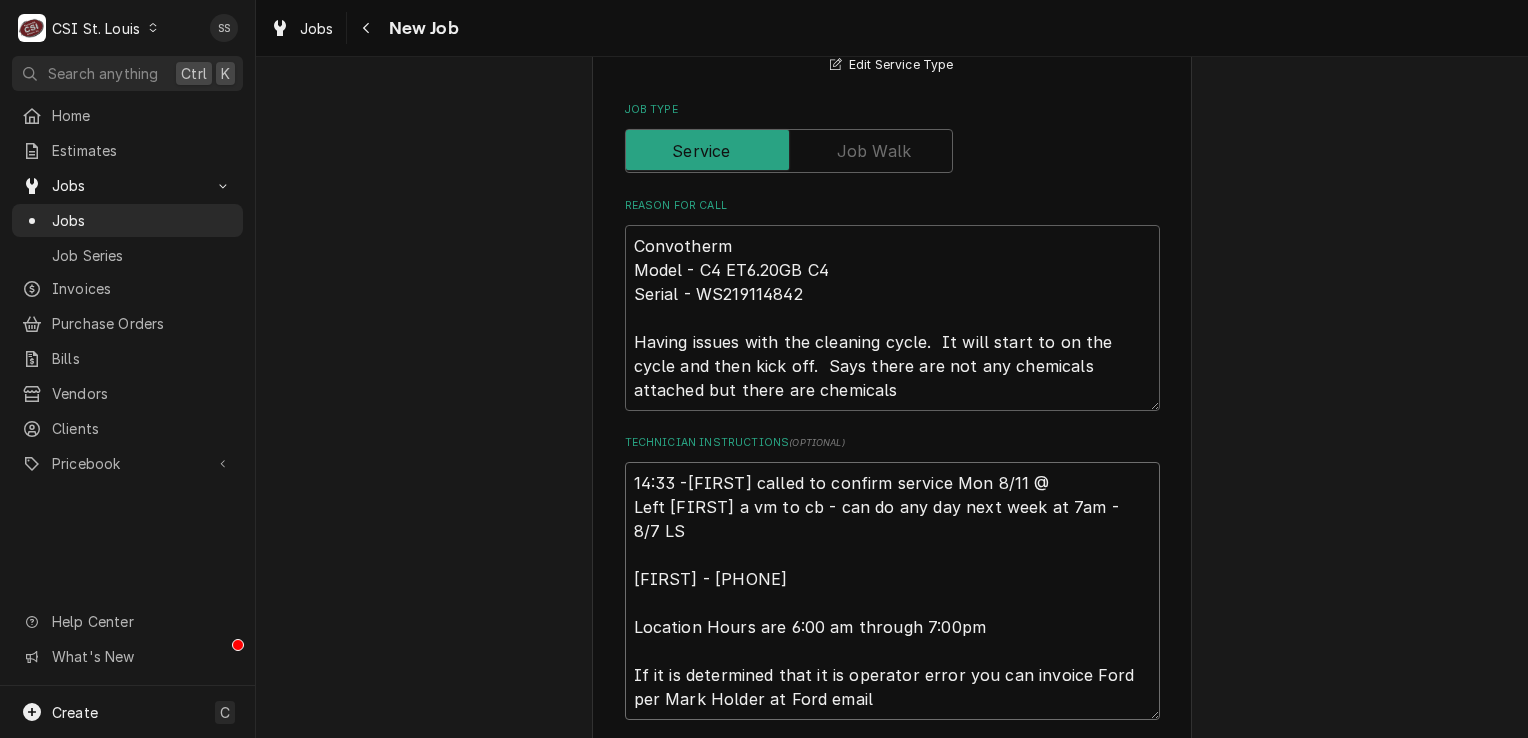 type on "x" 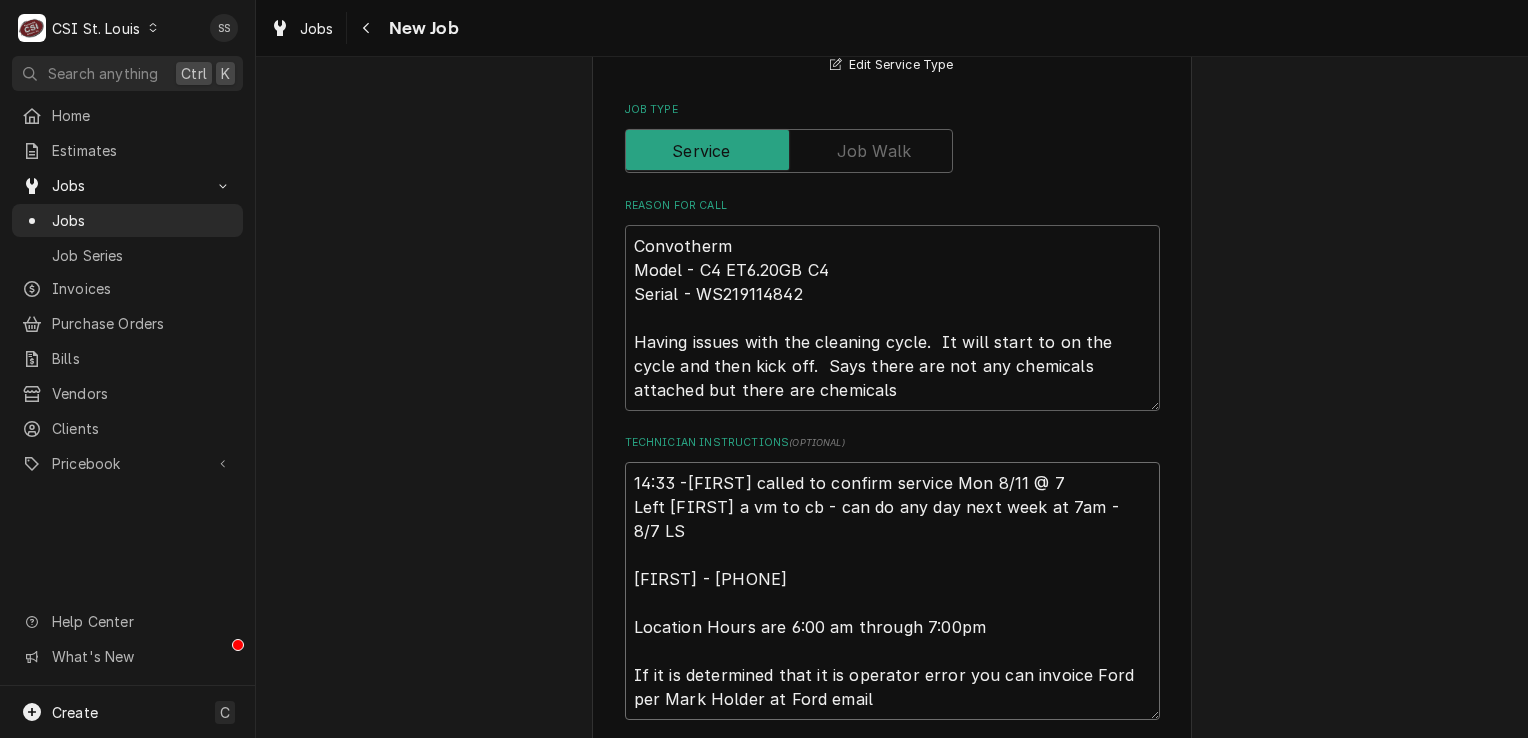 type on "x" 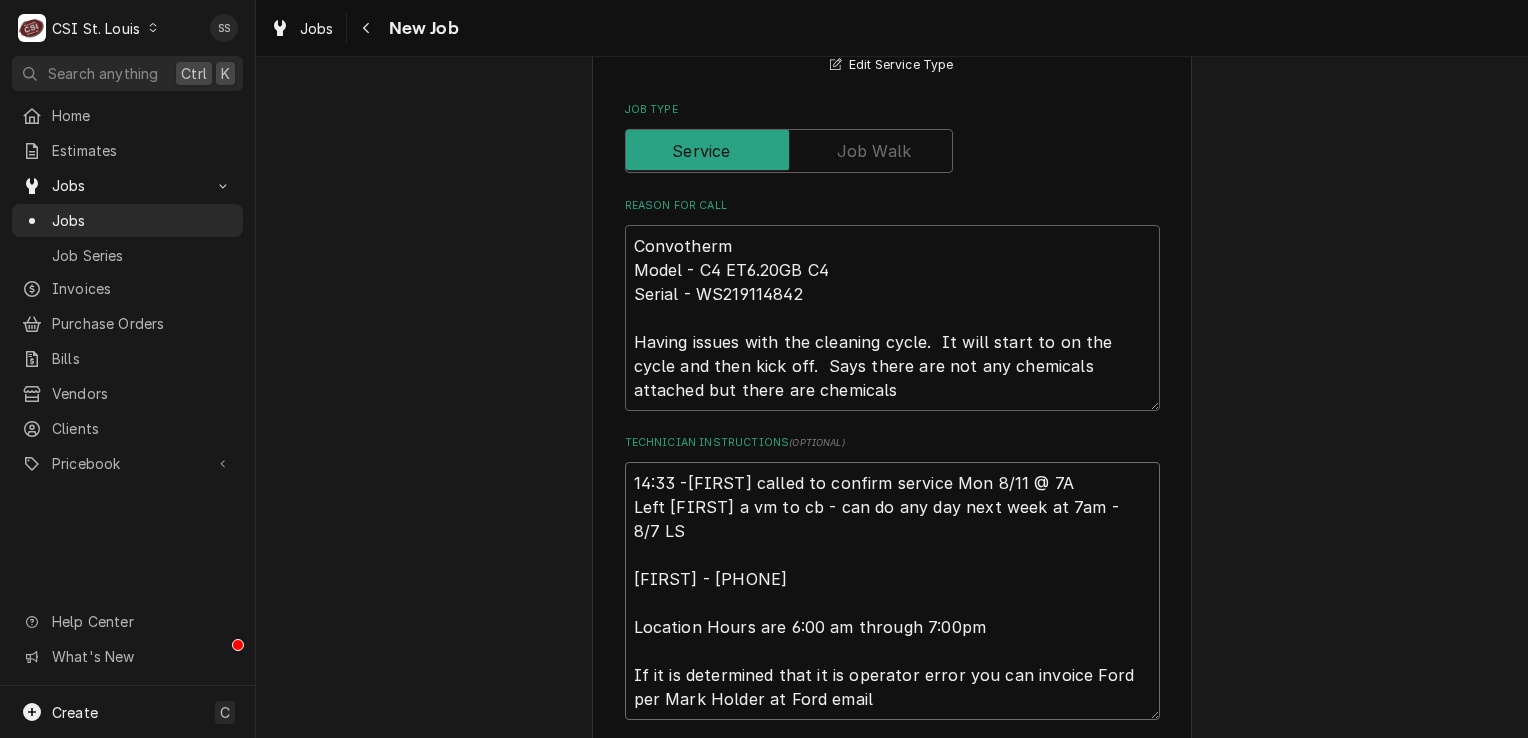 type on "x" 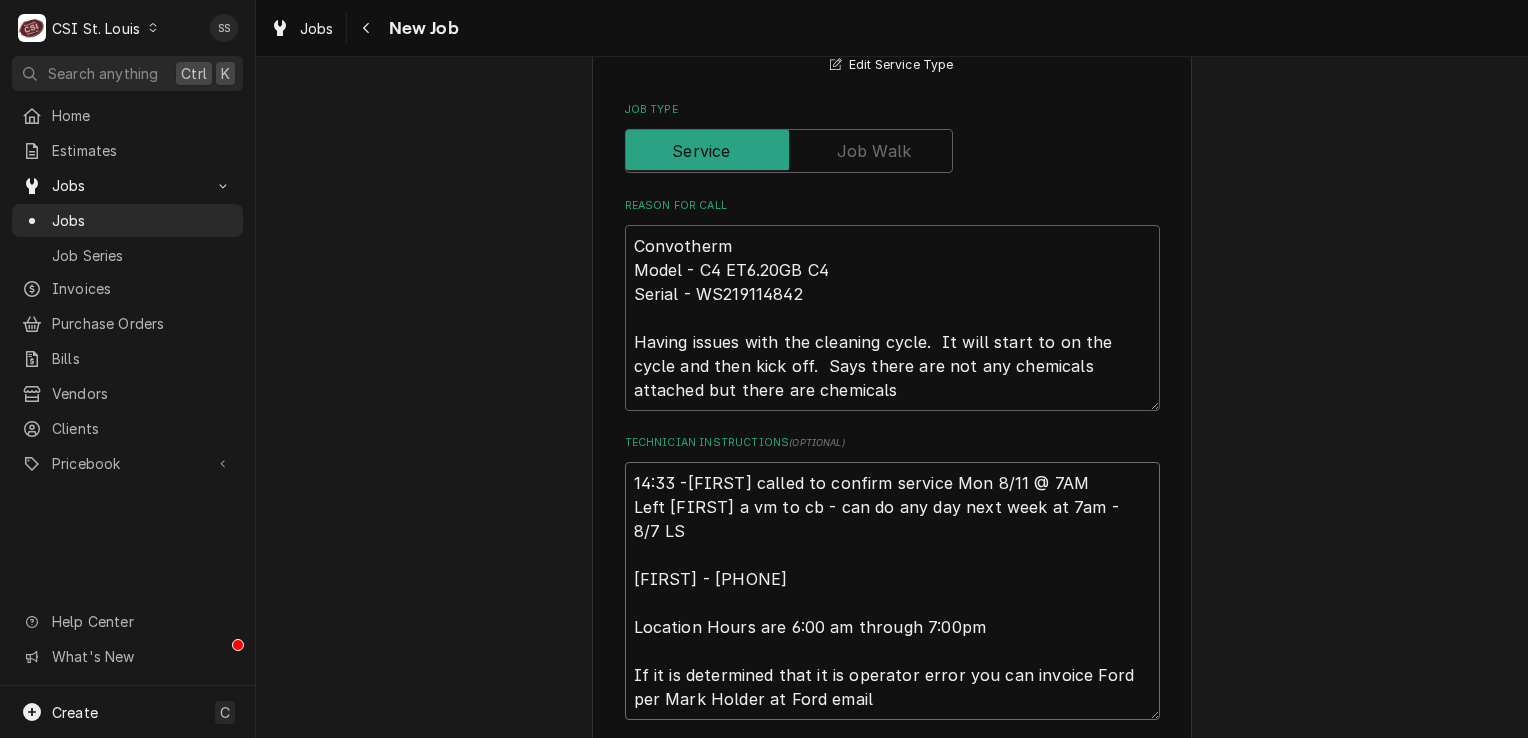 type on "x" 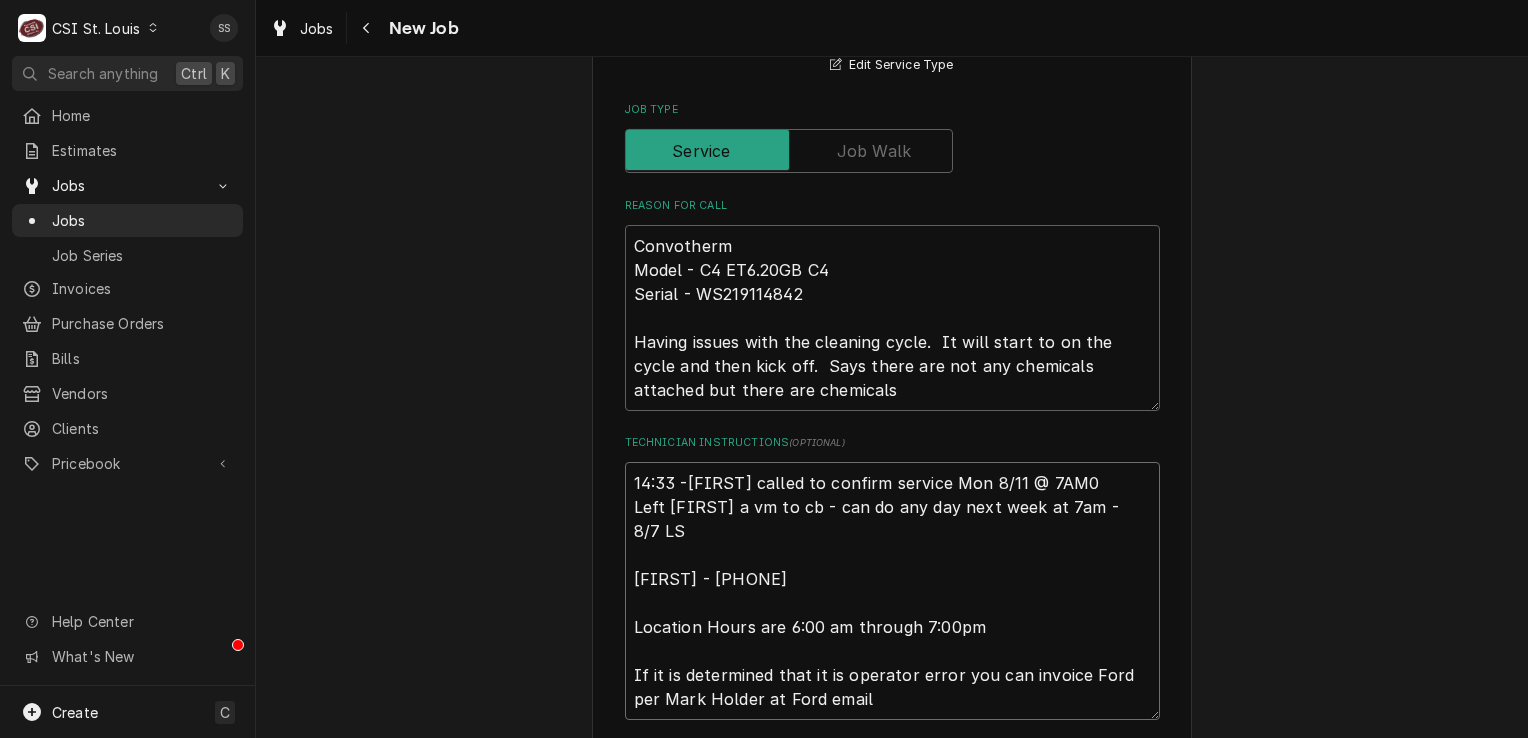 type on "x" 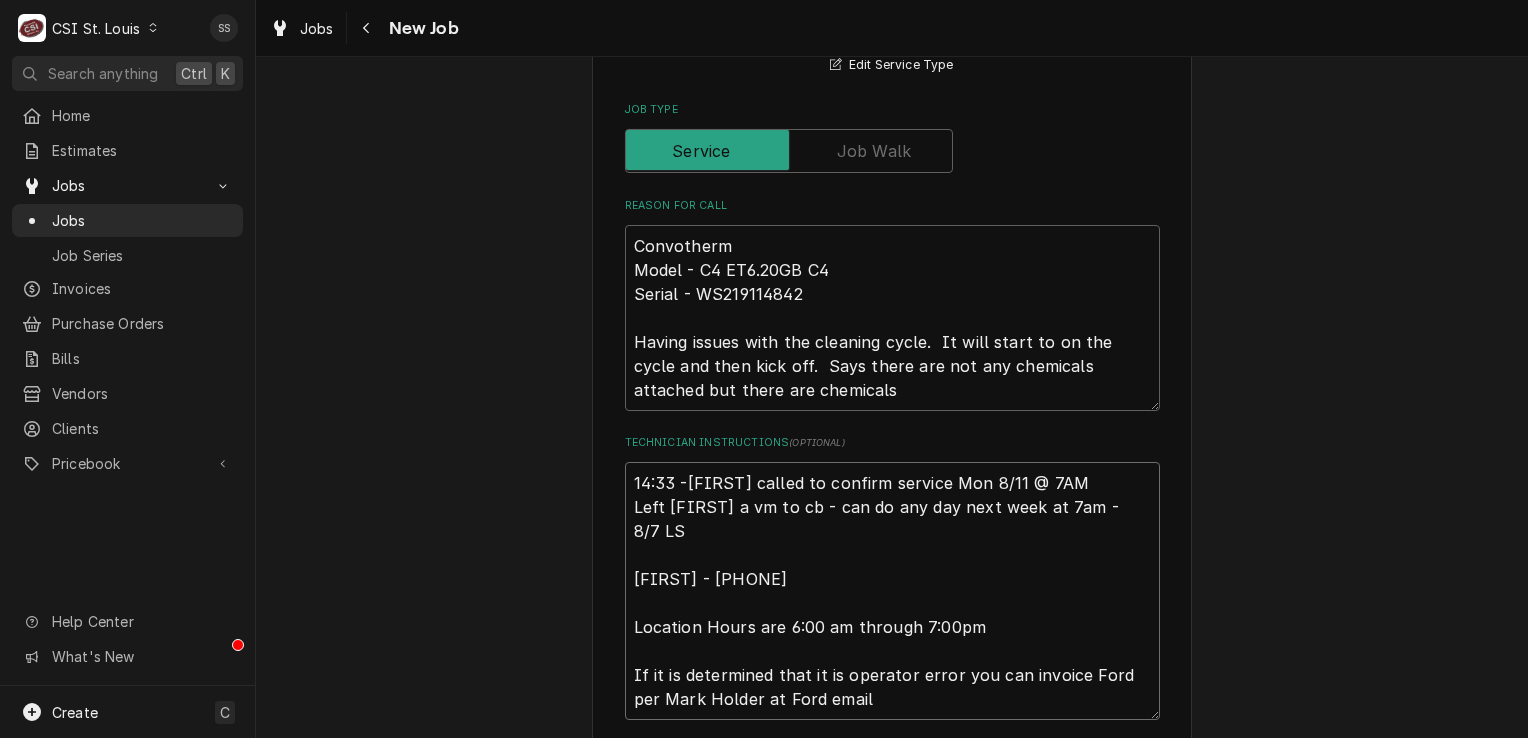 type on "x" 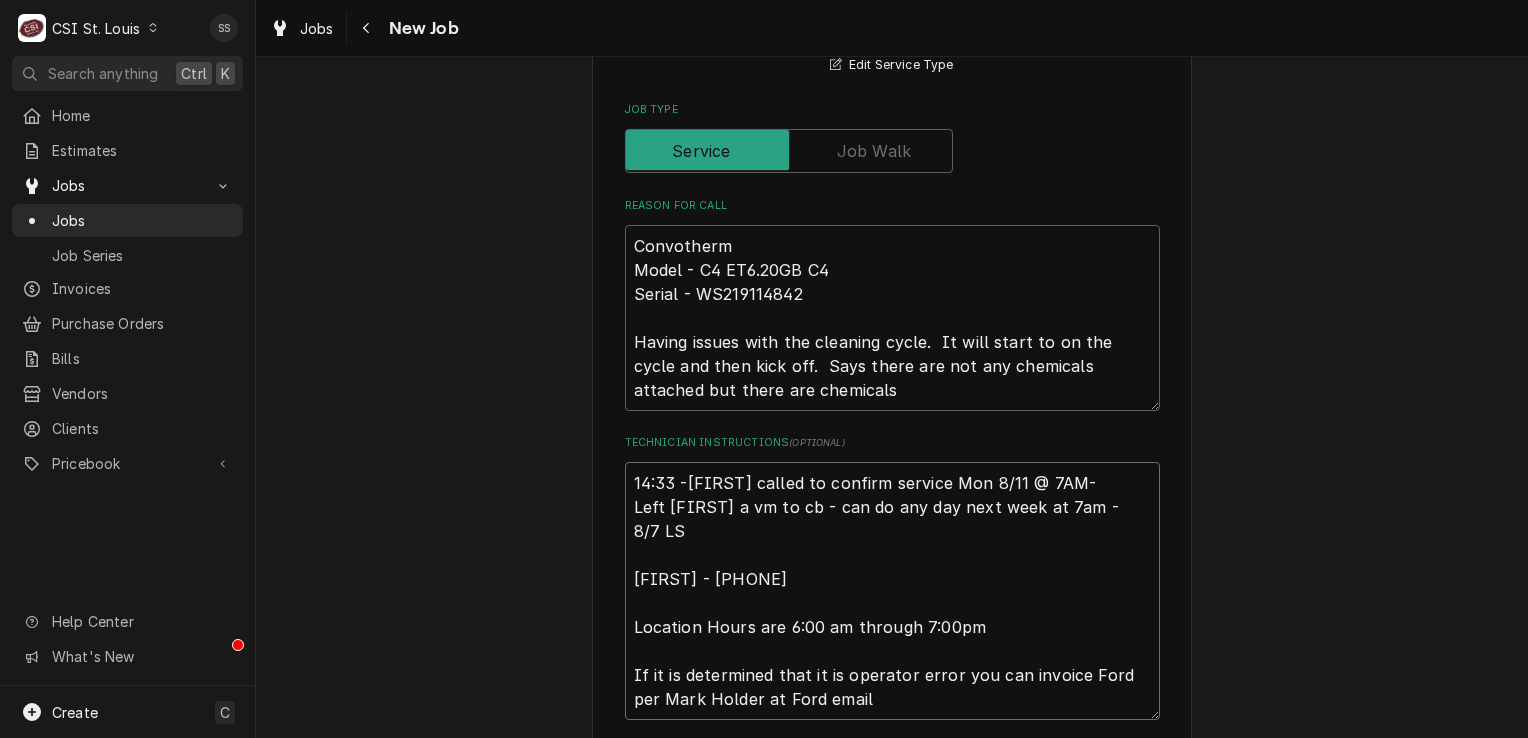 type on "x" 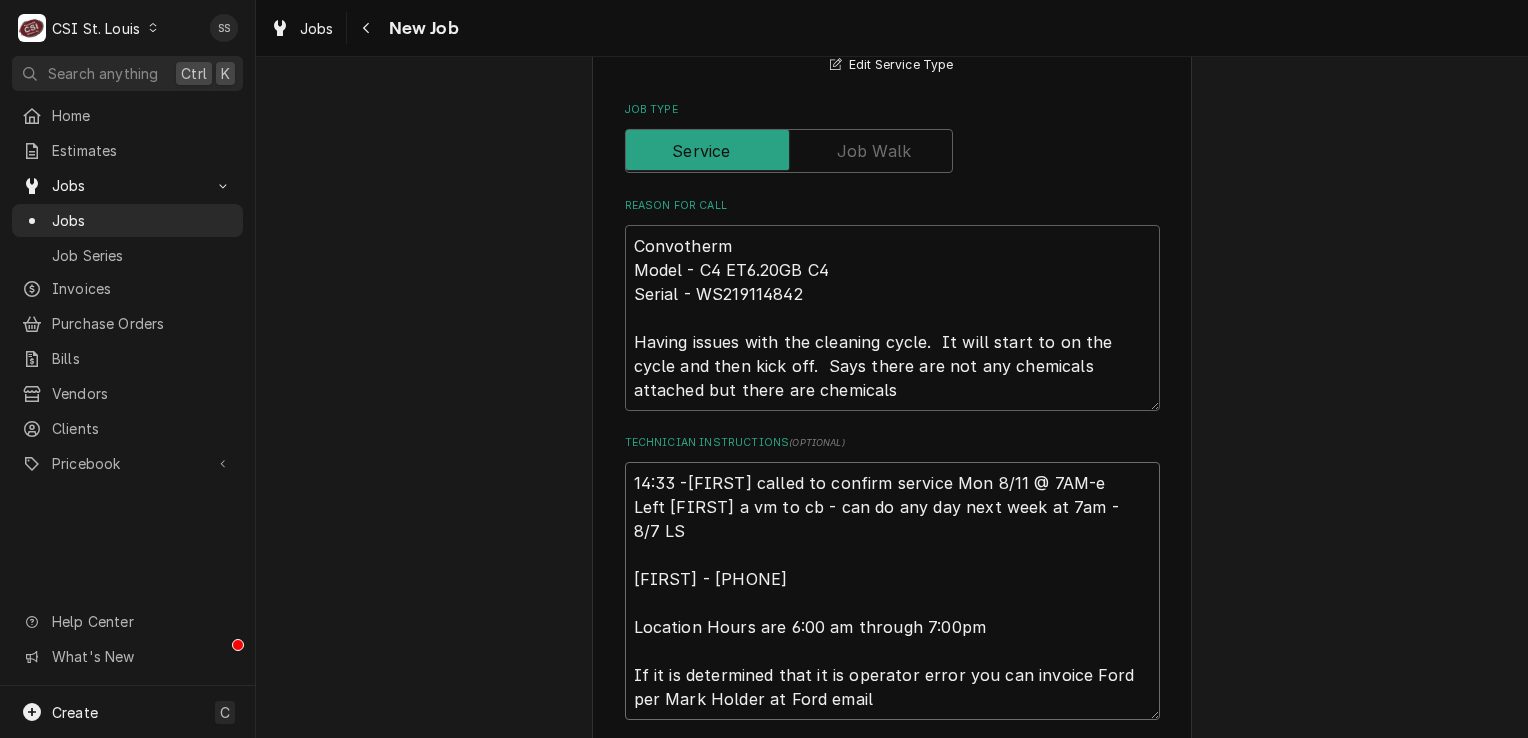 type on "x" 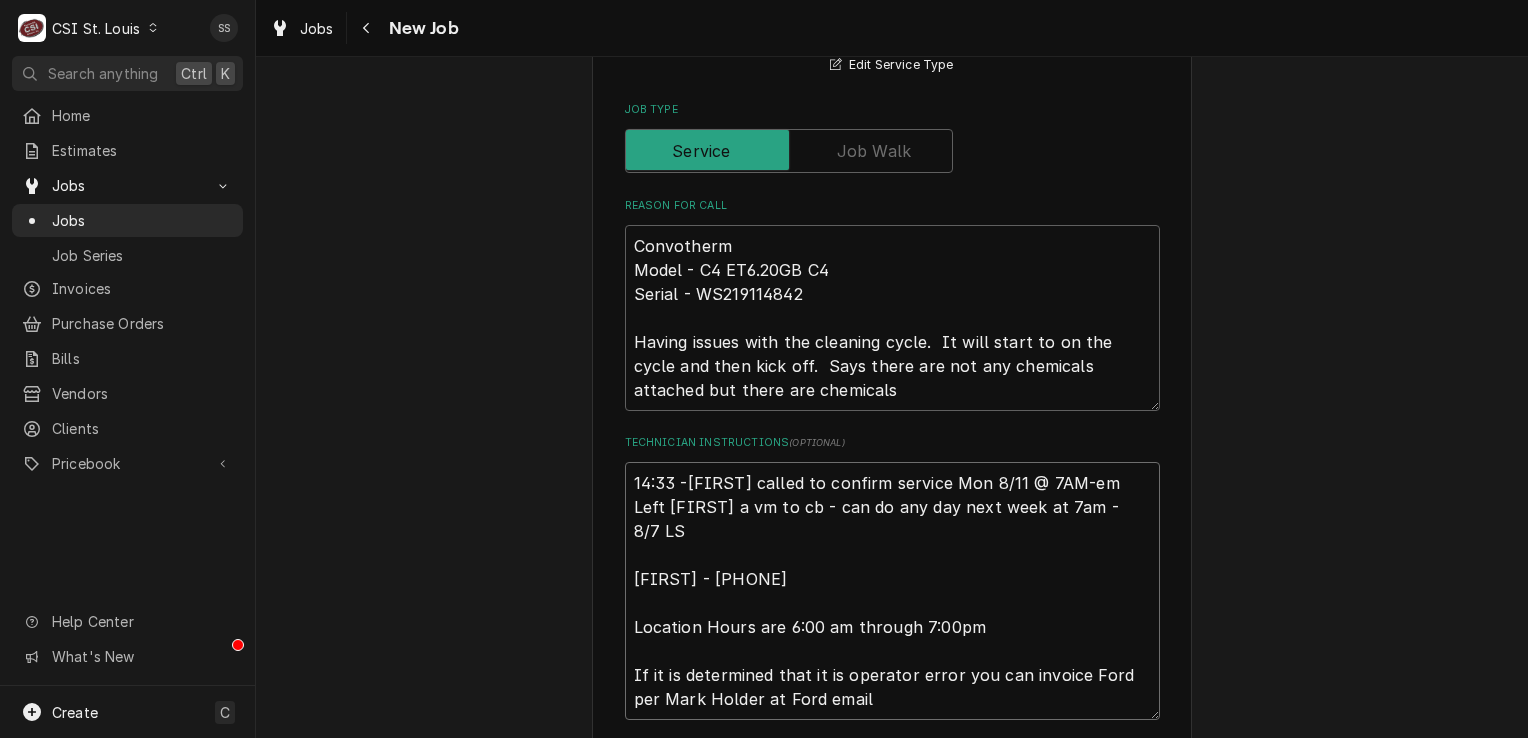 type on "14:33 -[FIRST] called to confirm service Mon 8/11 @ 7AM-ema
Left [FIRST] a vm to cb - can do any day next week at 7am - 8/7 LS
[FIRST] - [PHONE]
Location Hours are 6:00 am through 7:00pm
If it is determined that it is operator error you can invoice Ford per Mark Holder at Ford email" 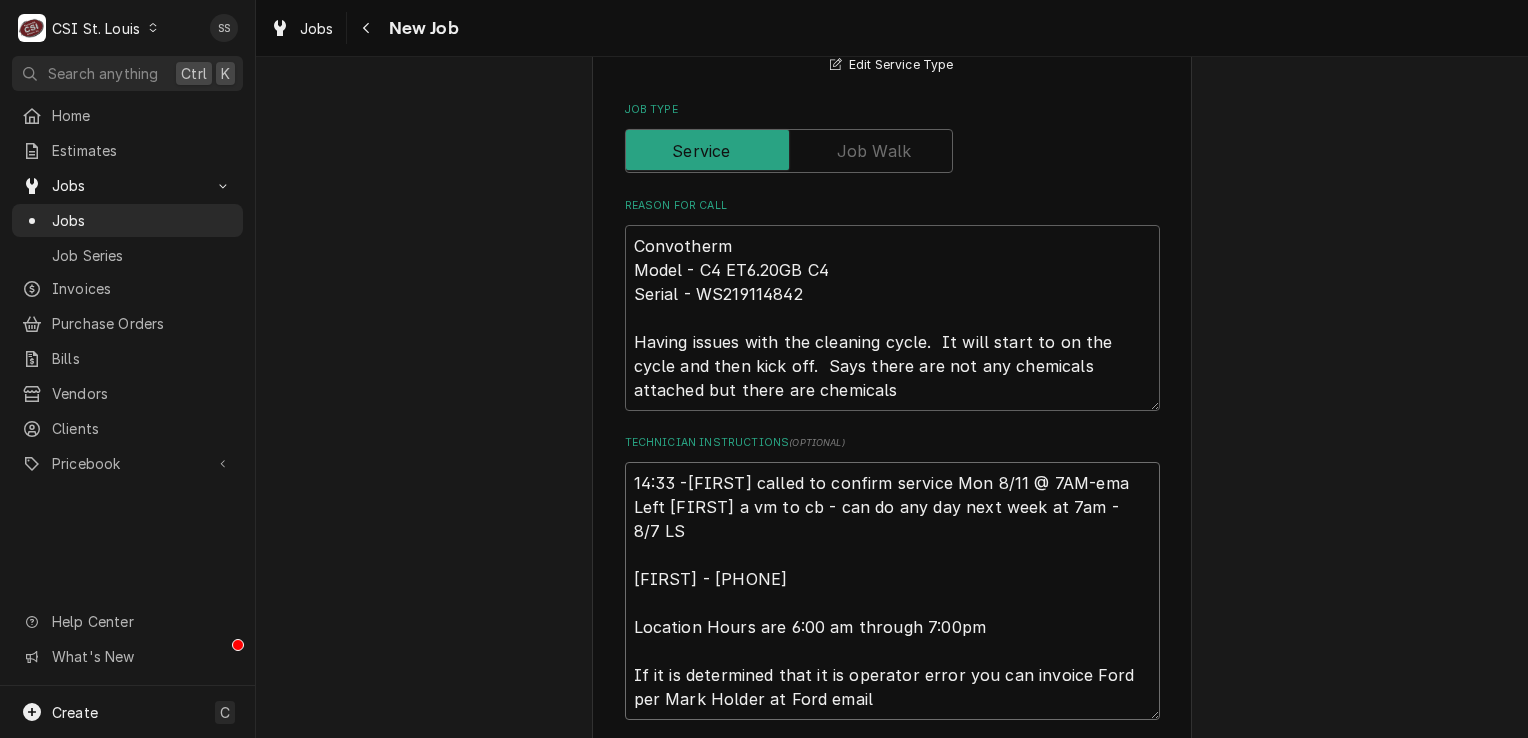 type on "x" 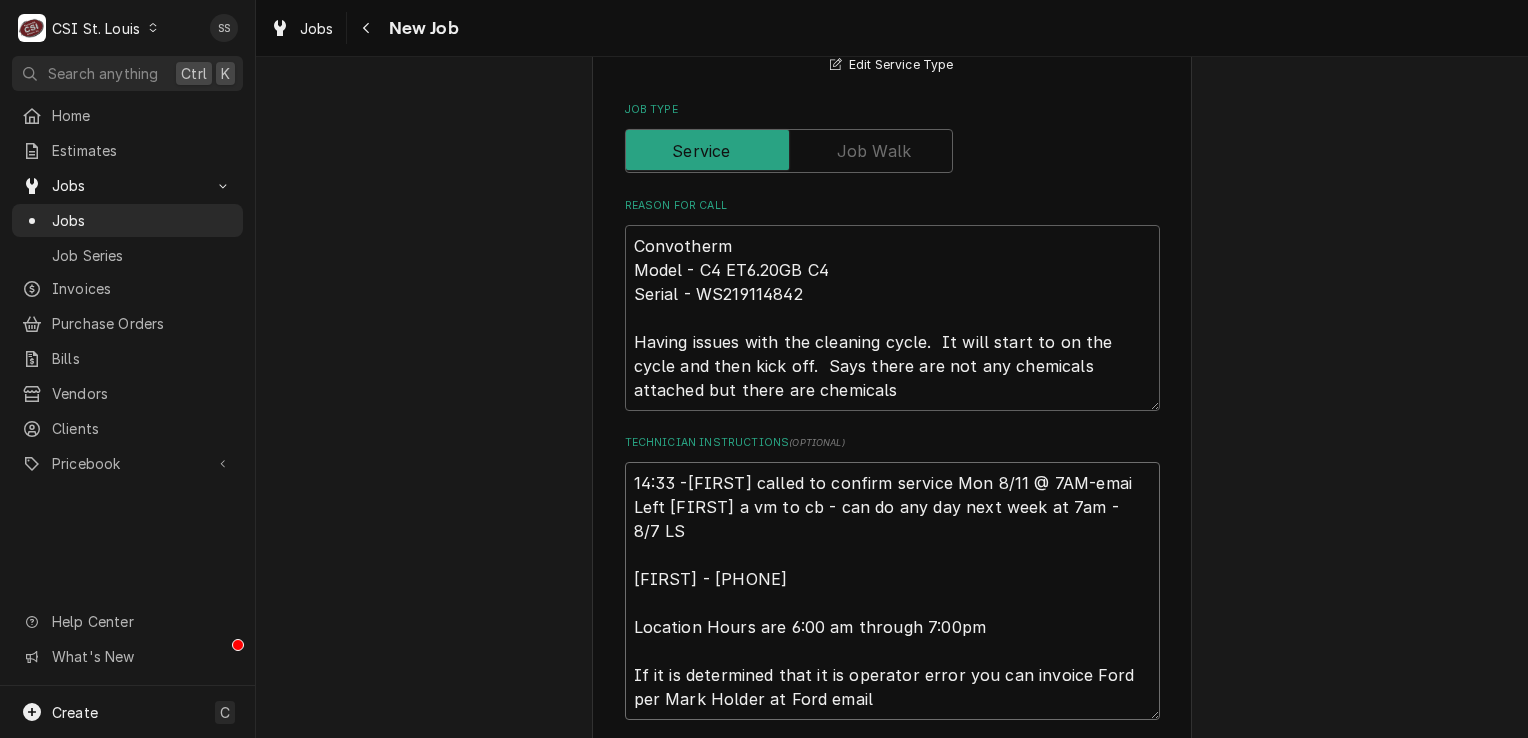 type on "x" 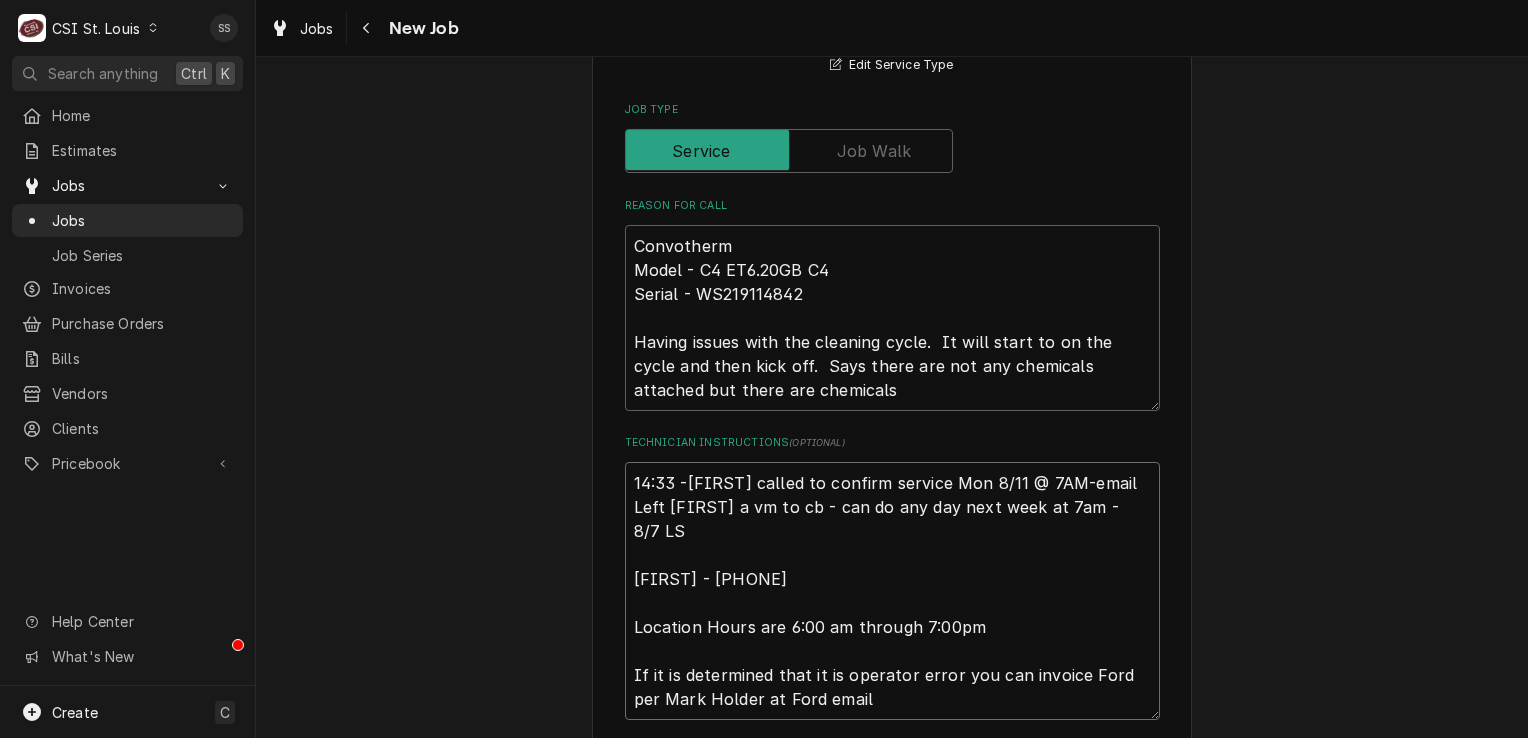 type on "x" 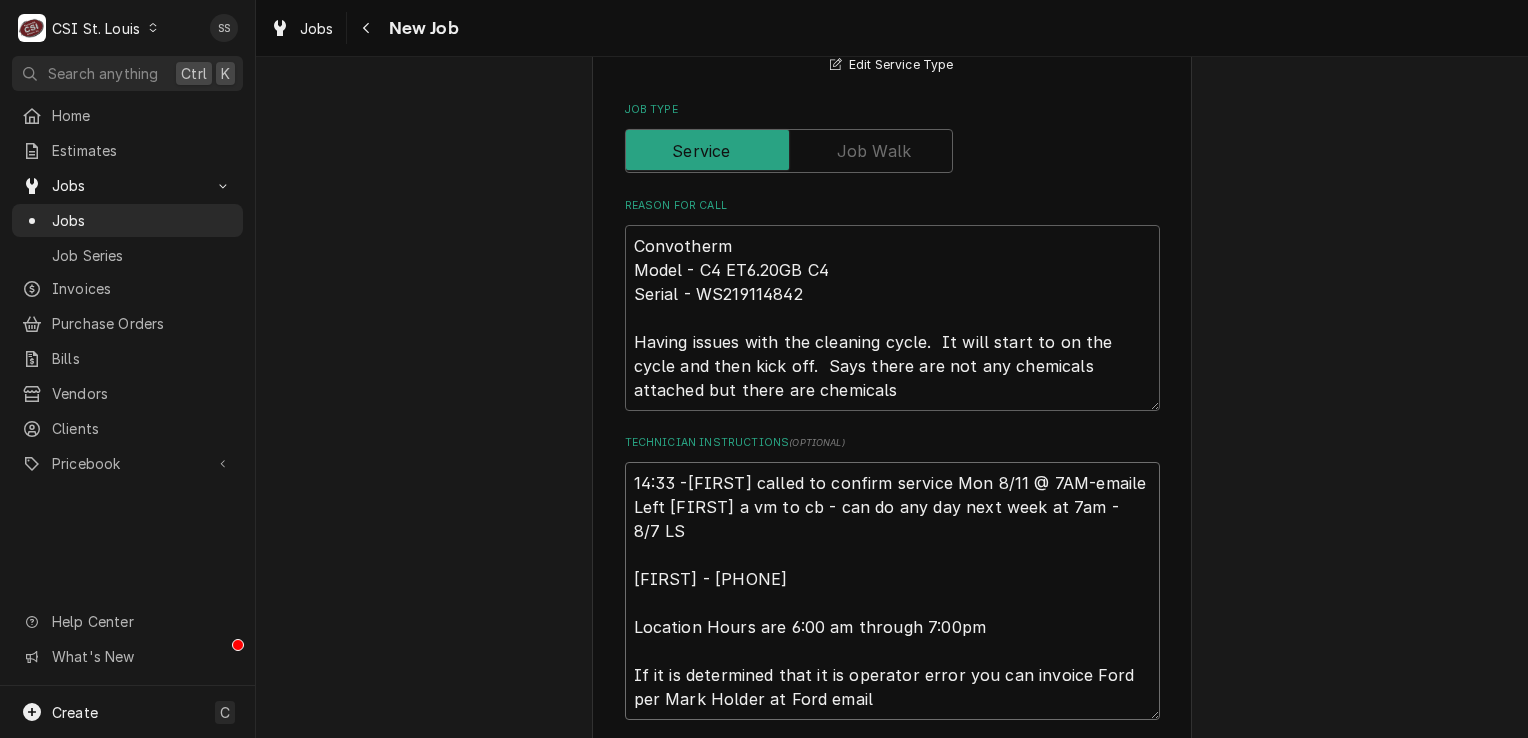 type on "x" 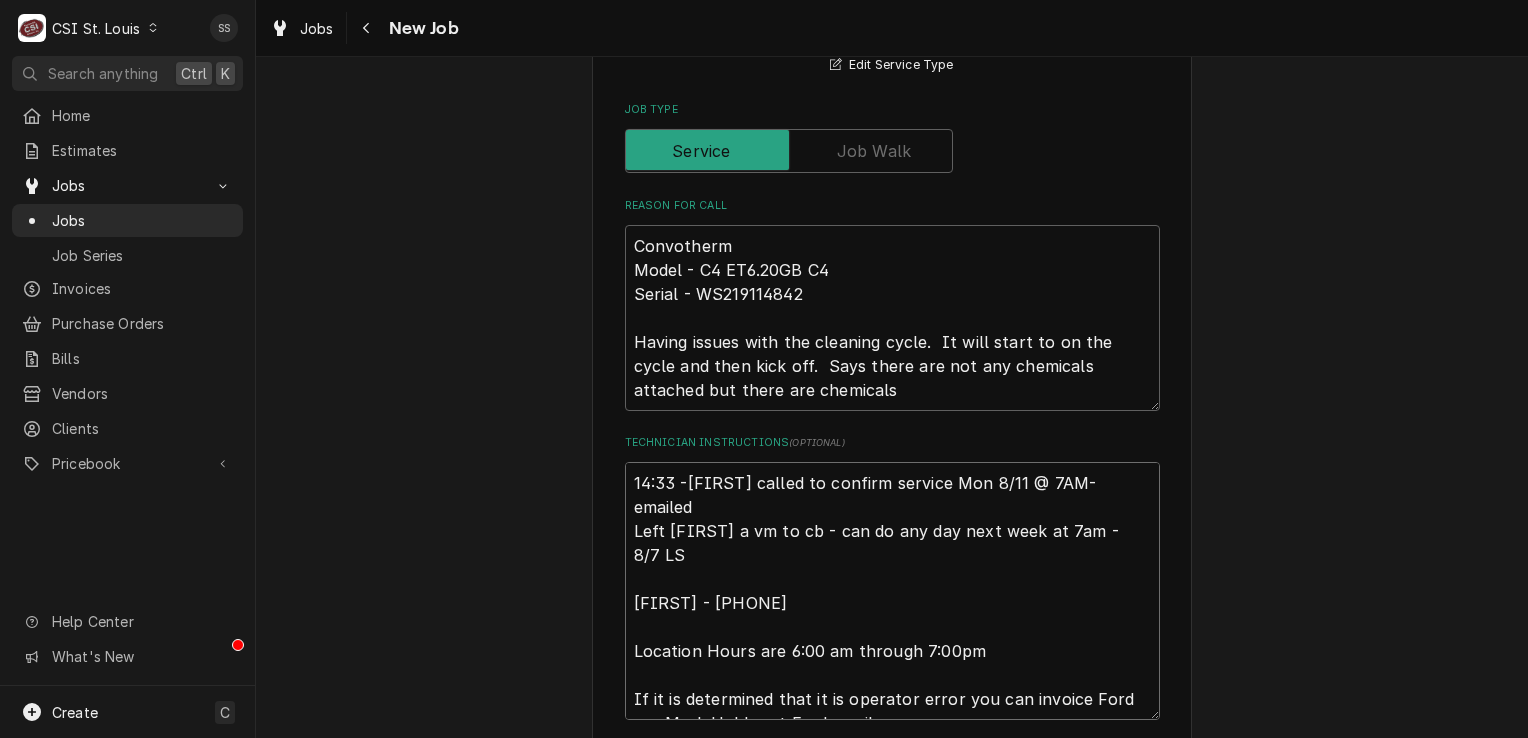 type on "14:33 -[FIRST] called to confirm service Mon 8/11 @ 7AM-emailed
Left [FIRST] a vm to cb - can do any day next week at 7am - 8/7 LS
[FIRST] - [PHONE]
Location Hours are 6:00 am through 7:00pm
If it is determined that it is operator error you can invoice Ford per Mark Holder at Ford email" 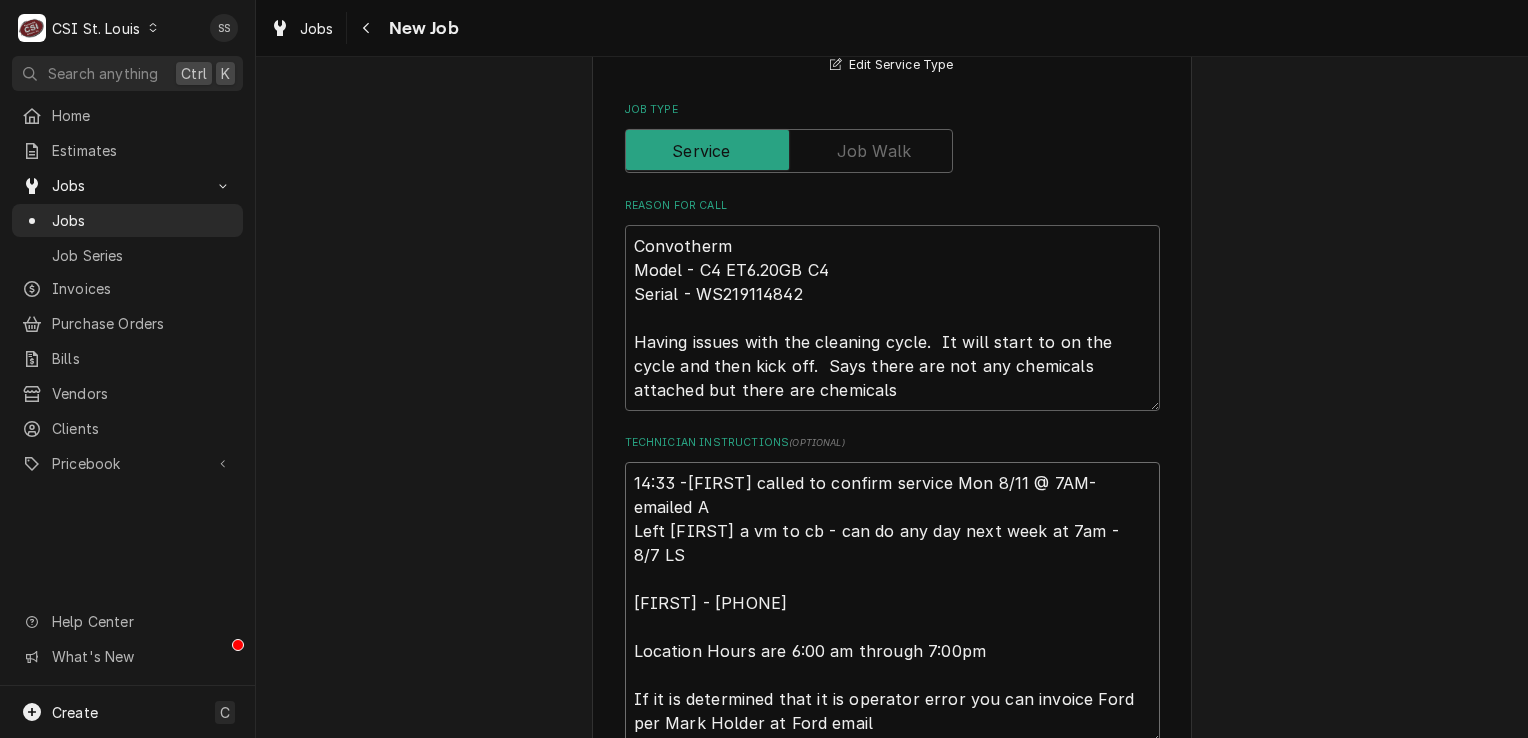 type on "x" 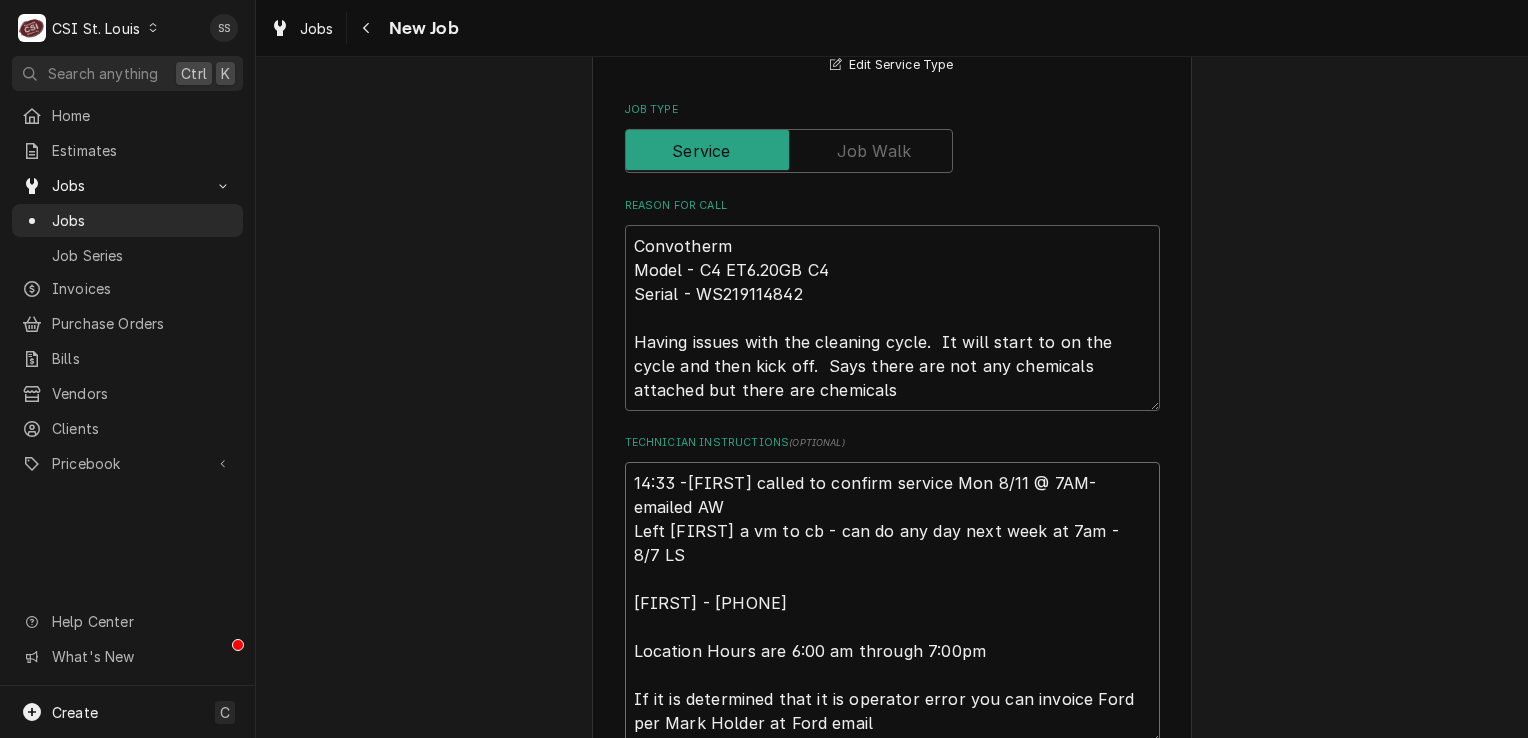 type on "x" 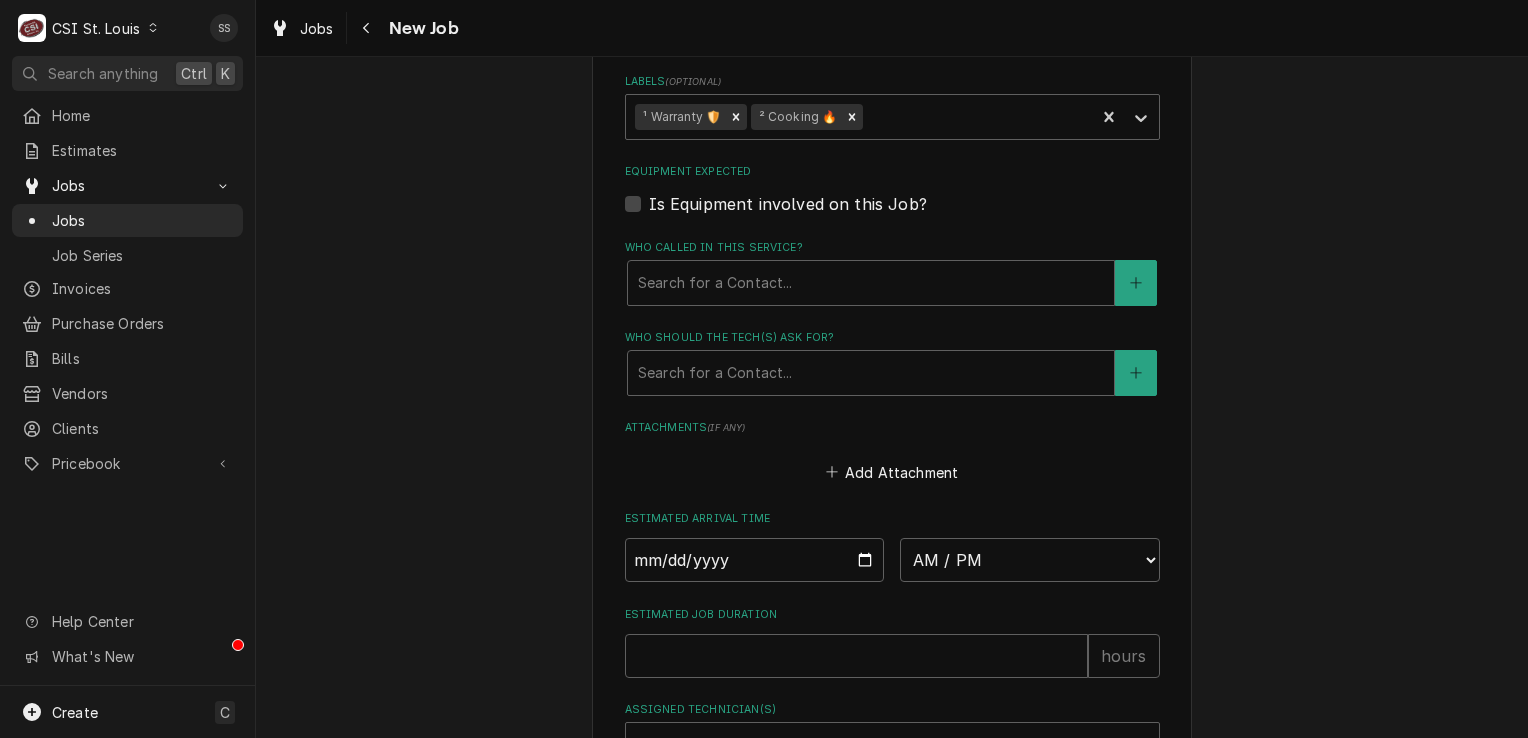 scroll, scrollTop: 1832, scrollLeft: 0, axis: vertical 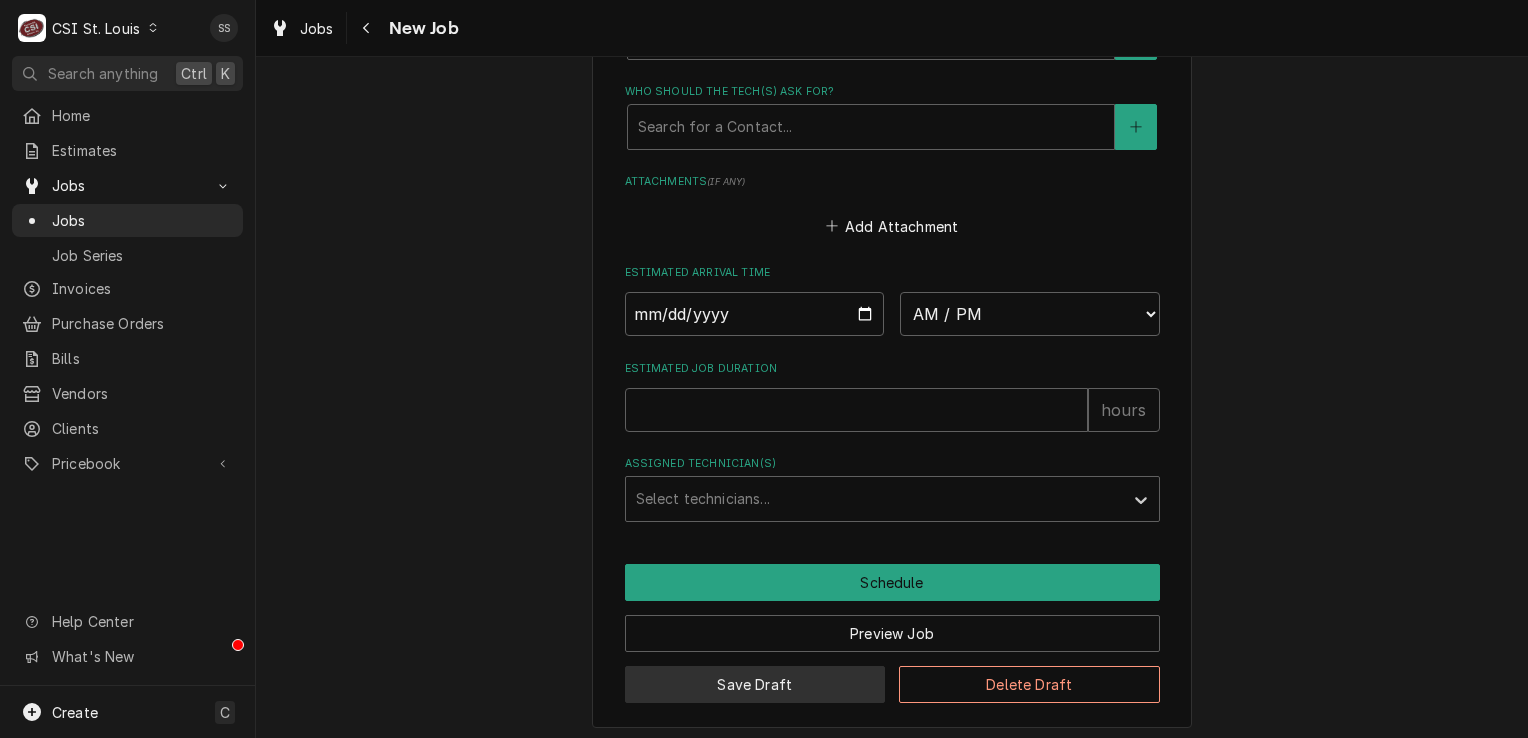 click on "Save Draft" at bounding box center (755, 684) 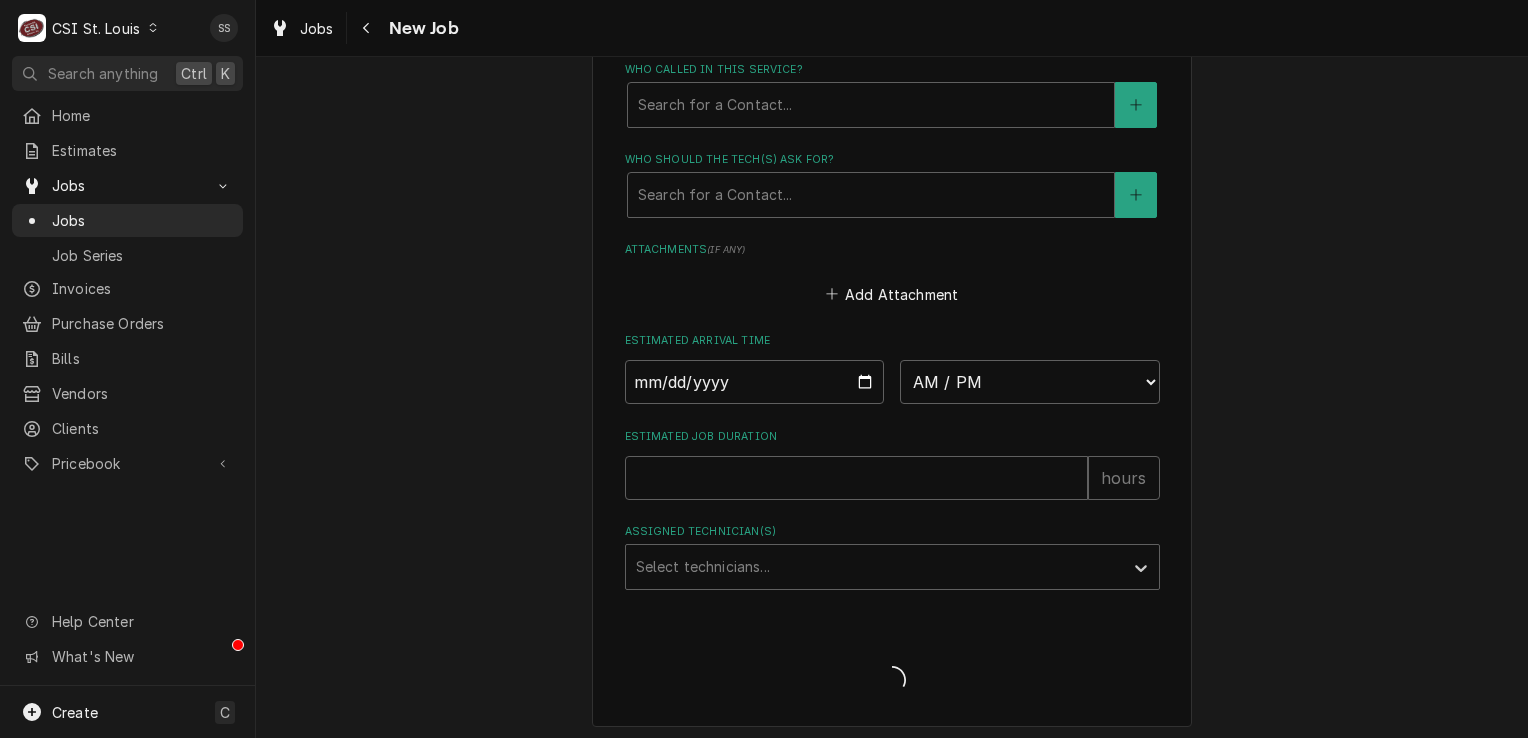 type on "x" 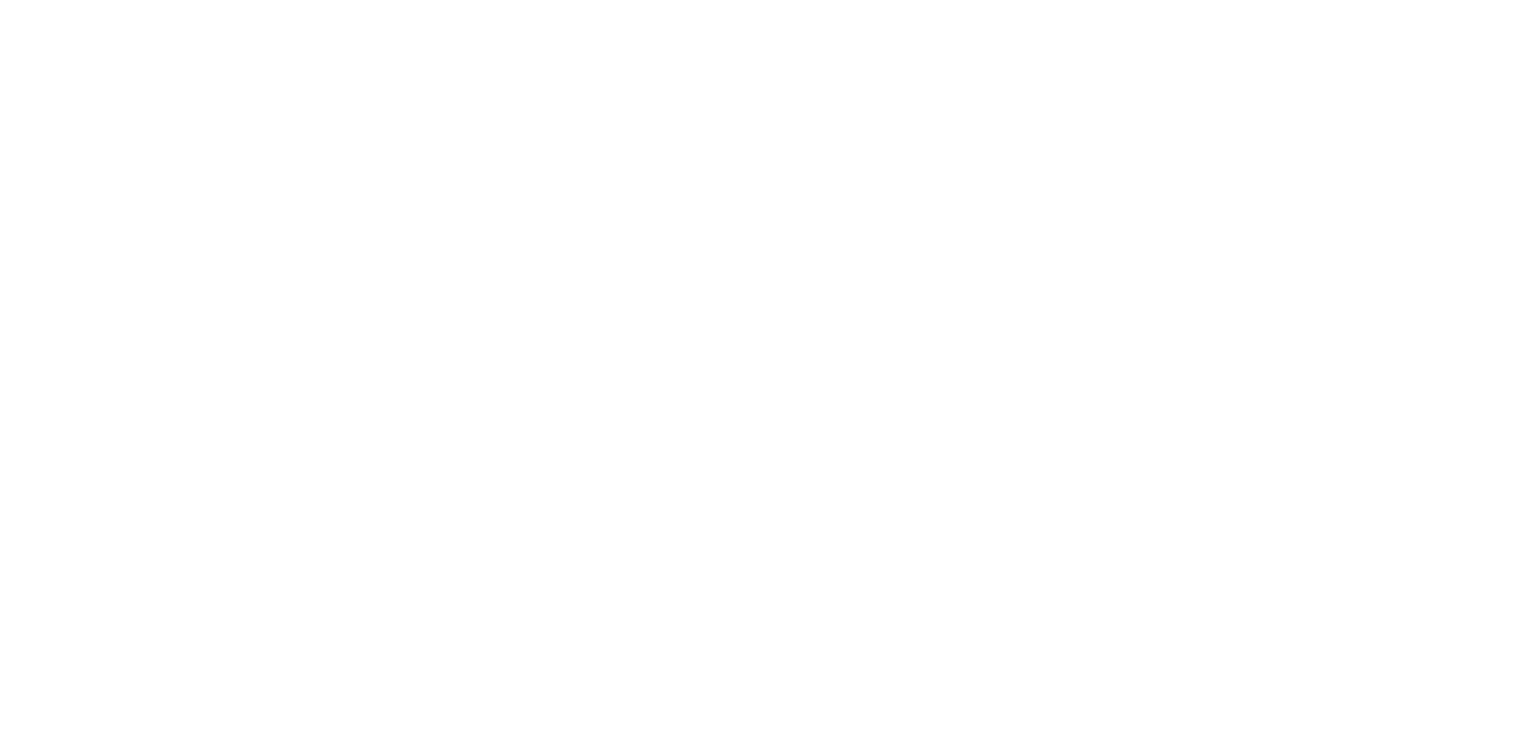 scroll, scrollTop: 0, scrollLeft: 0, axis: both 